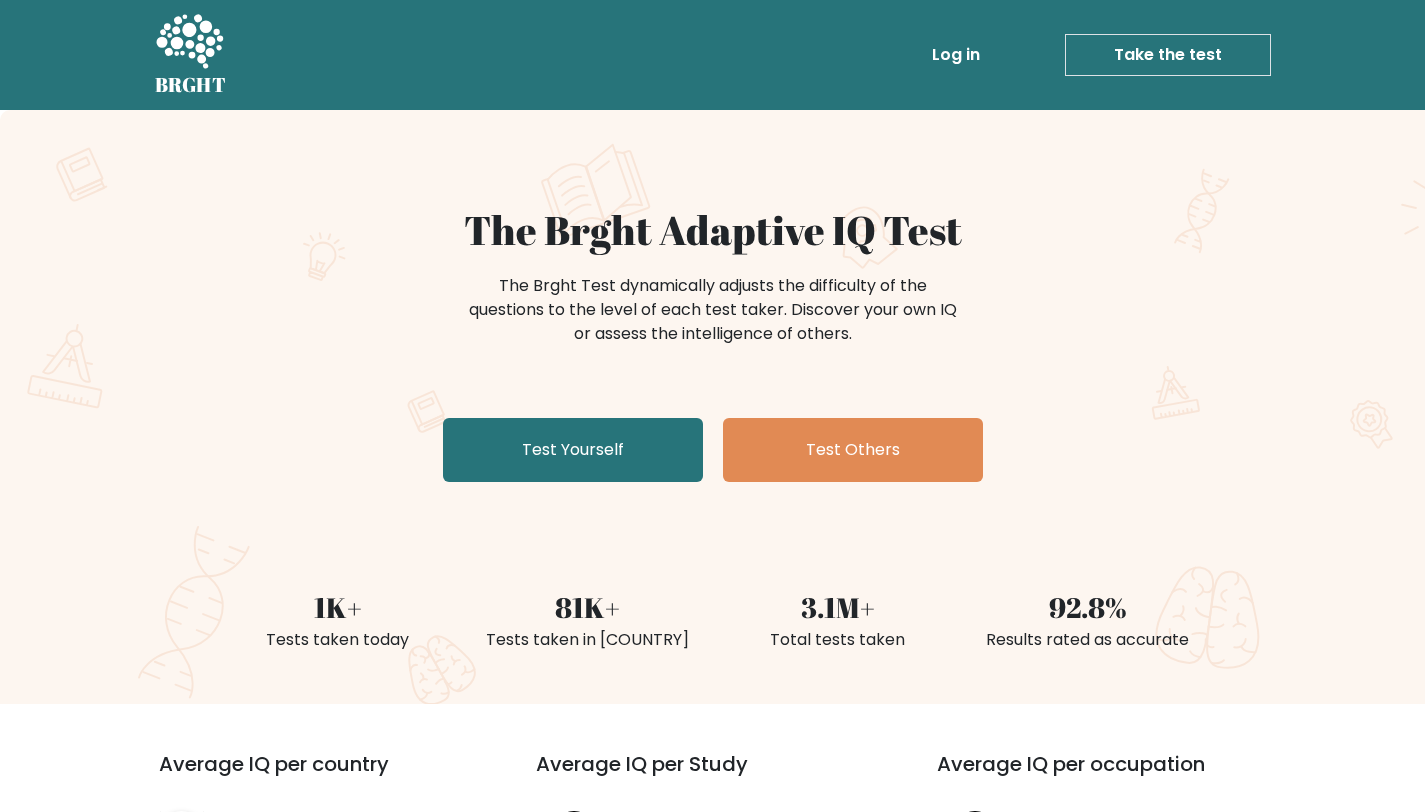 scroll, scrollTop: 0, scrollLeft: 0, axis: both 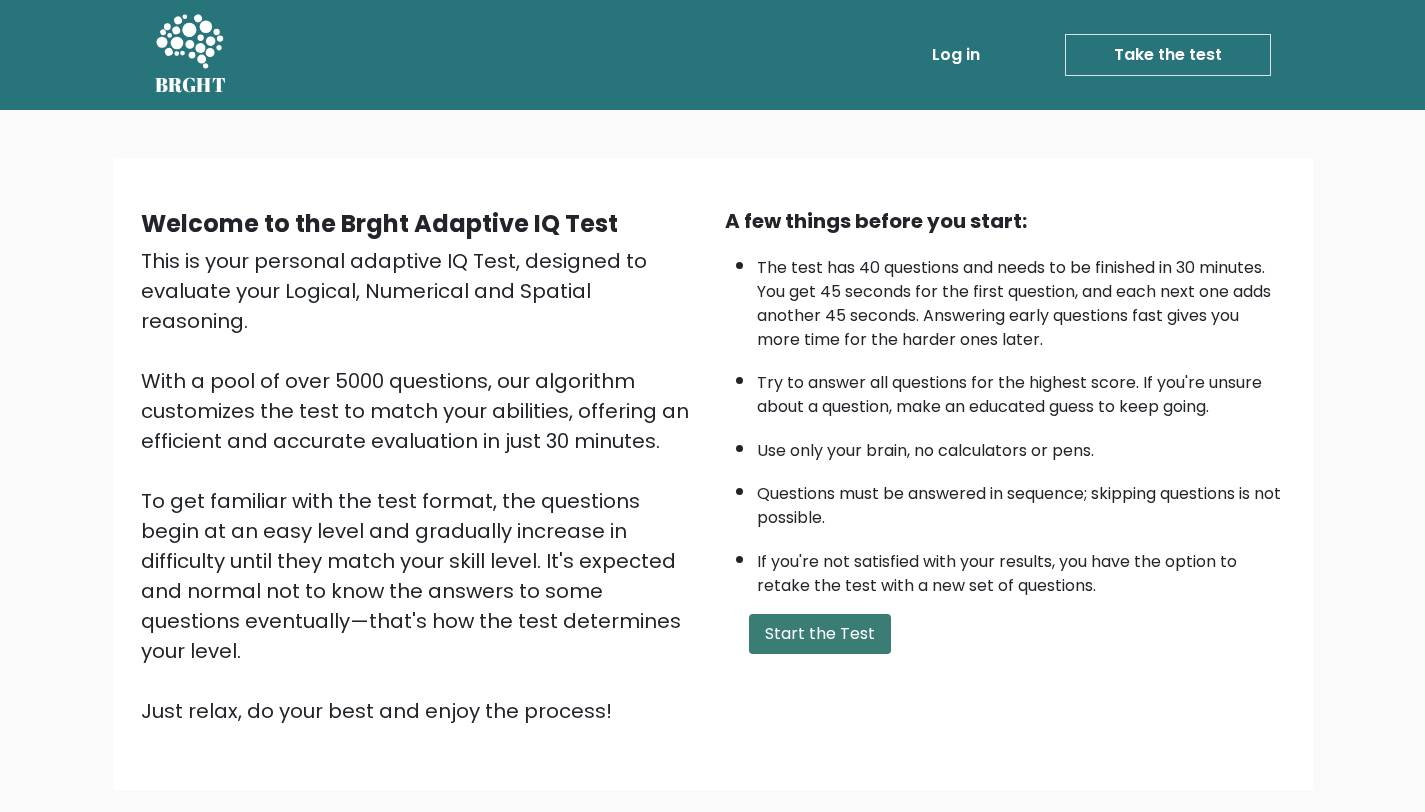 click on "Start the Test" at bounding box center [820, 634] 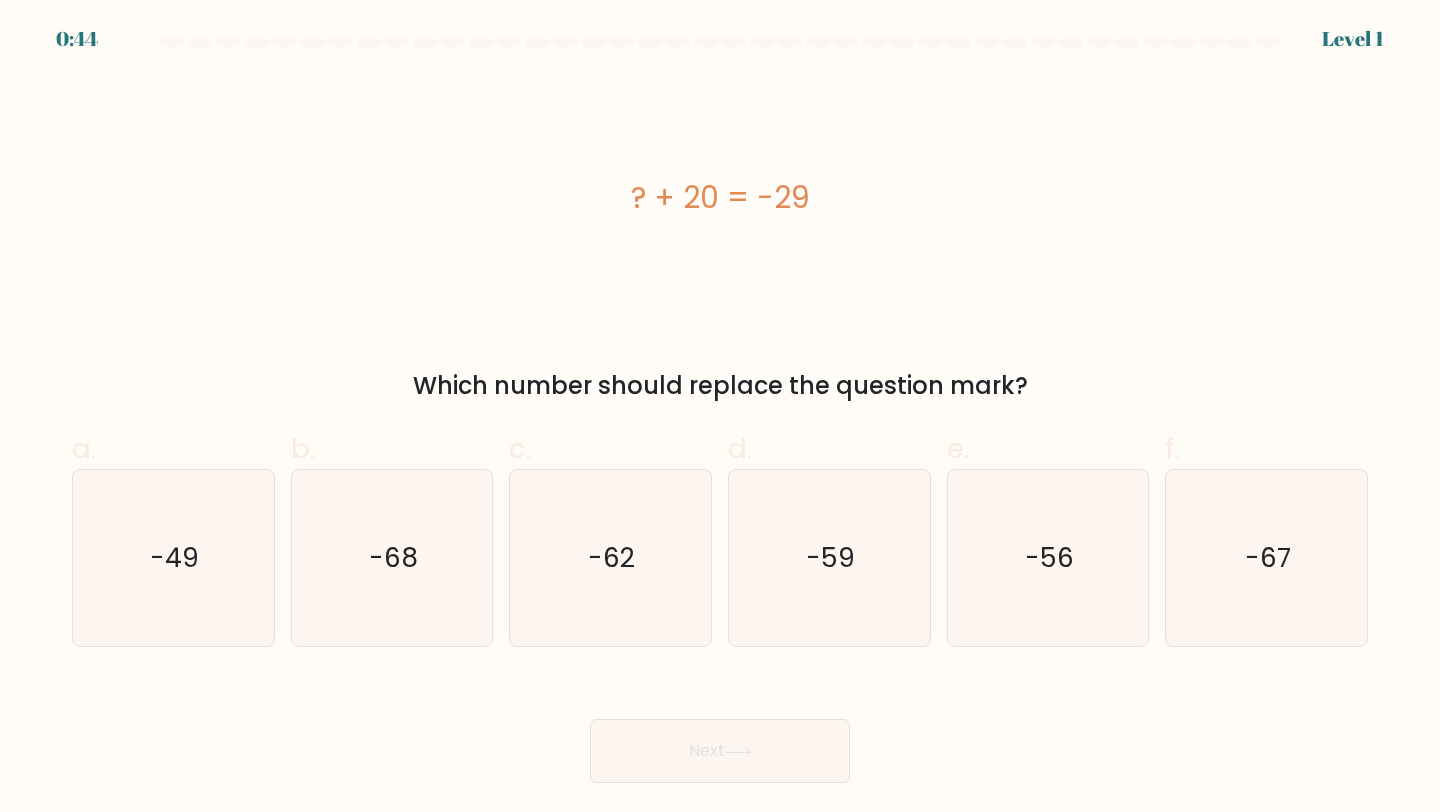 scroll, scrollTop: 0, scrollLeft: 0, axis: both 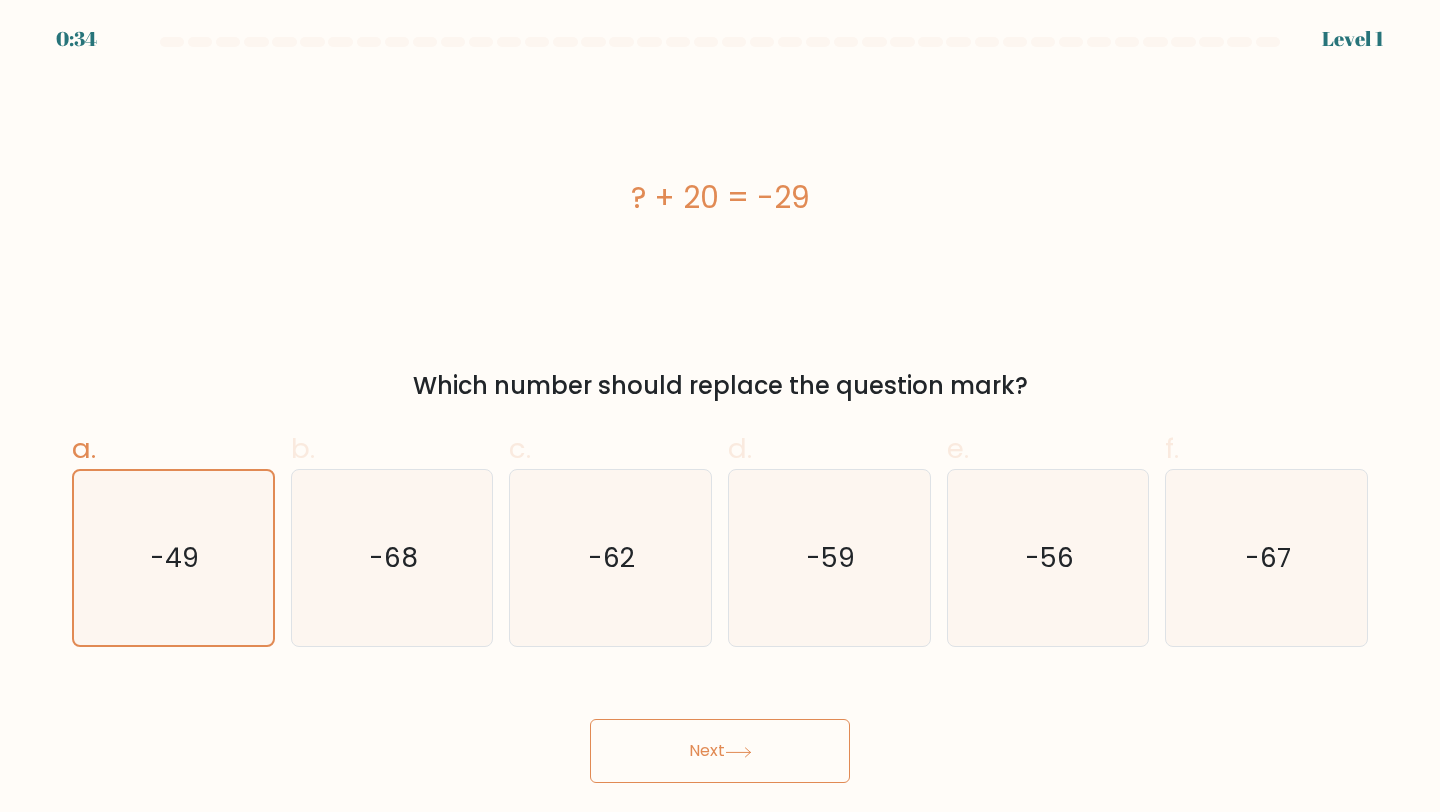 click on "Next" at bounding box center (720, 751) 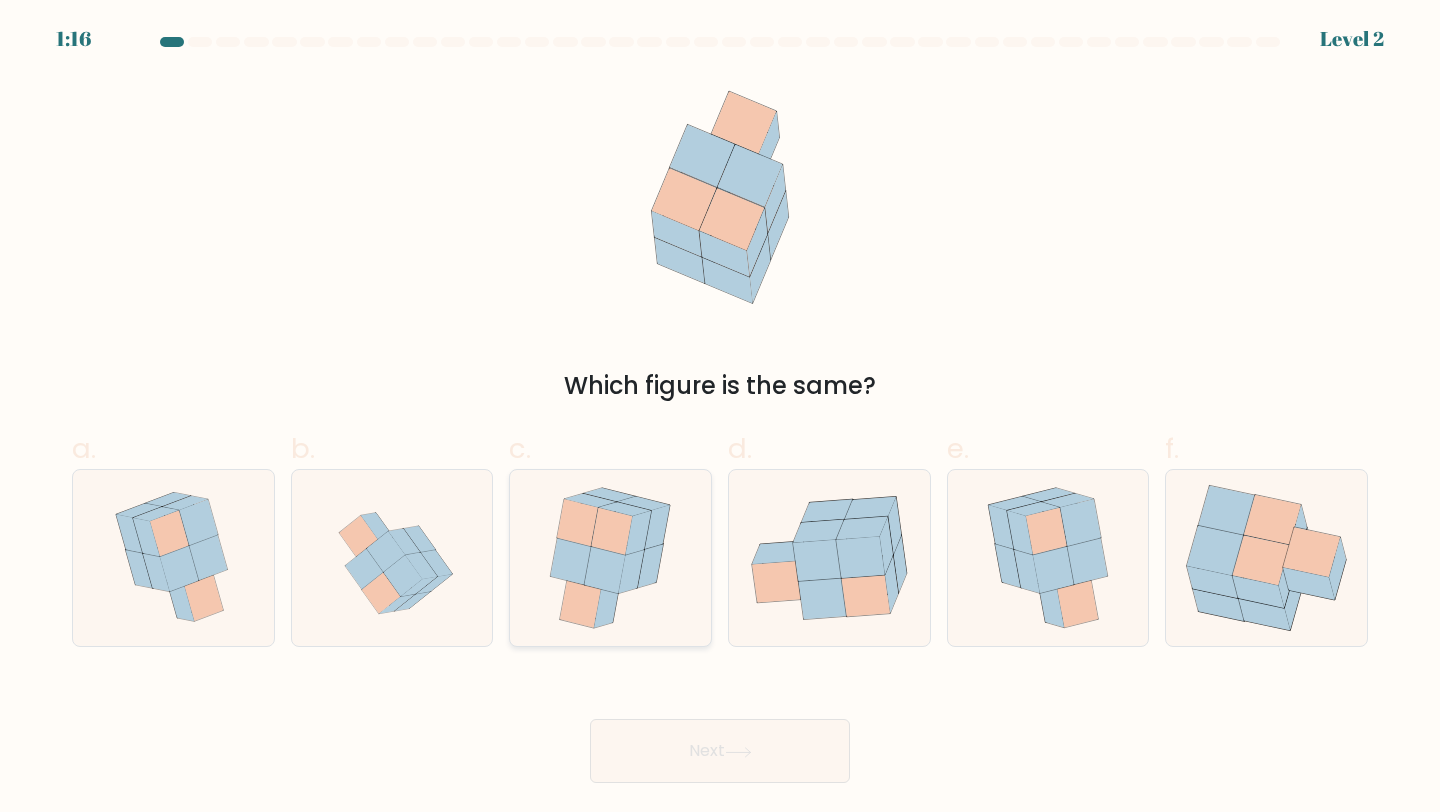 click at bounding box center [610, 558] 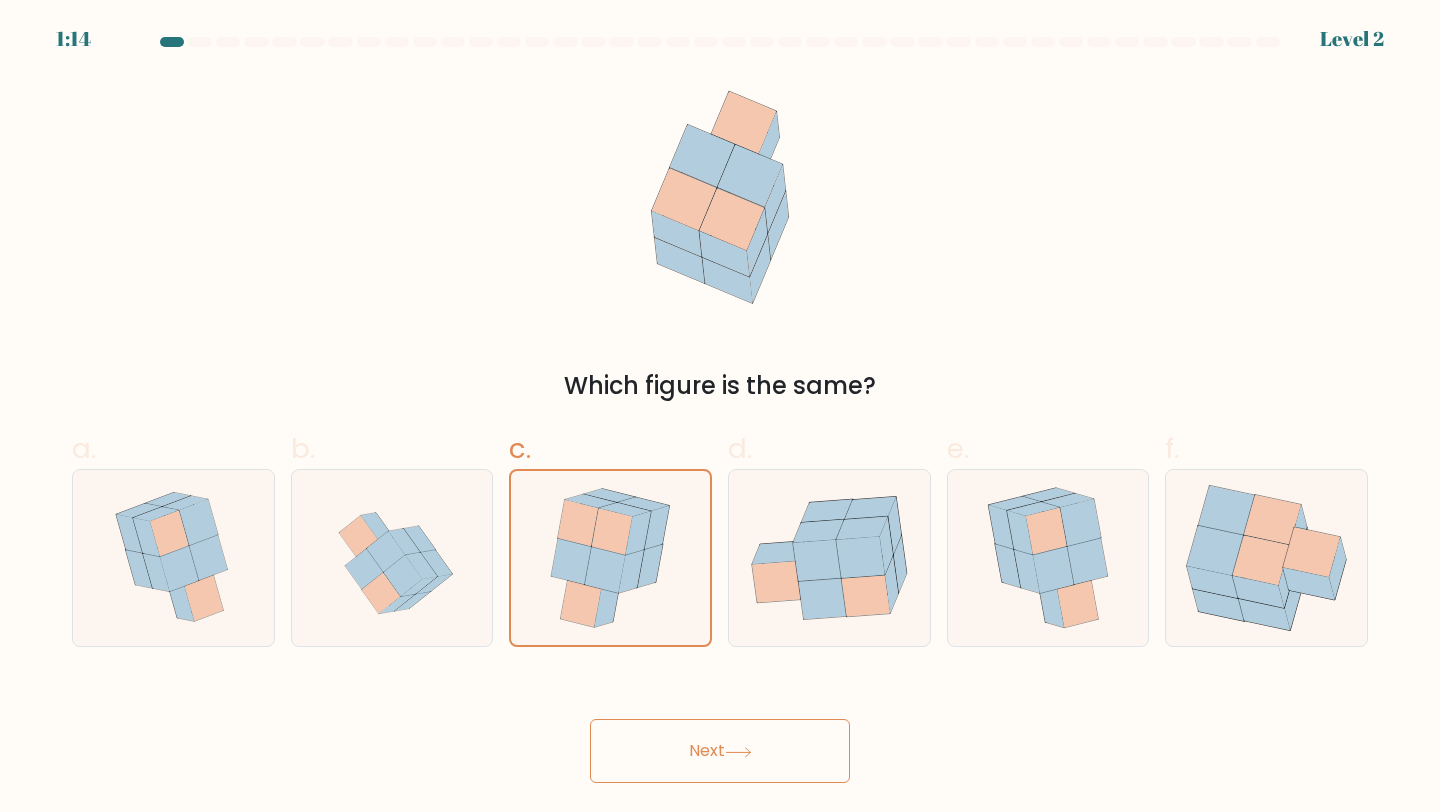 click on "Next" at bounding box center (720, 751) 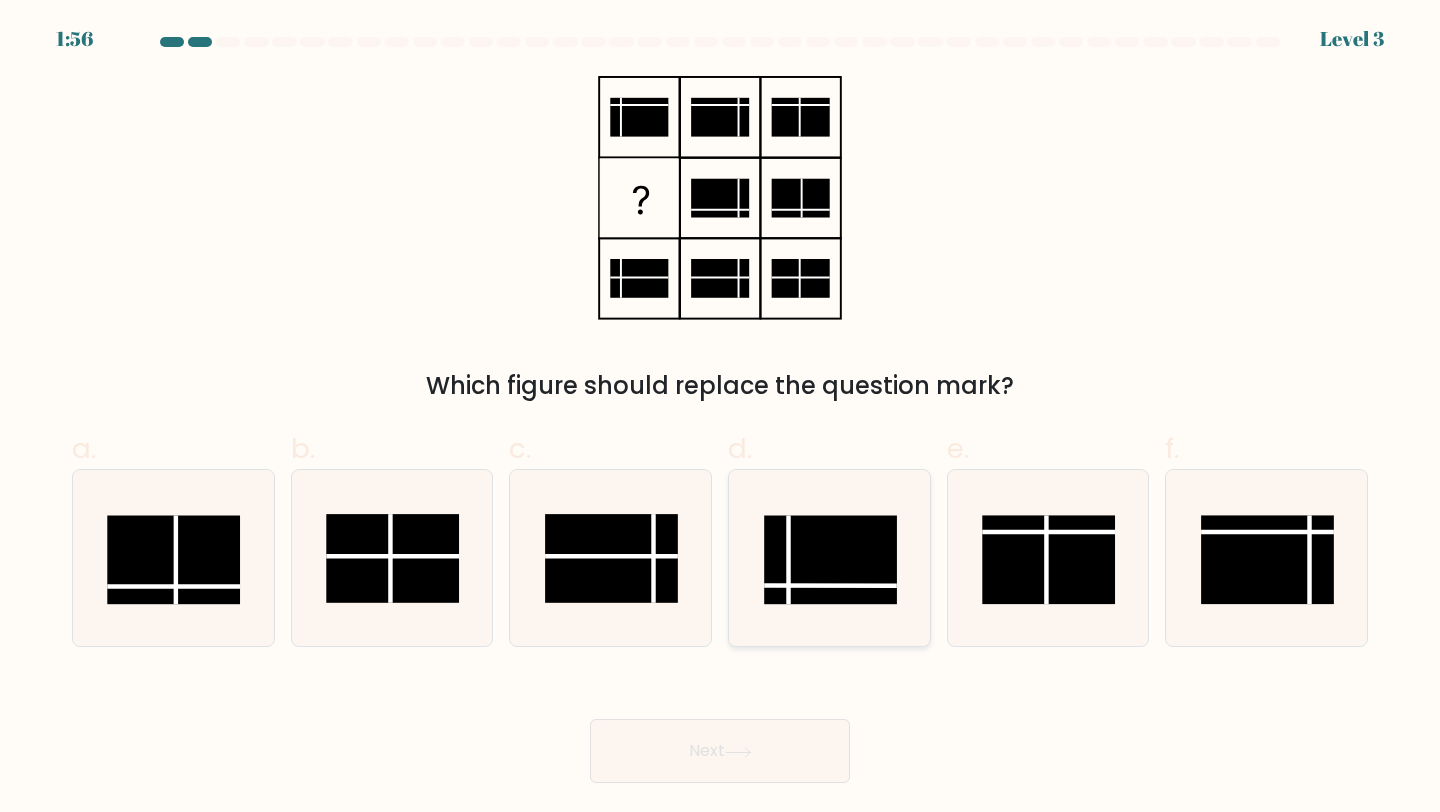 click at bounding box center [830, 560] 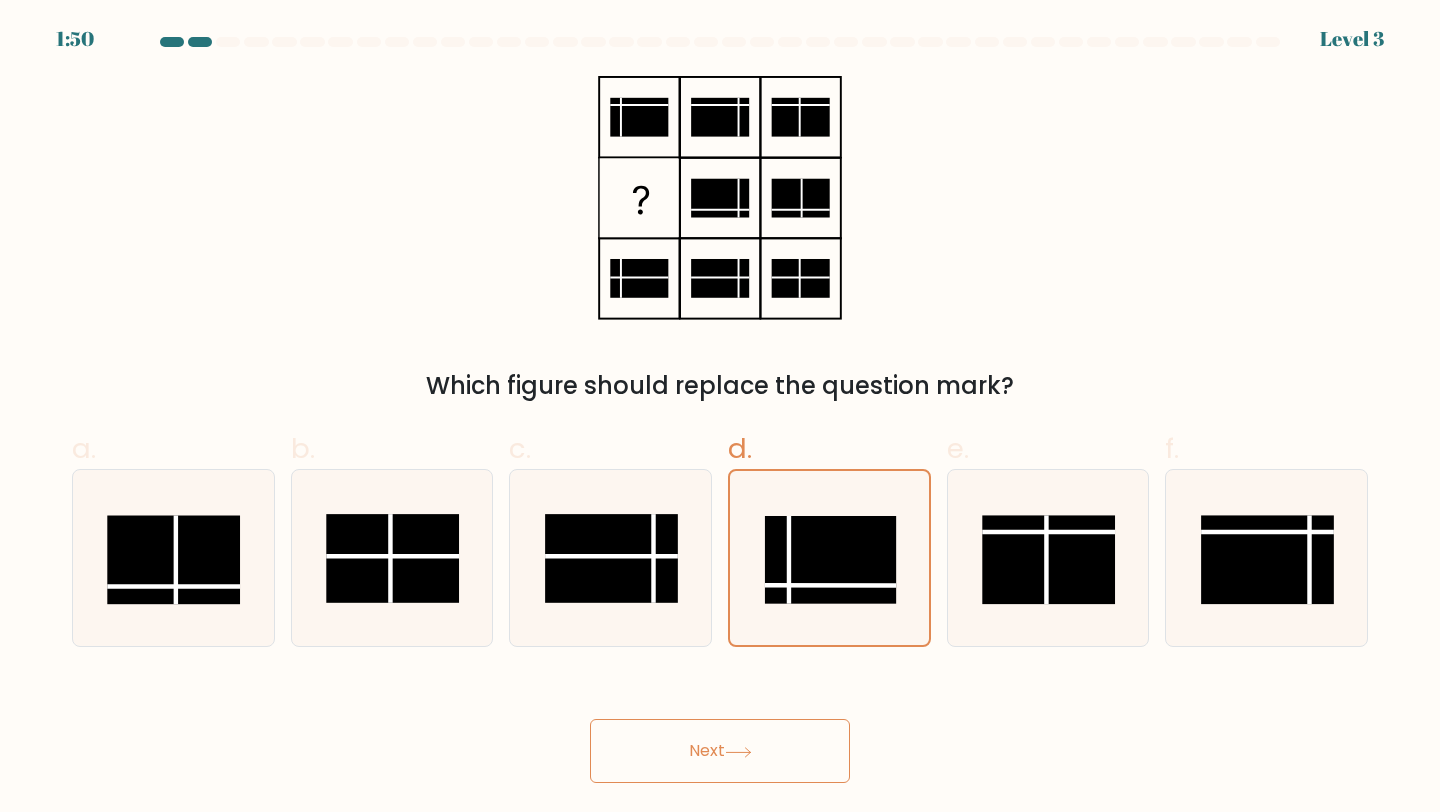 click on "Next" at bounding box center [720, 751] 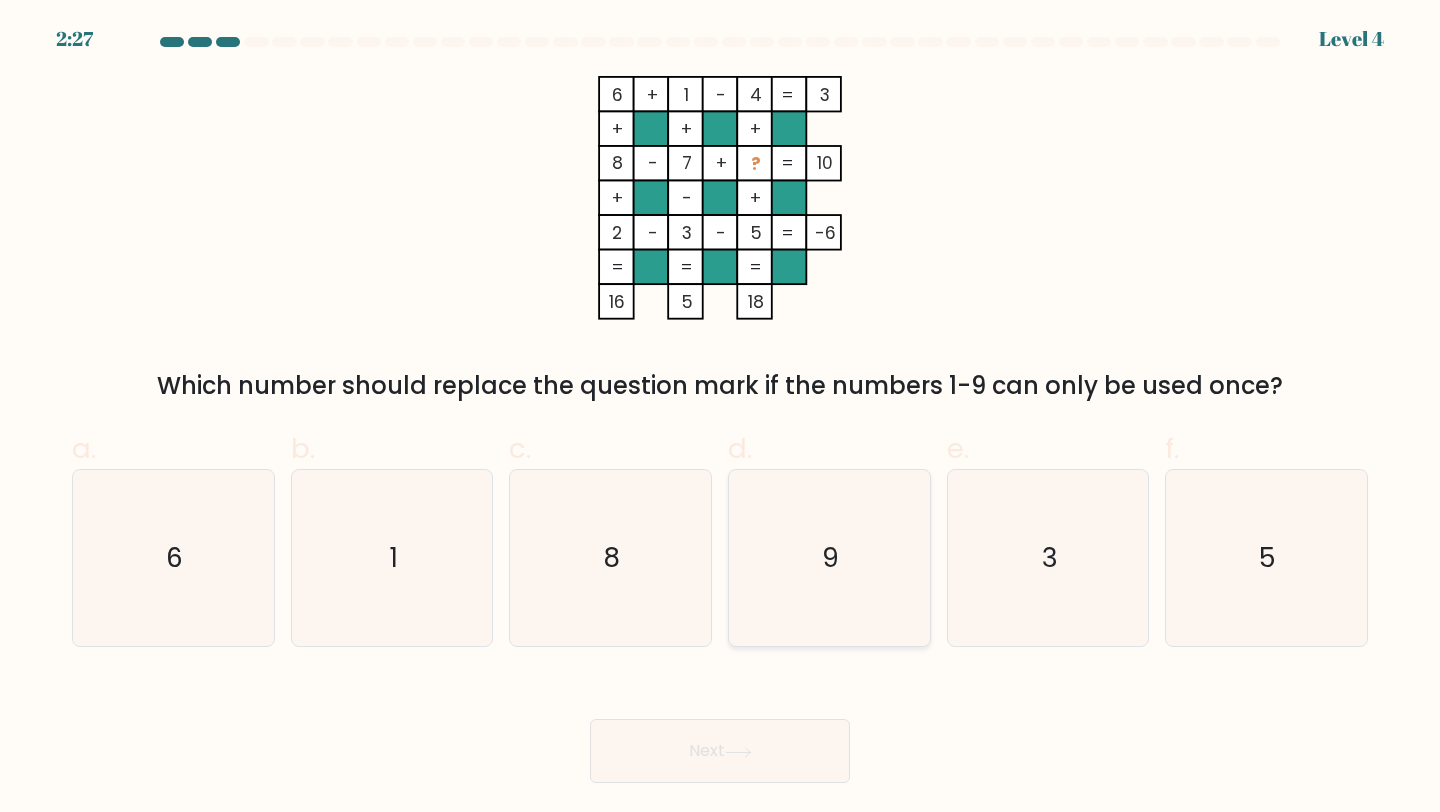 click on "9" at bounding box center (829, 558) 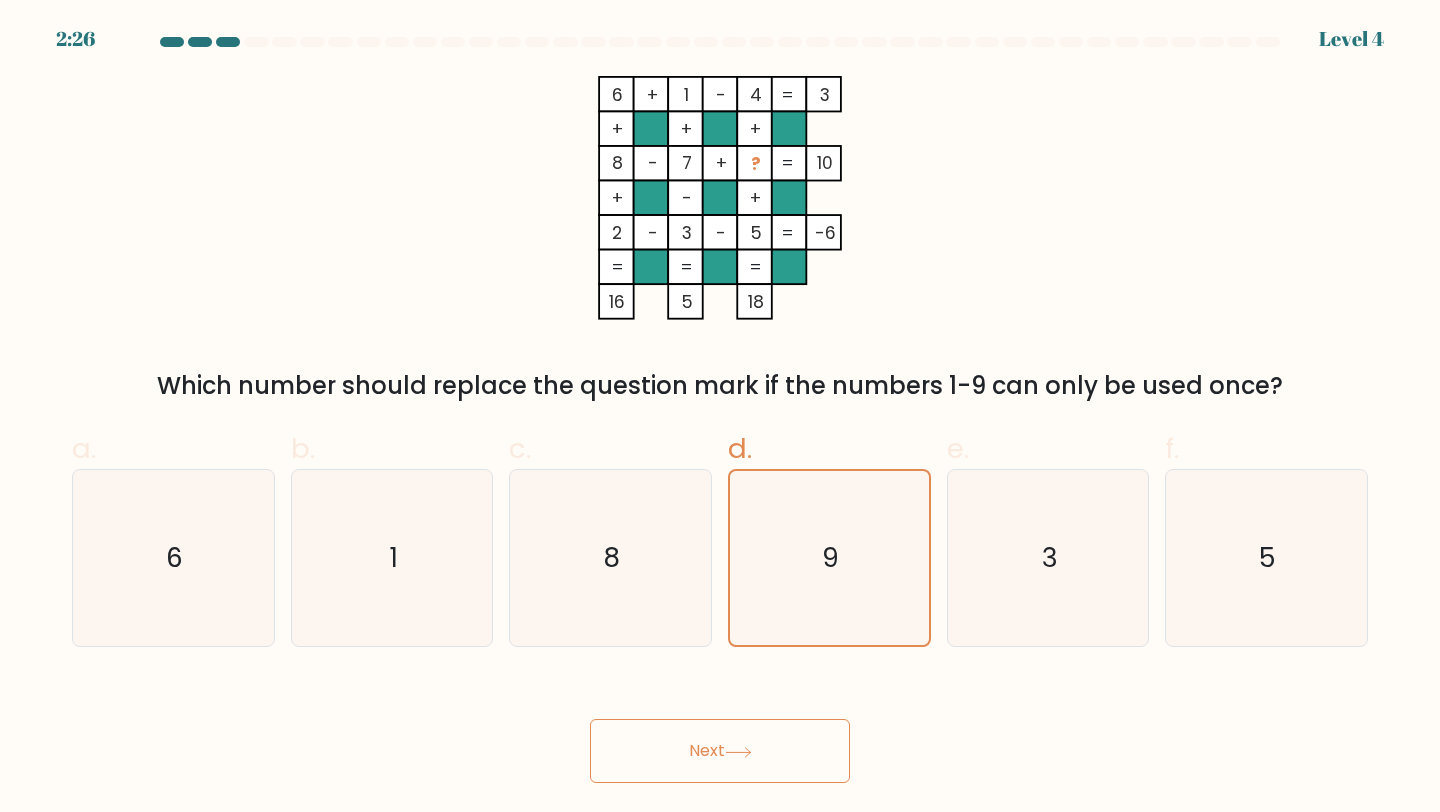 click on "Next" at bounding box center (720, 751) 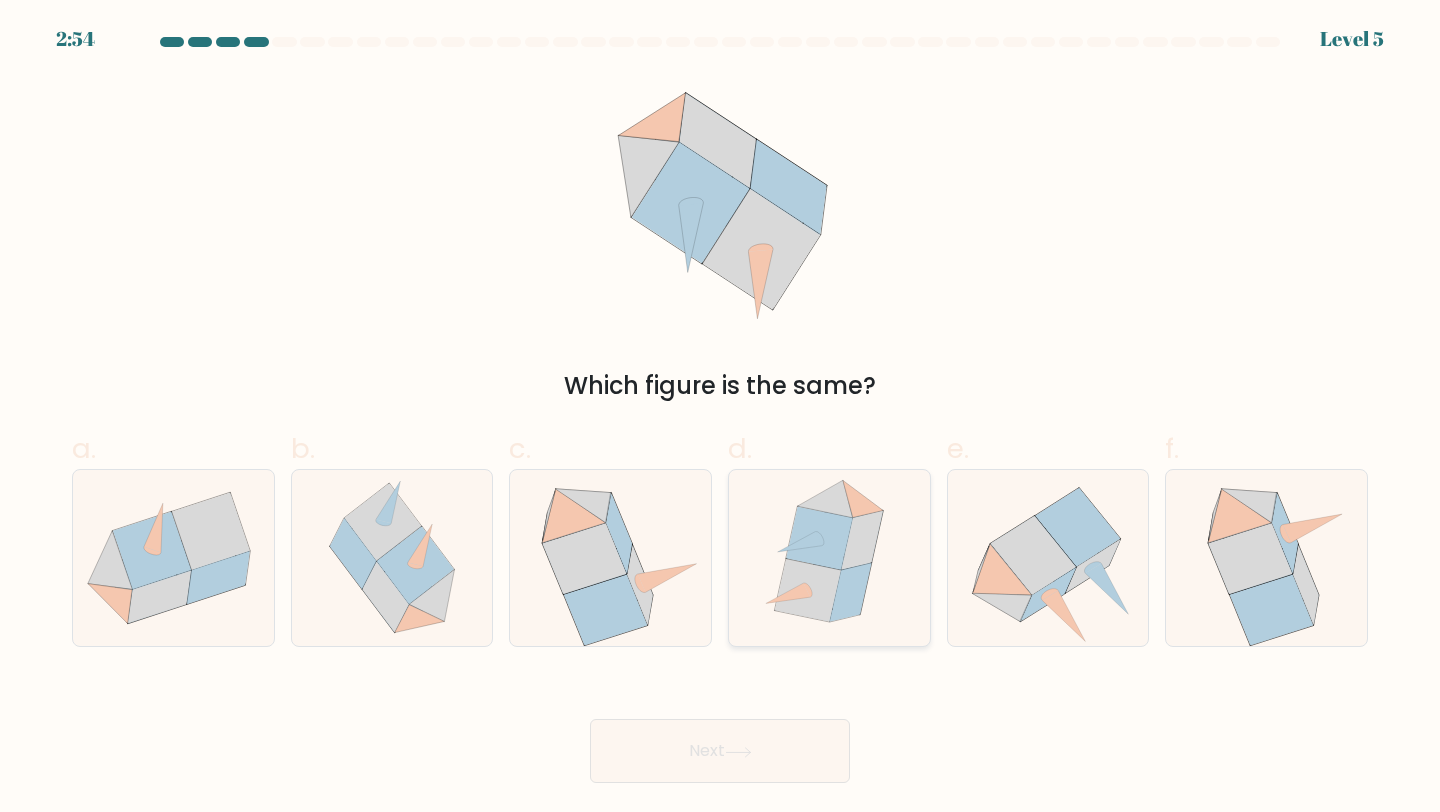 click at bounding box center [829, 558] 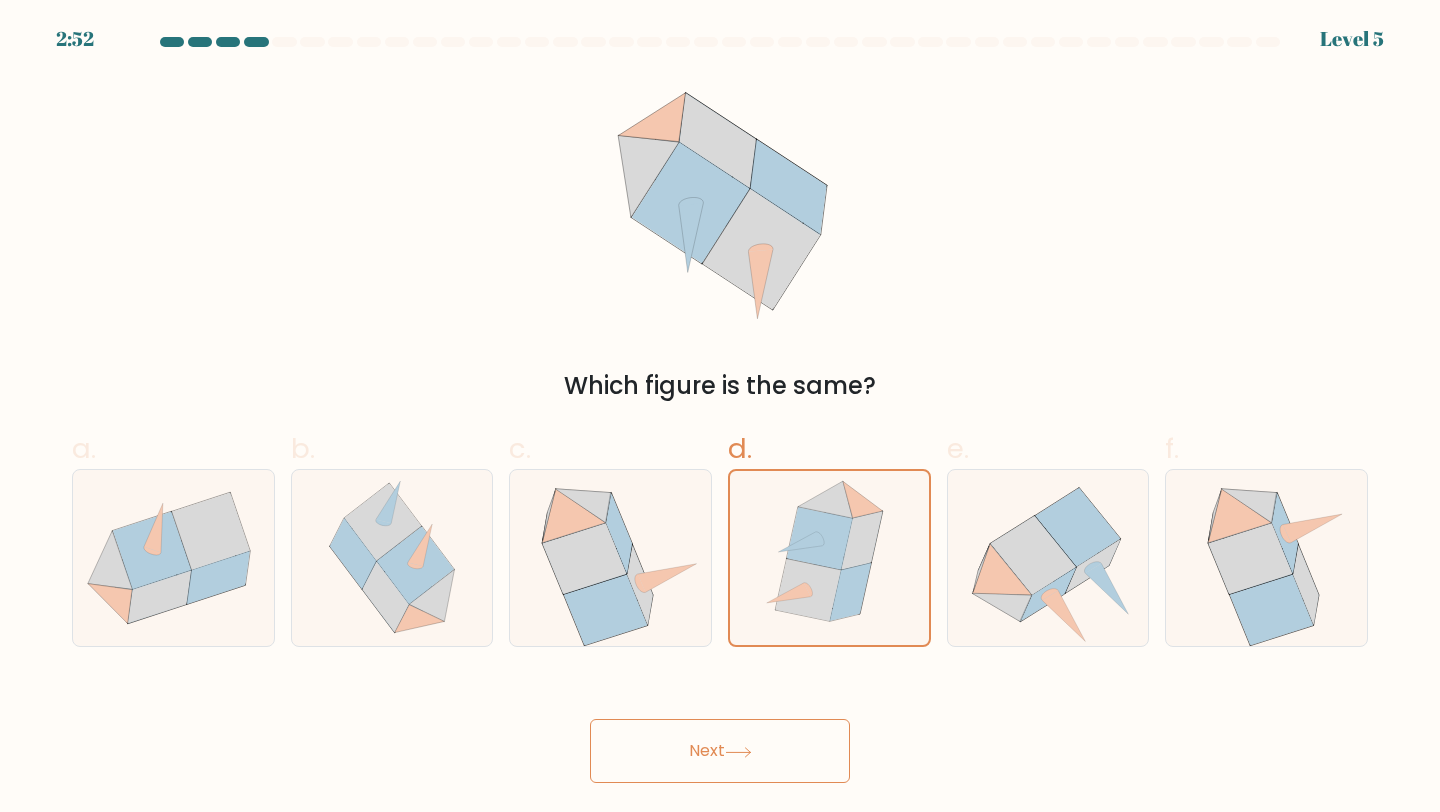 click on "Next" at bounding box center (720, 751) 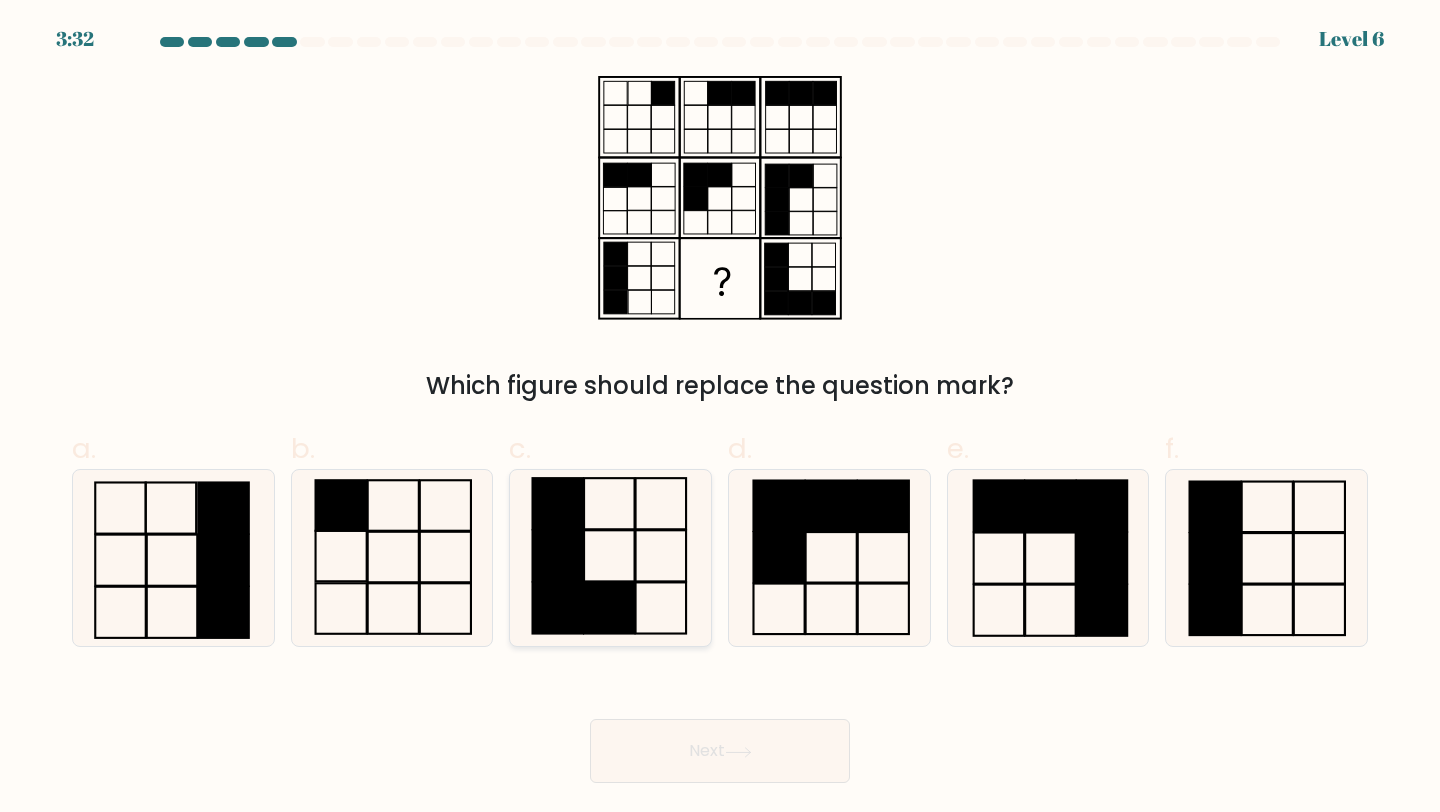 click at bounding box center (558, 608) 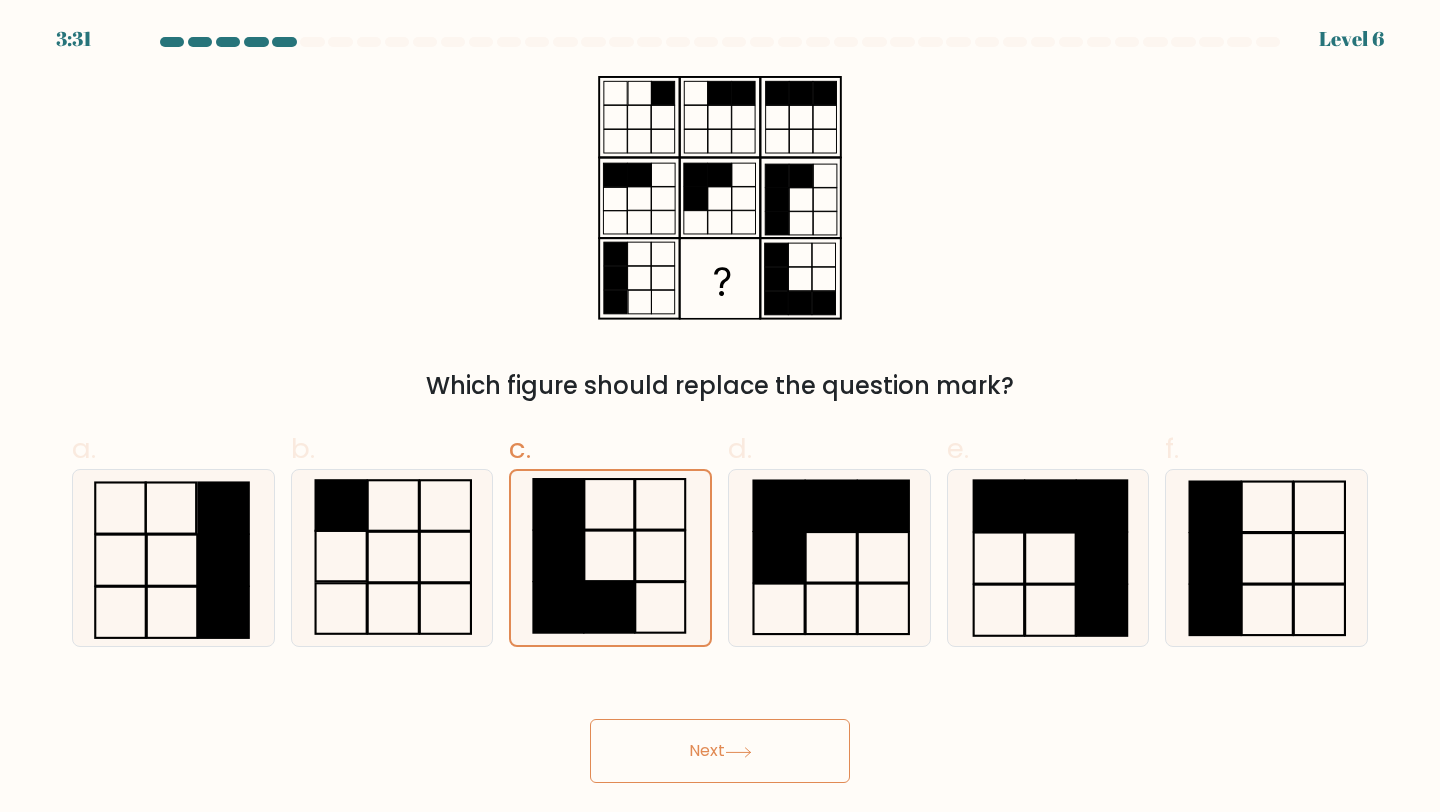 click on "Next" at bounding box center (720, 751) 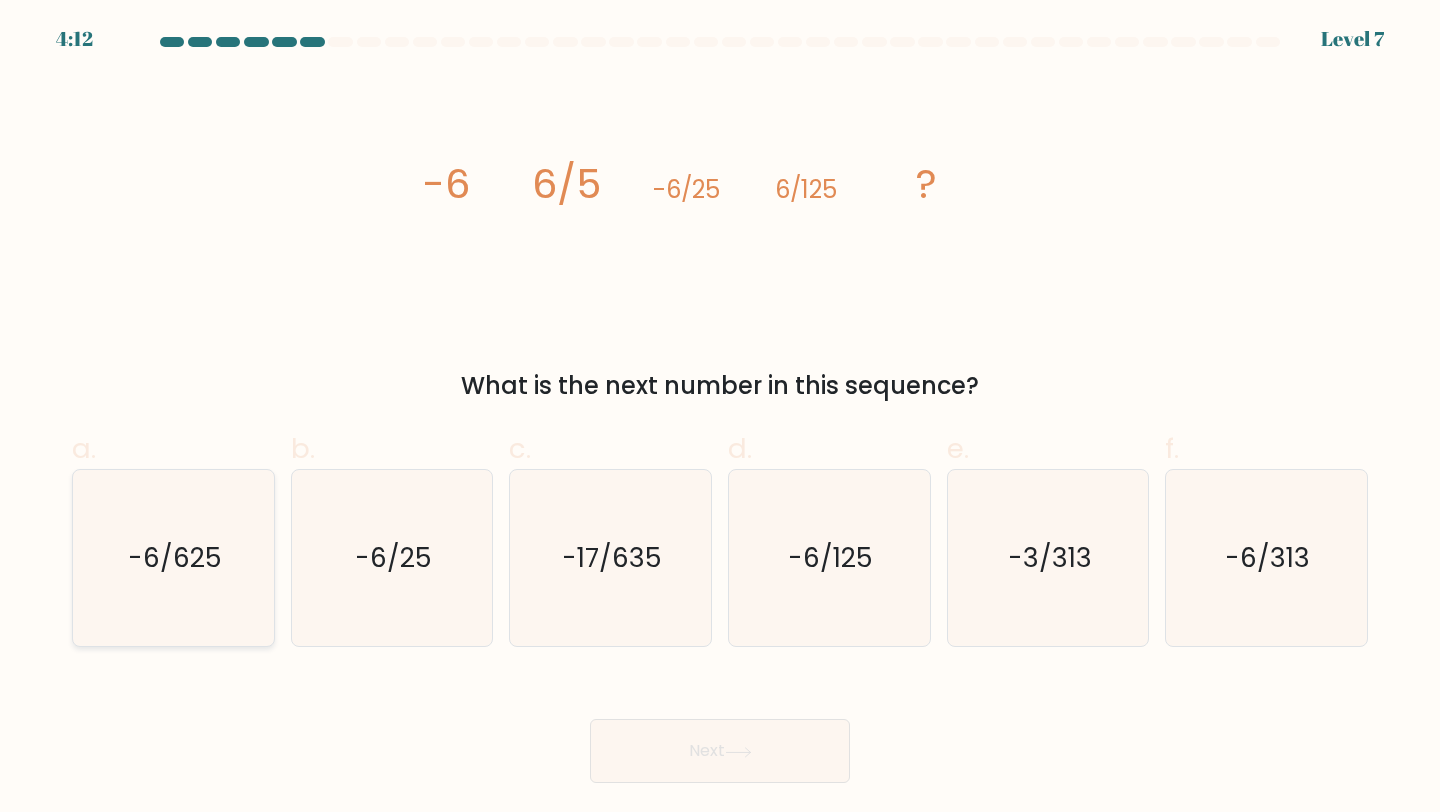 click on "-6/625" at bounding box center (173, 558) 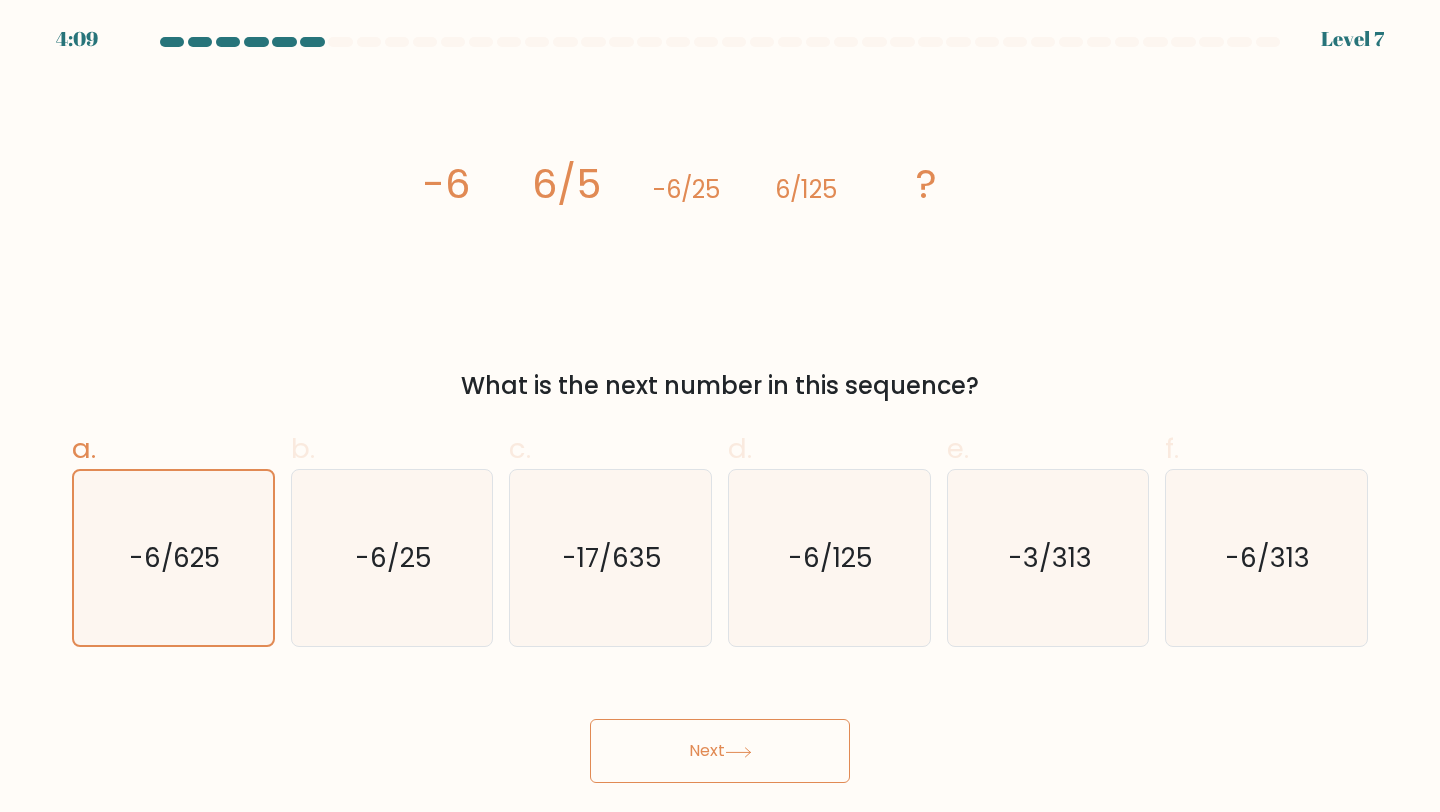 click on "Next" at bounding box center [720, 751] 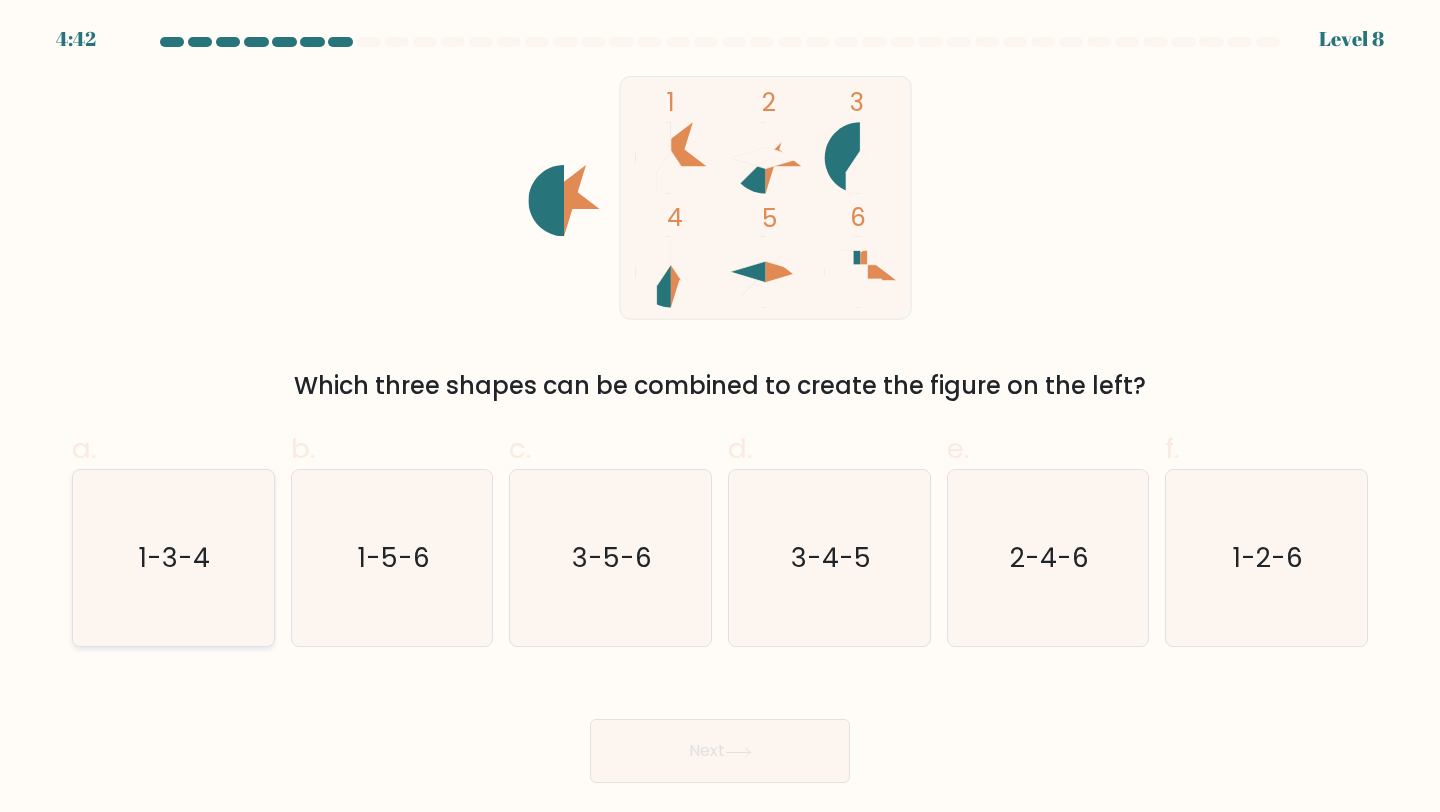 click on "1-3-4" at bounding box center (175, 557) 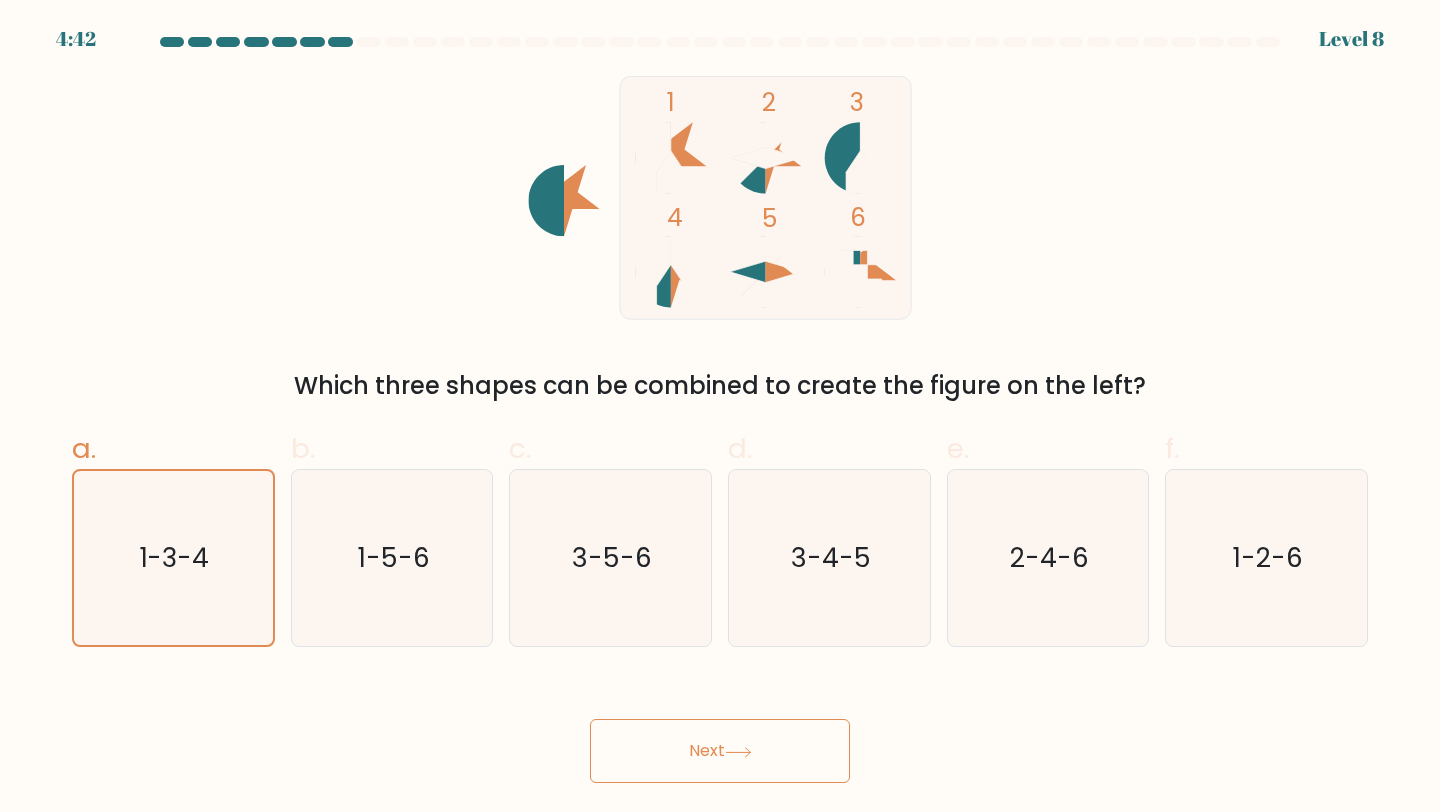 click on "Next" at bounding box center (720, 751) 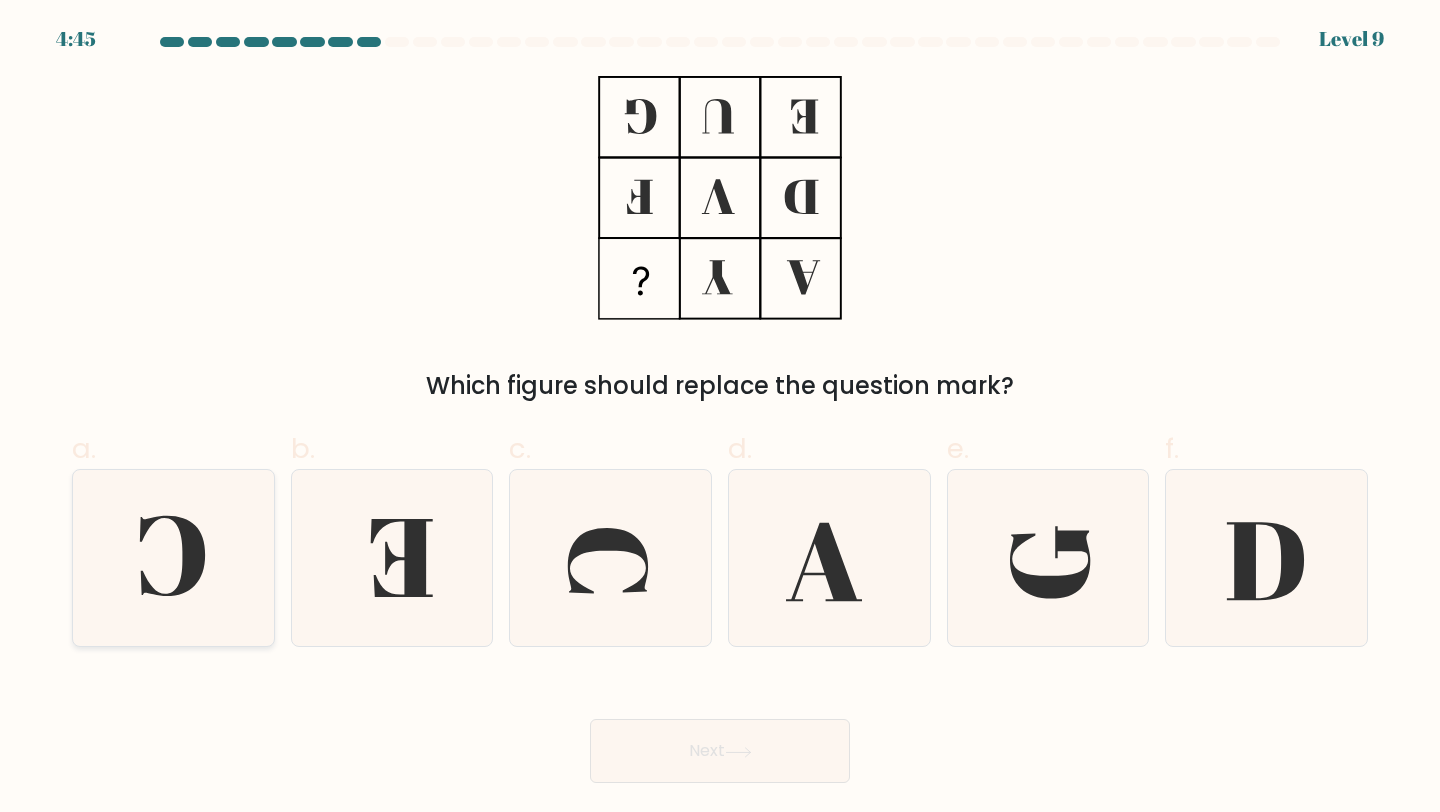click at bounding box center (173, 558) 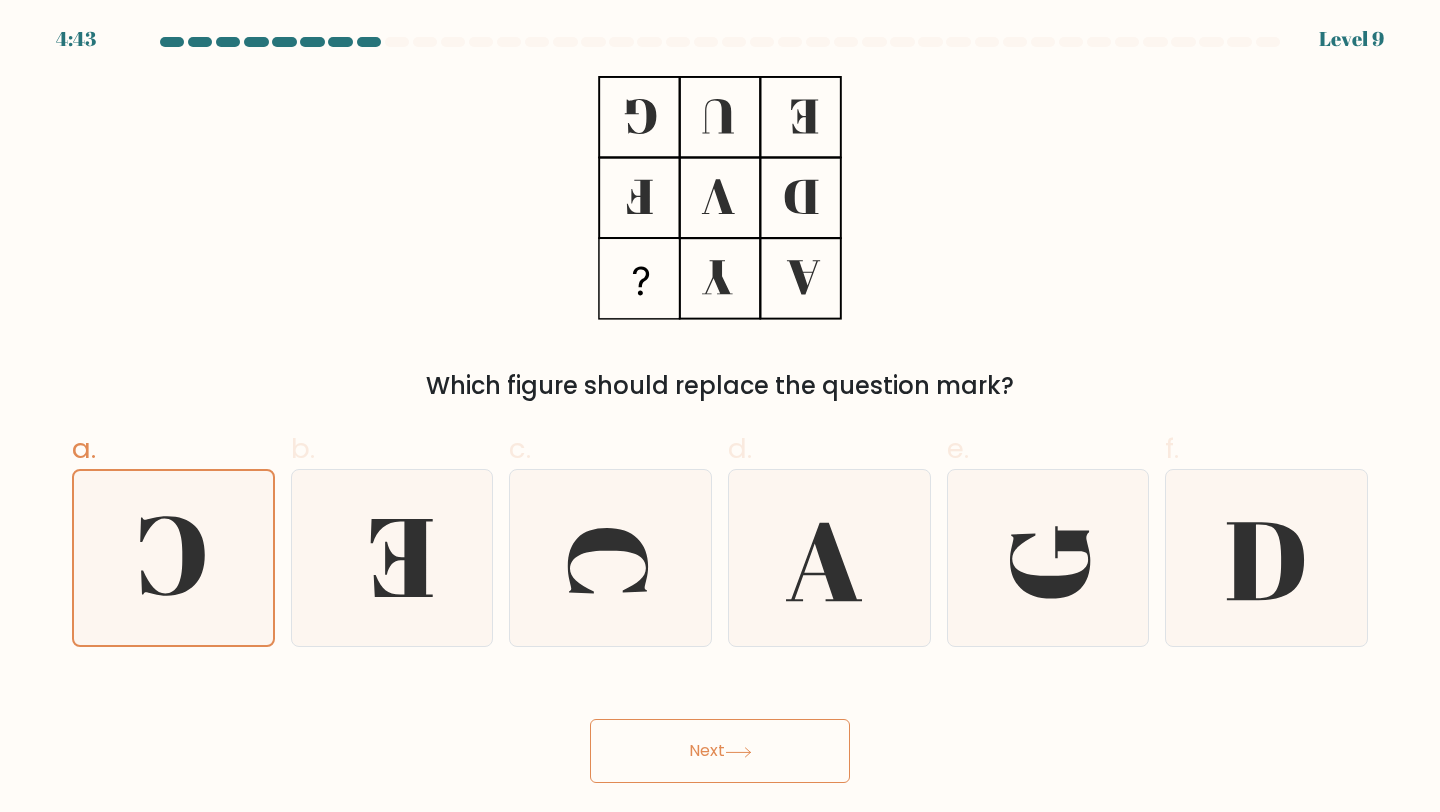click on "Next" at bounding box center [720, 751] 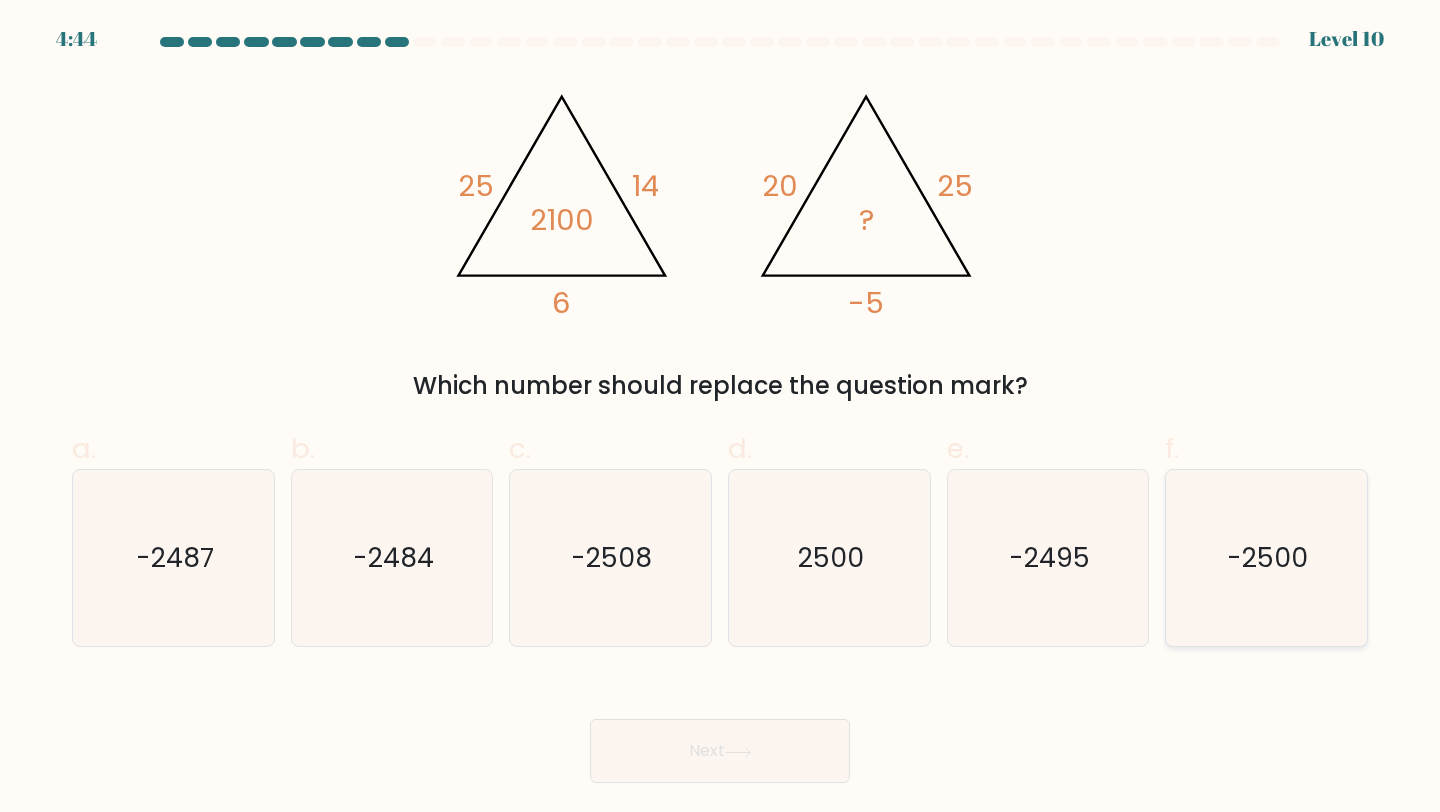 click on "-2500" at bounding box center (1268, 557) 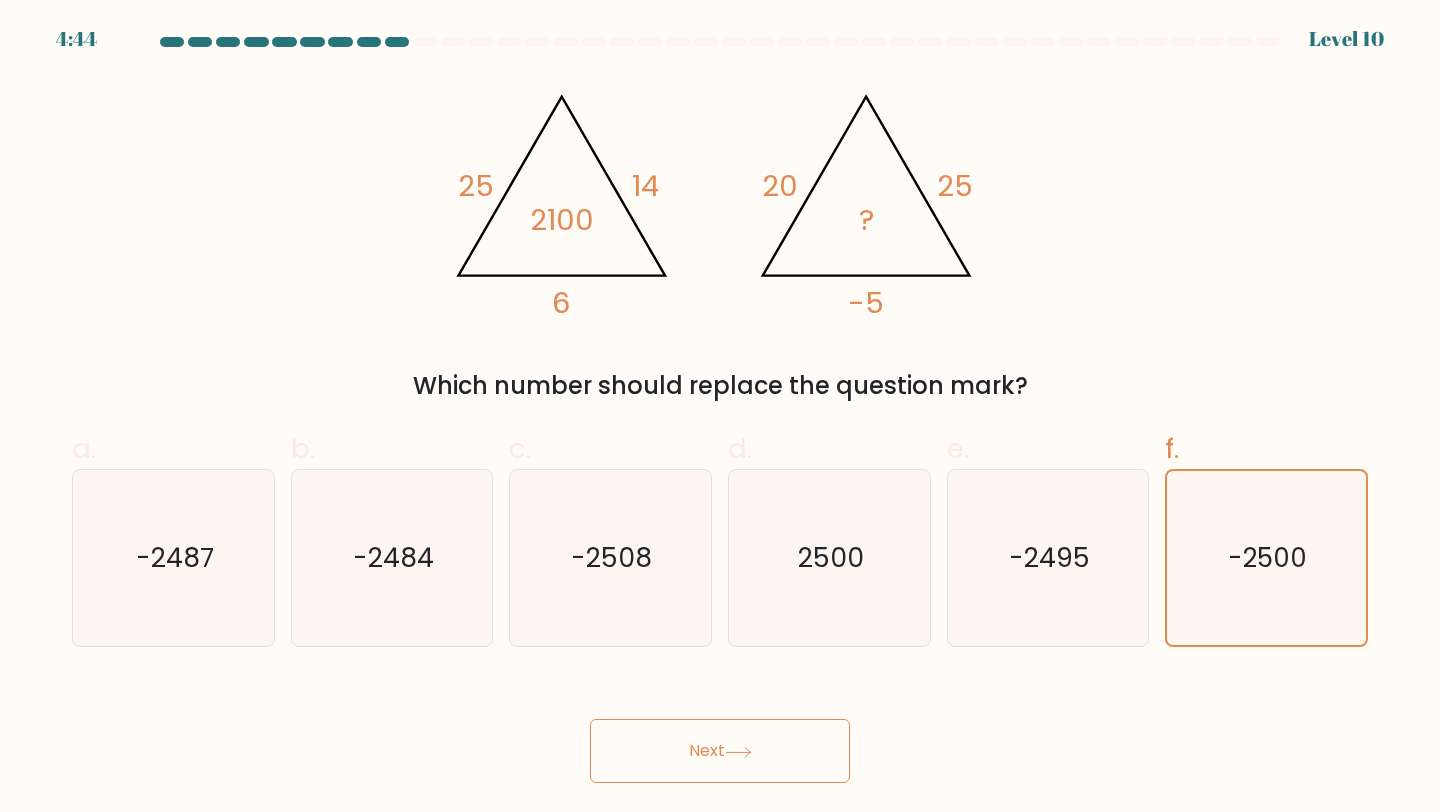 click on "Next" at bounding box center [720, 751] 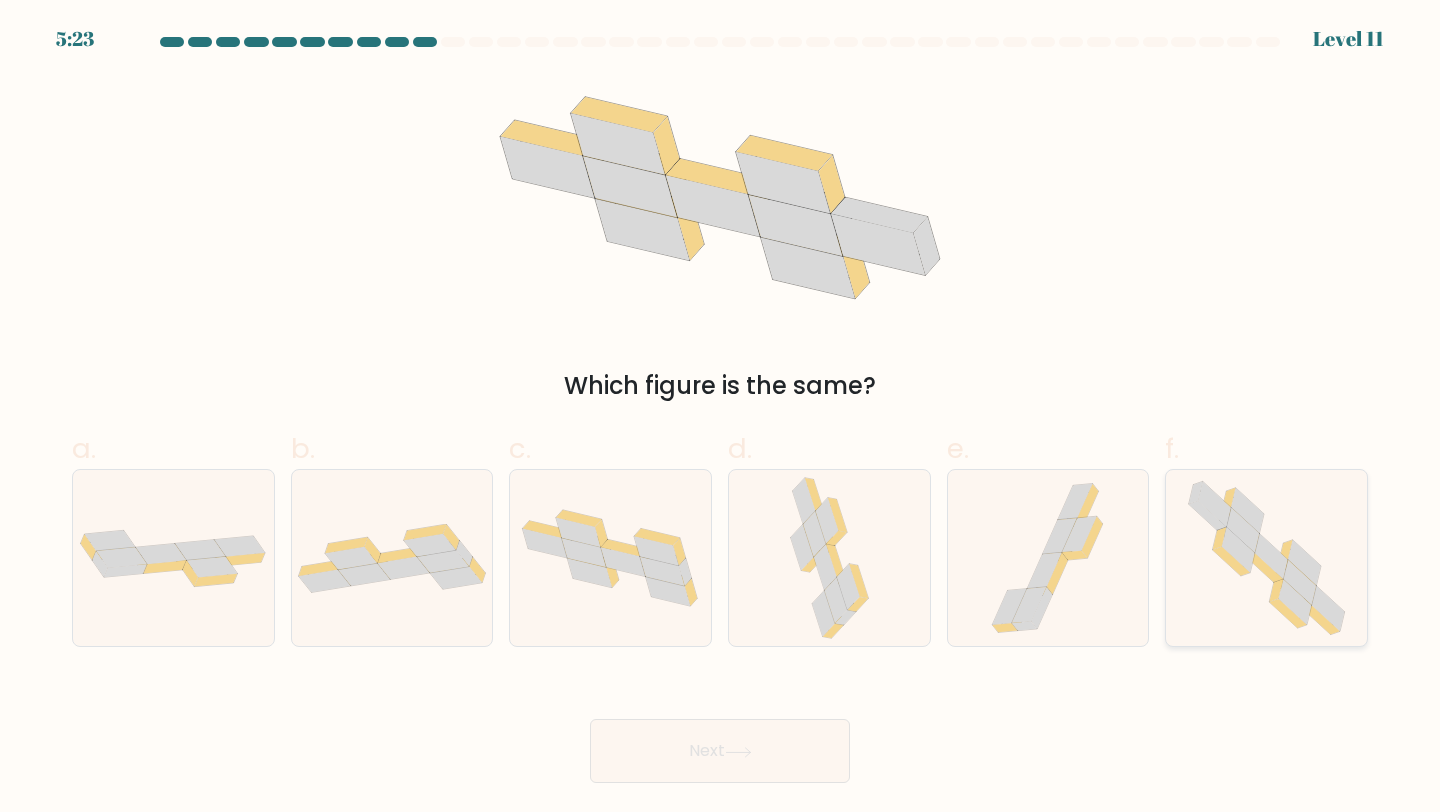 click at bounding box center (1271, 556) 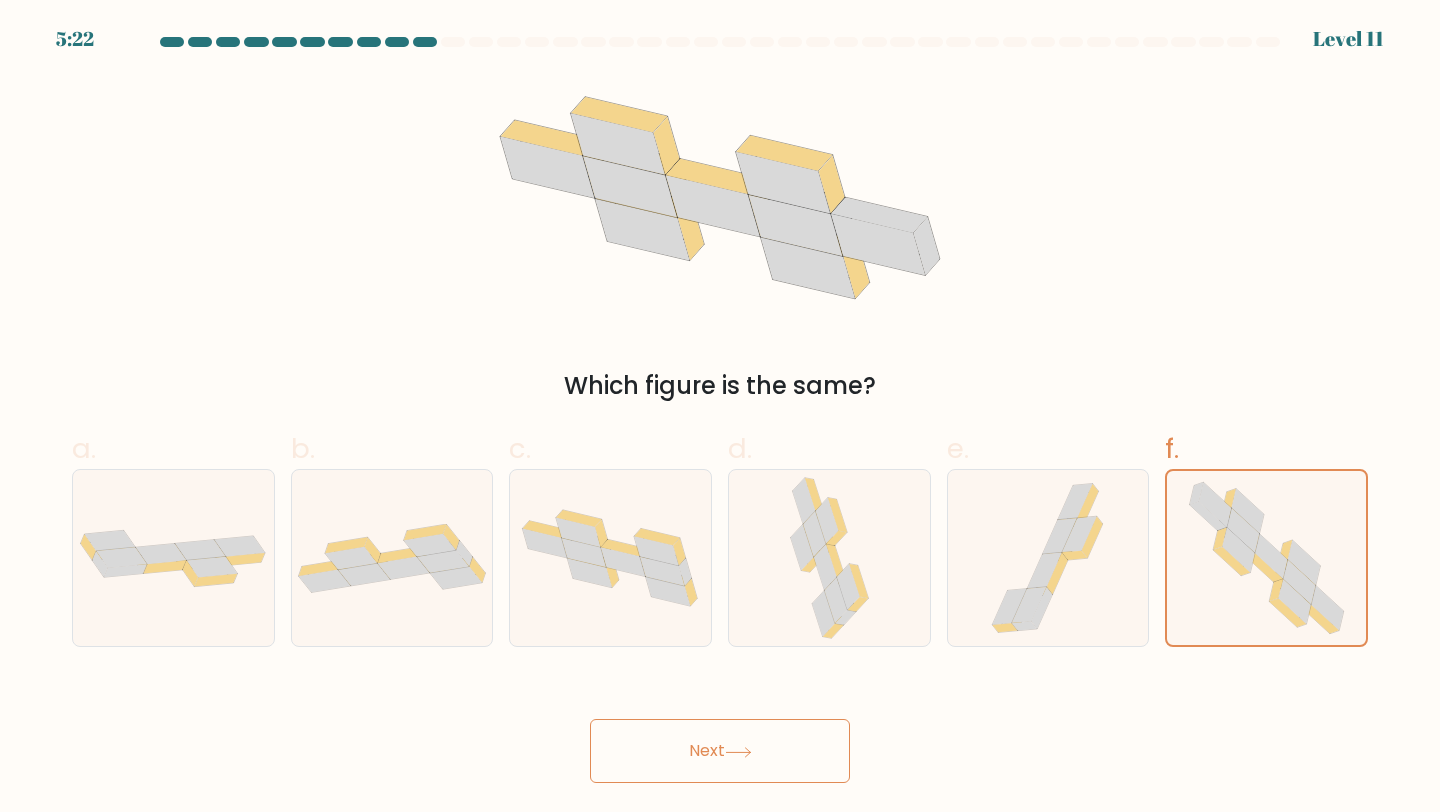 click on "Next" at bounding box center [720, 751] 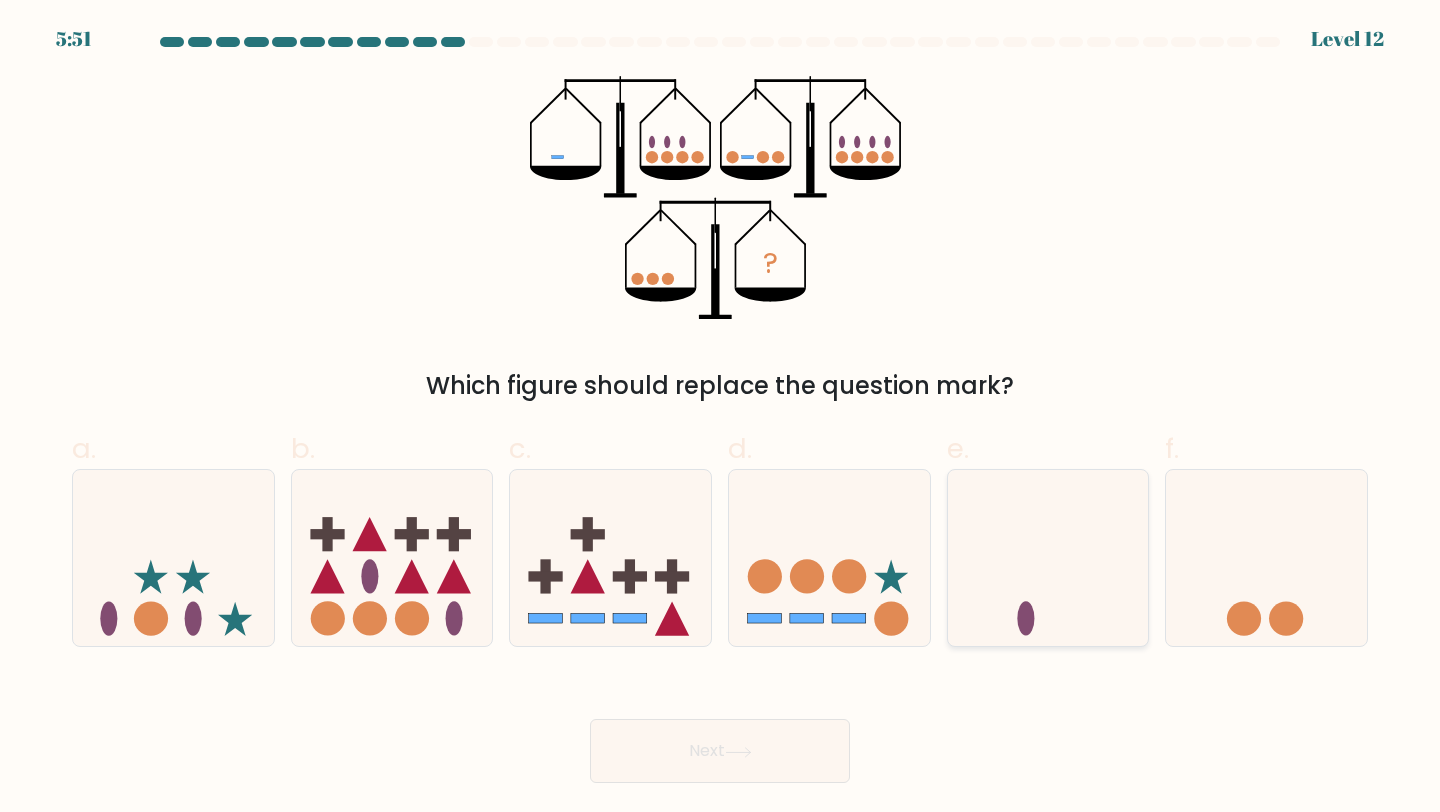 click at bounding box center [1048, 558] 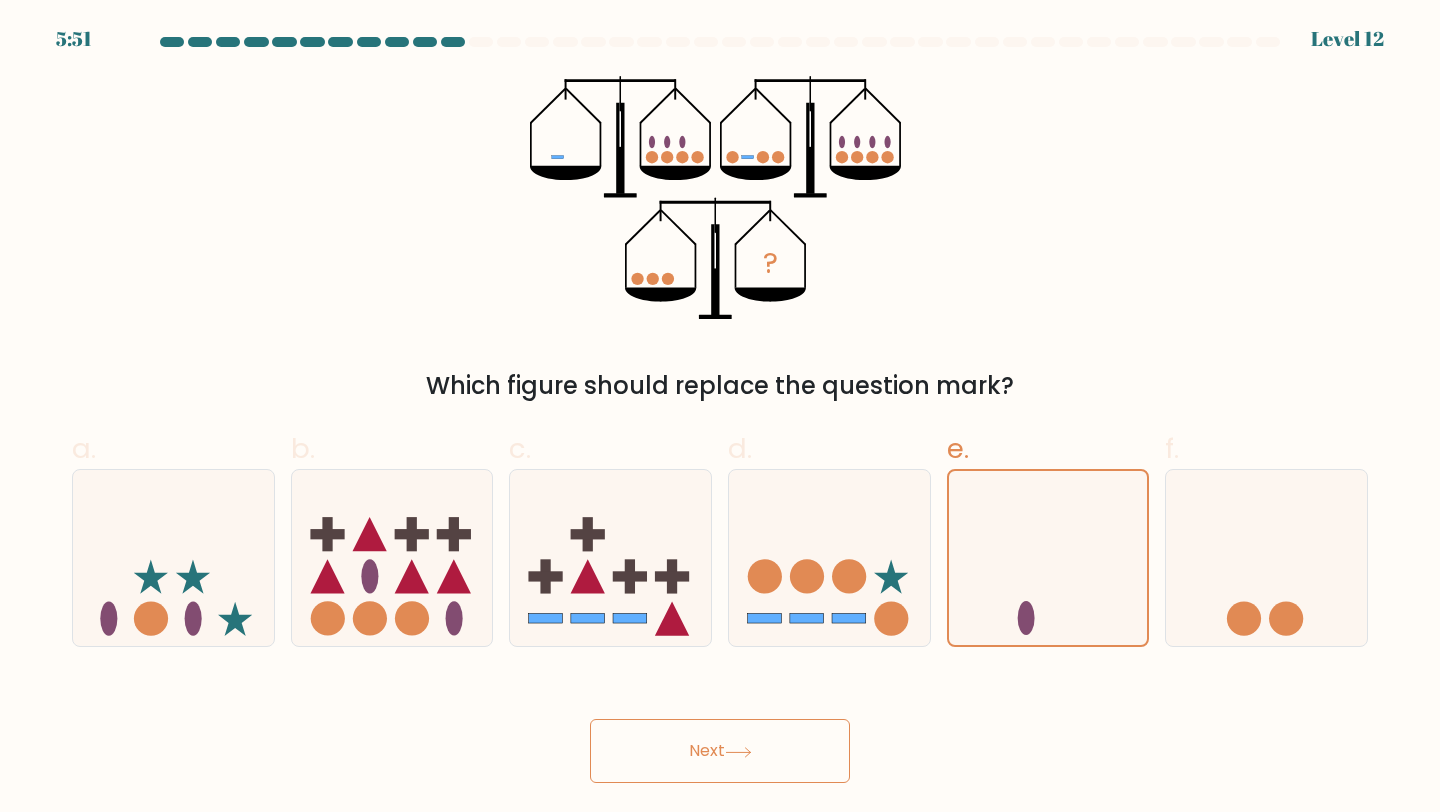 click on "5:51
Level 12" at bounding box center [720, 406] 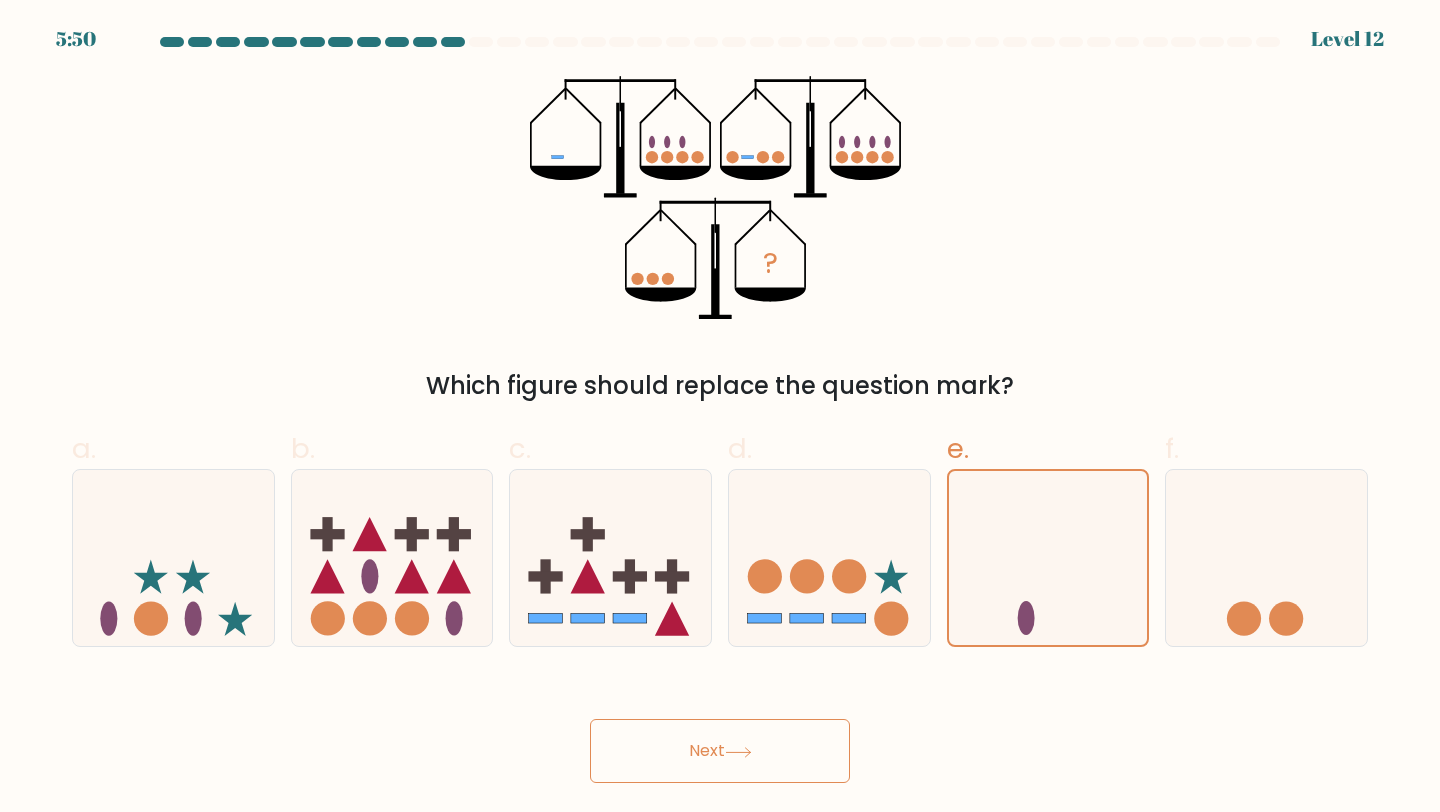 click on "Next" at bounding box center [720, 751] 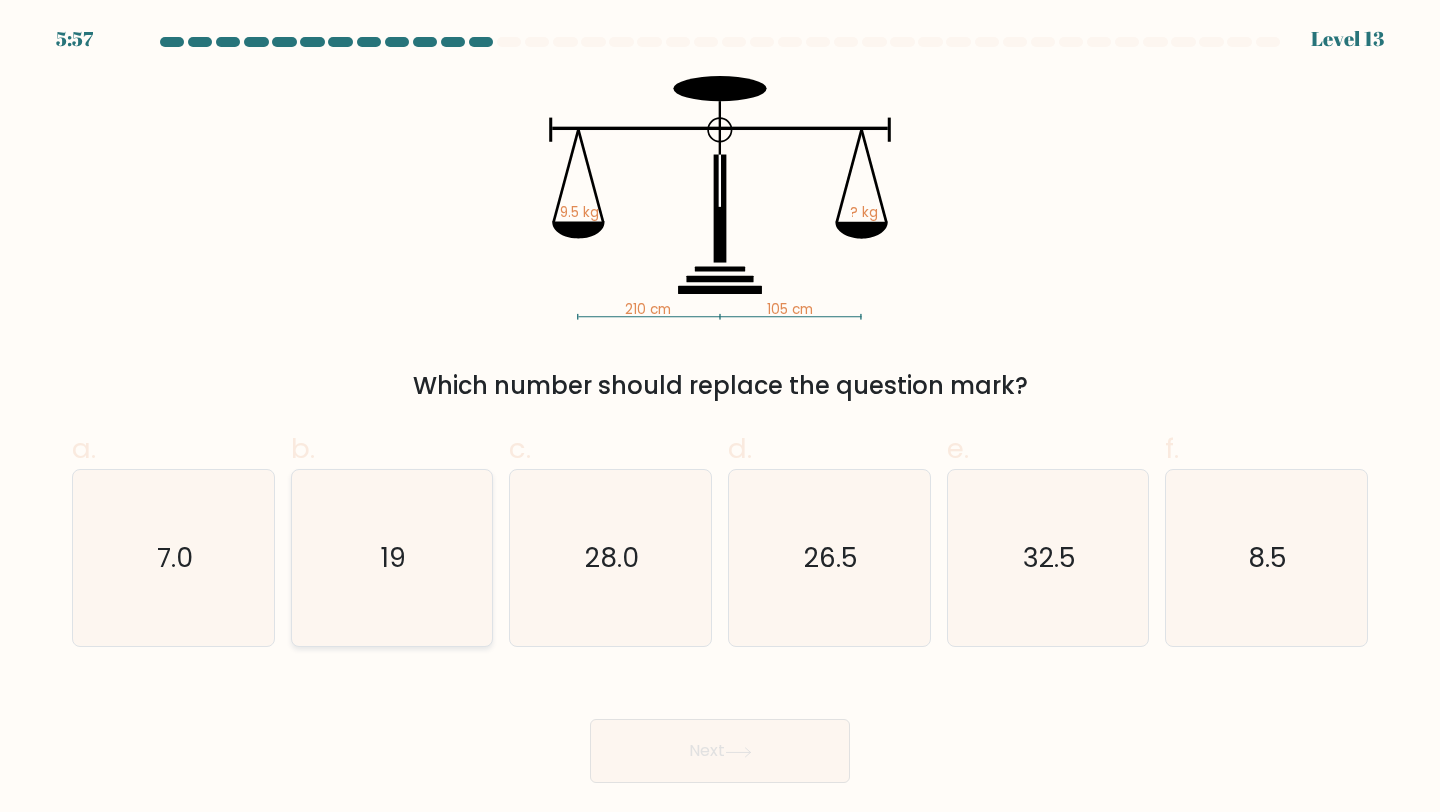 click on "19" at bounding box center (392, 558) 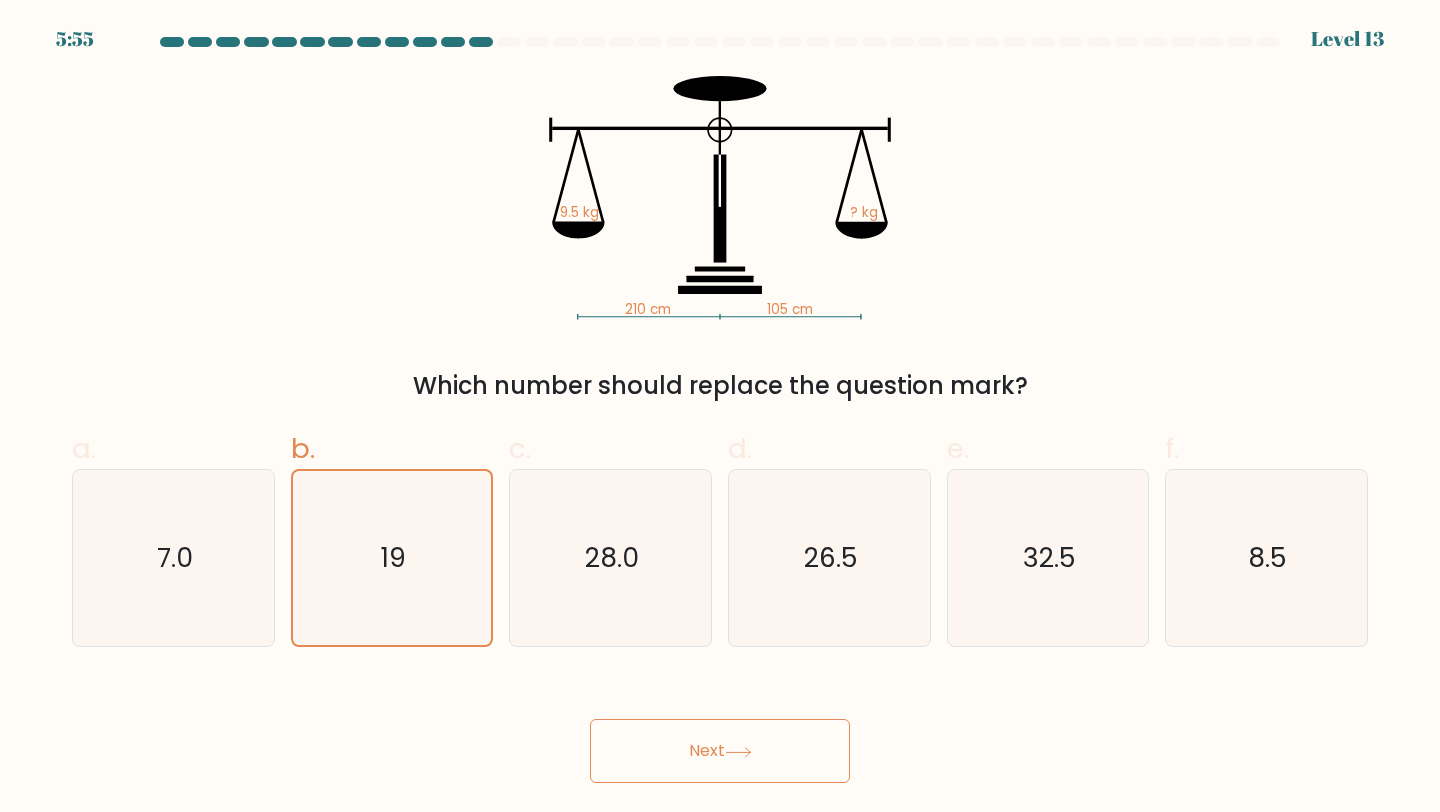 click on "Next" at bounding box center (720, 751) 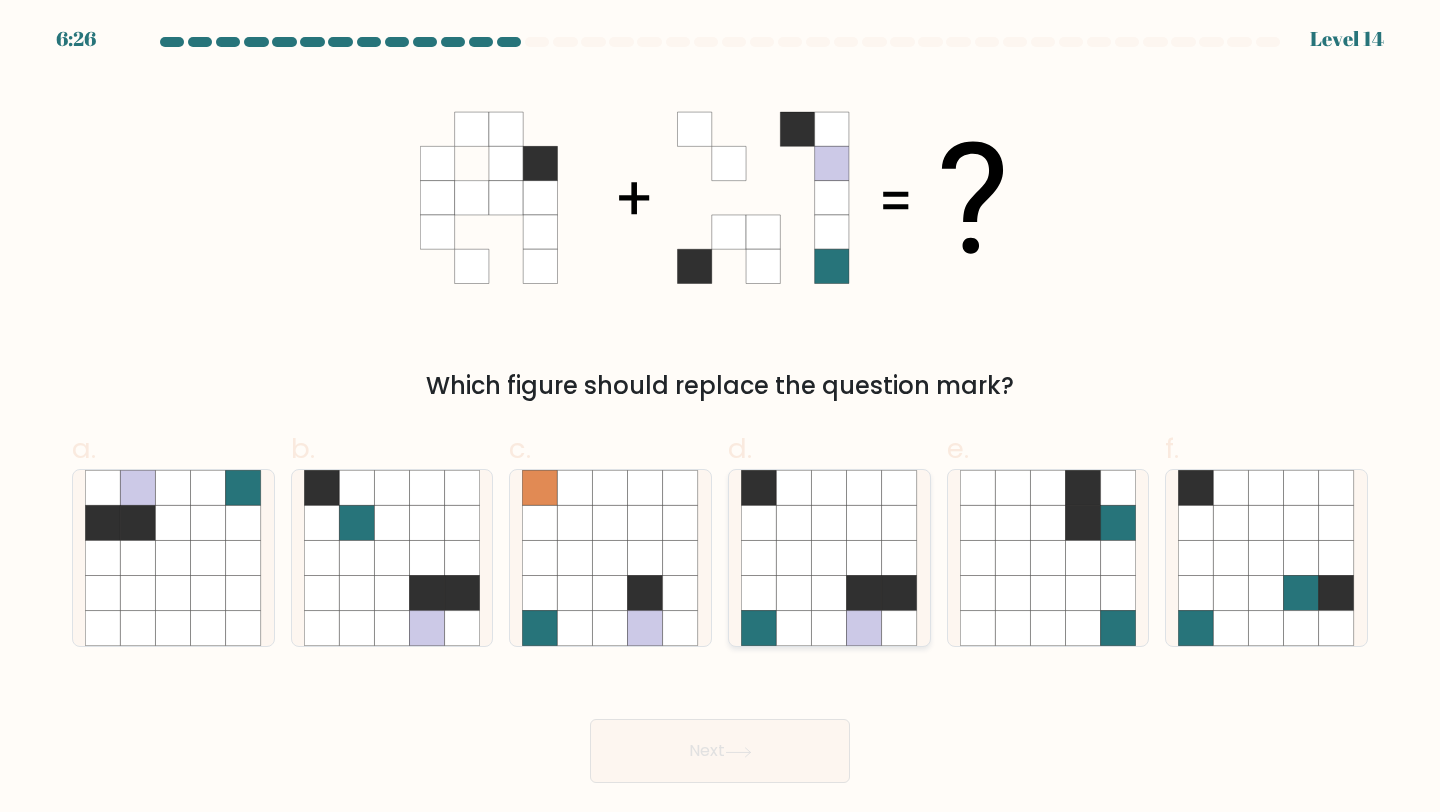 click at bounding box center [899, 628] 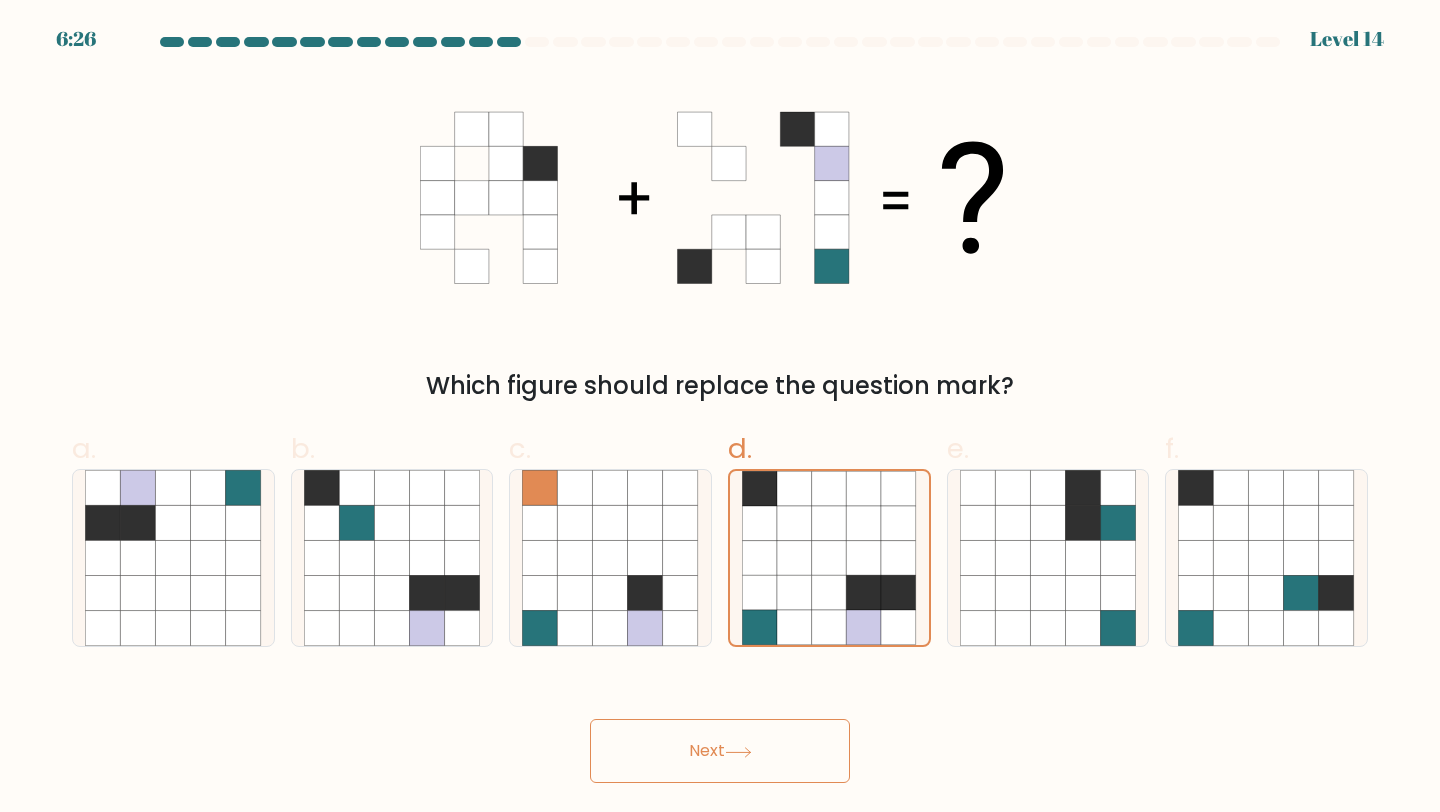 click on "Next" at bounding box center (720, 751) 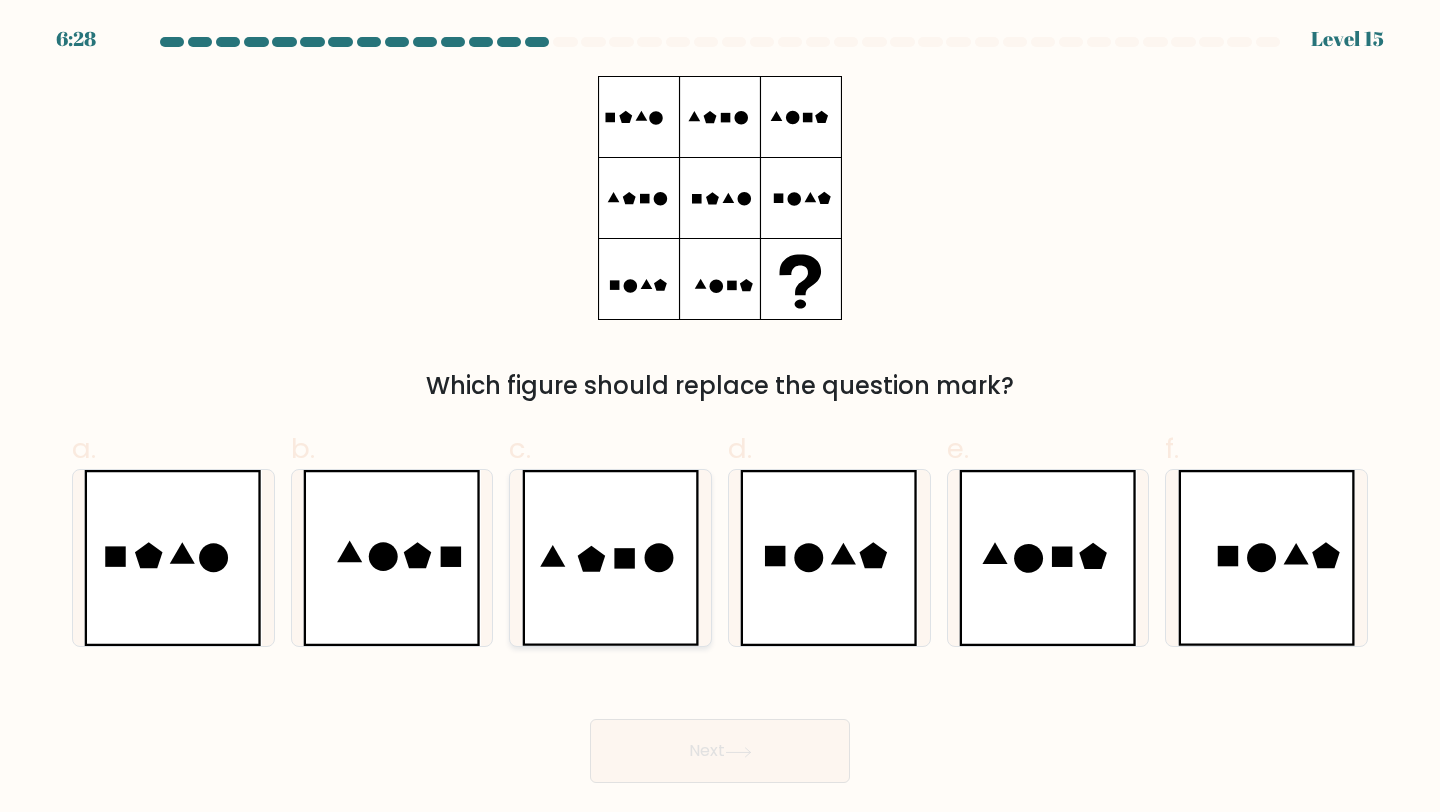 click at bounding box center [611, 558] 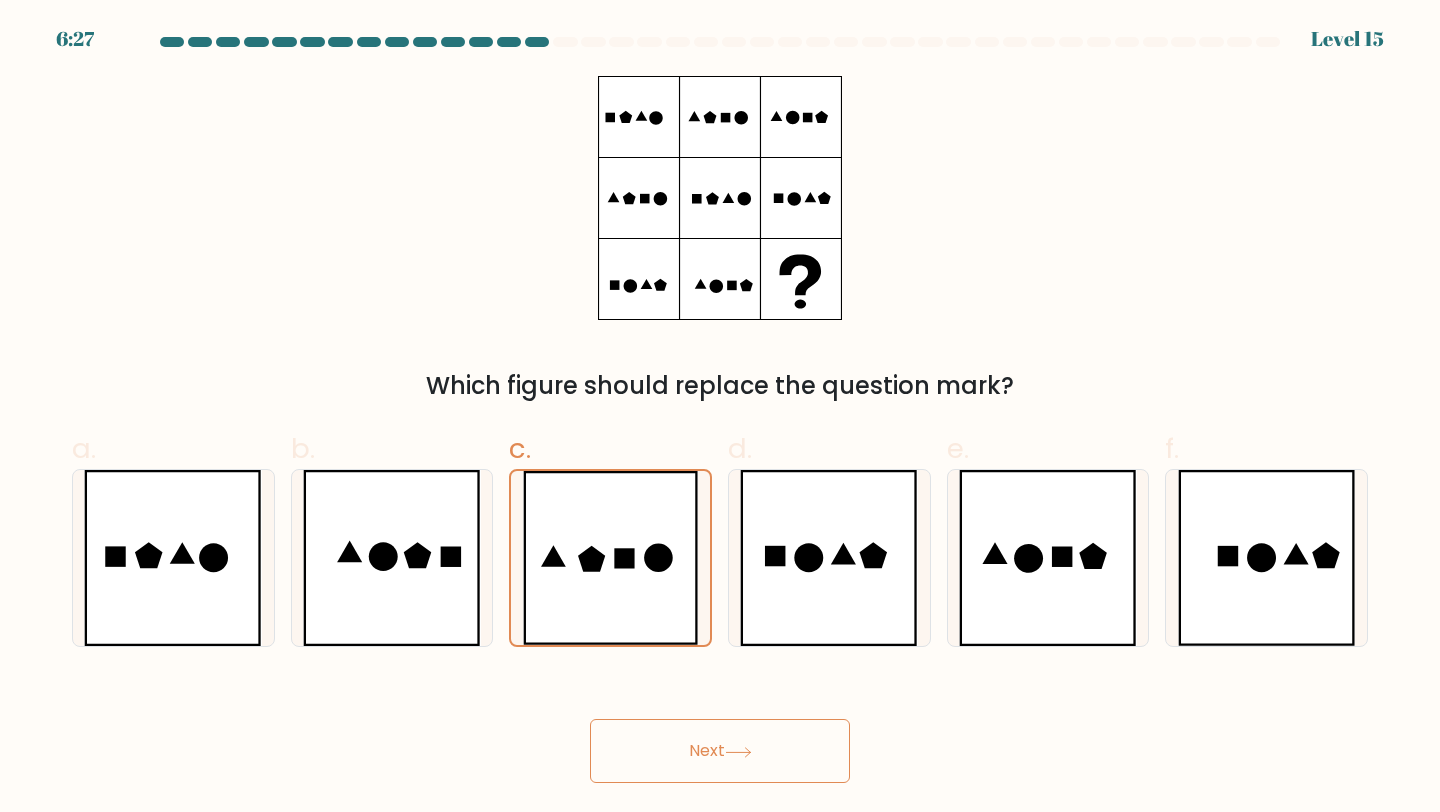 click on "Next" at bounding box center (720, 751) 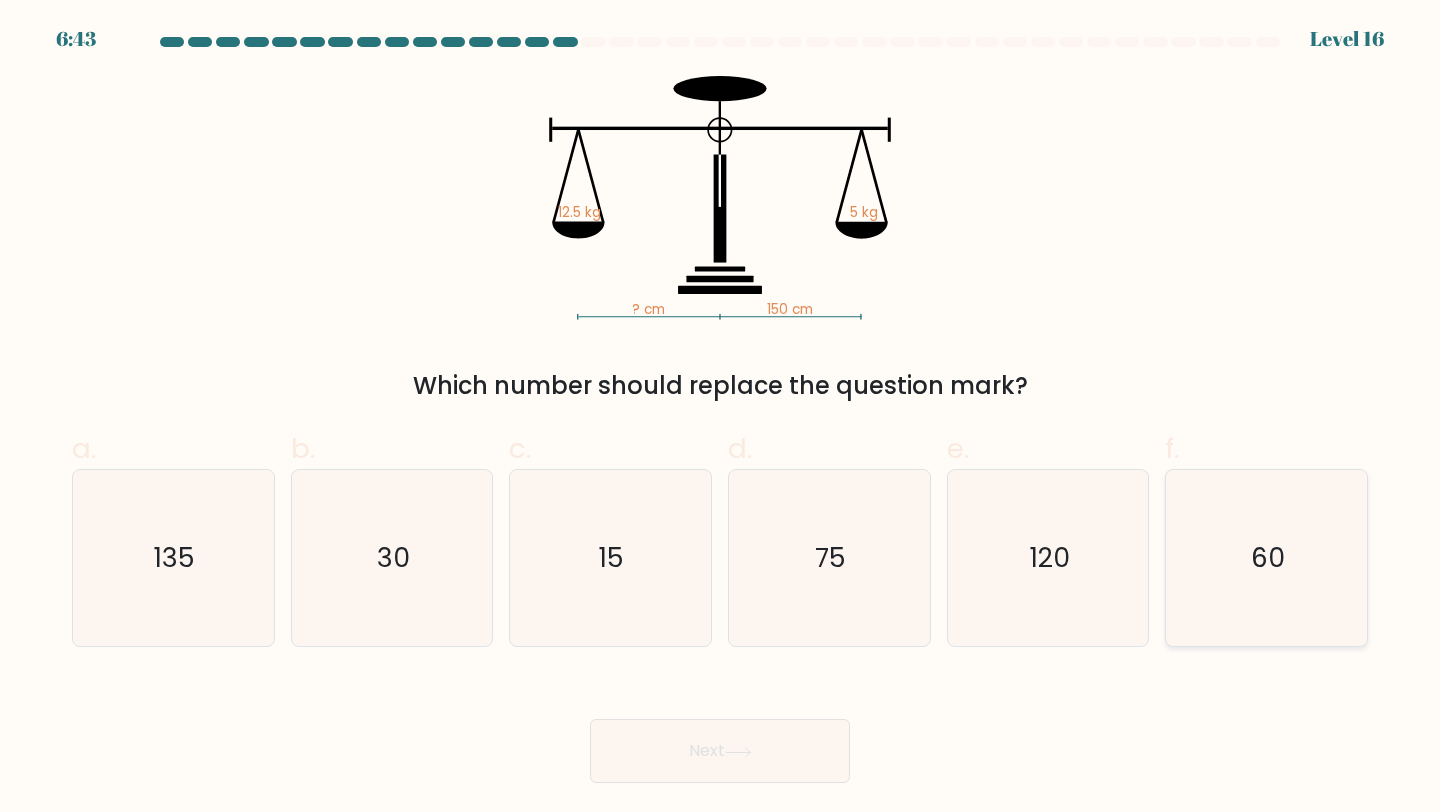 click on "60" at bounding box center [1268, 557] 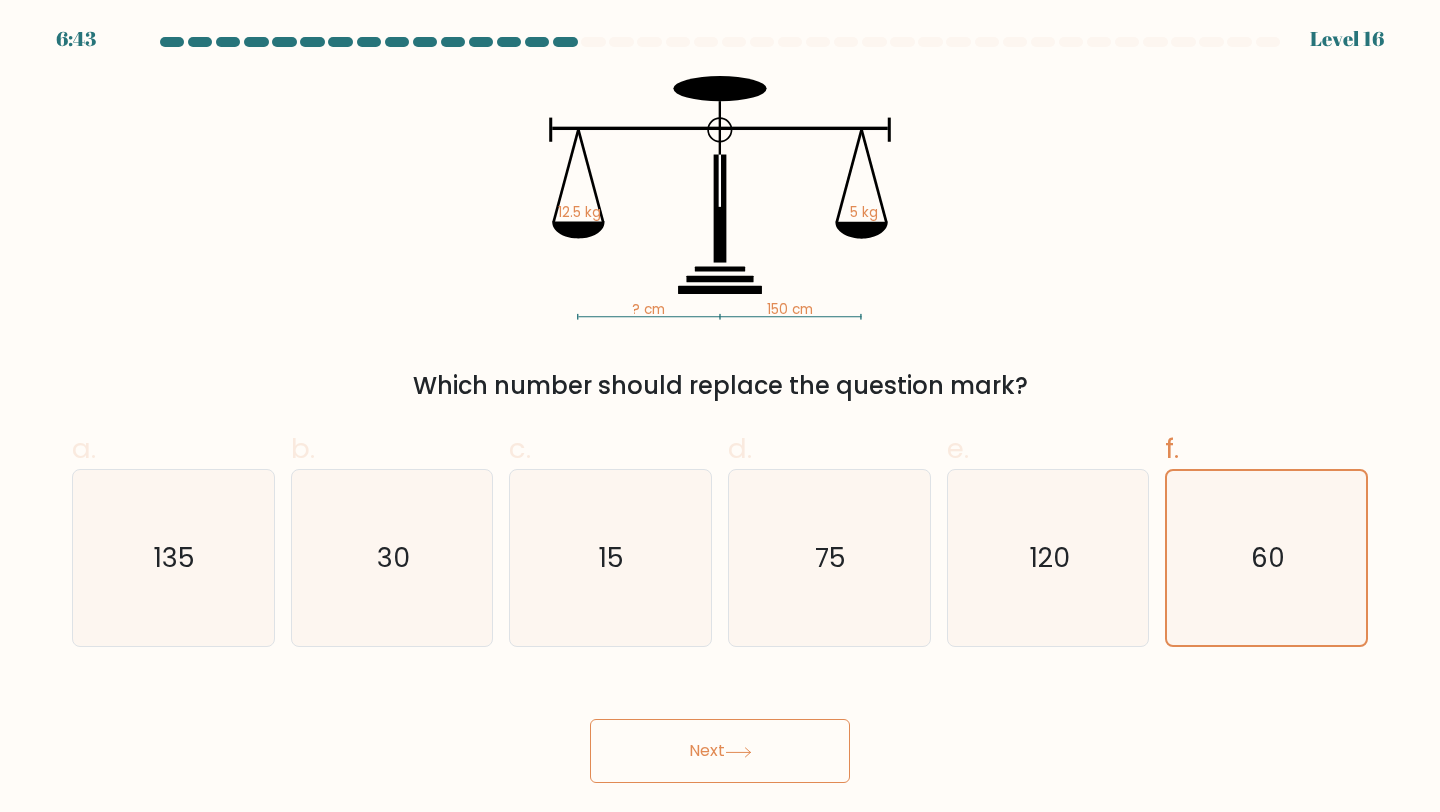 click on "Next" at bounding box center (720, 751) 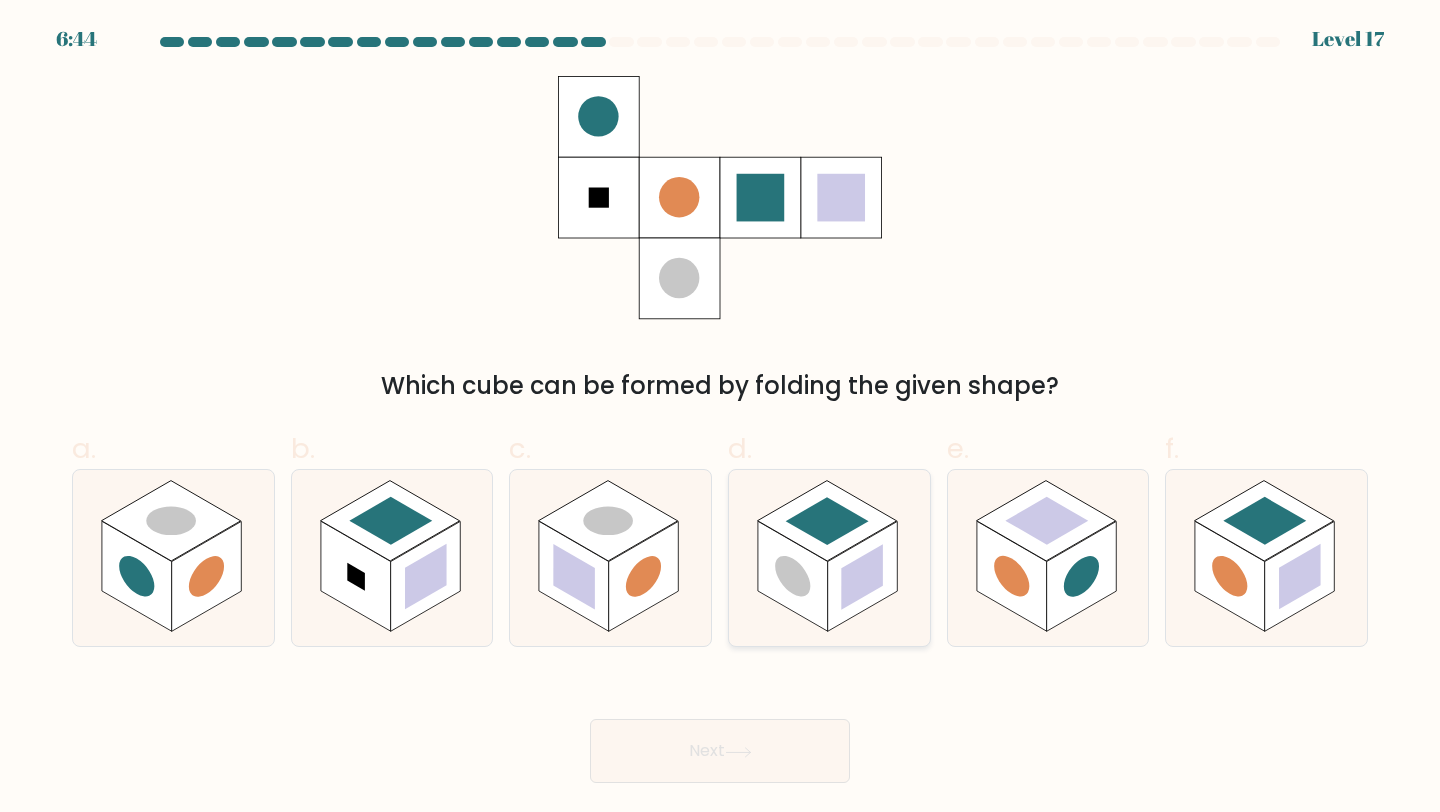 click at bounding box center (793, 576) 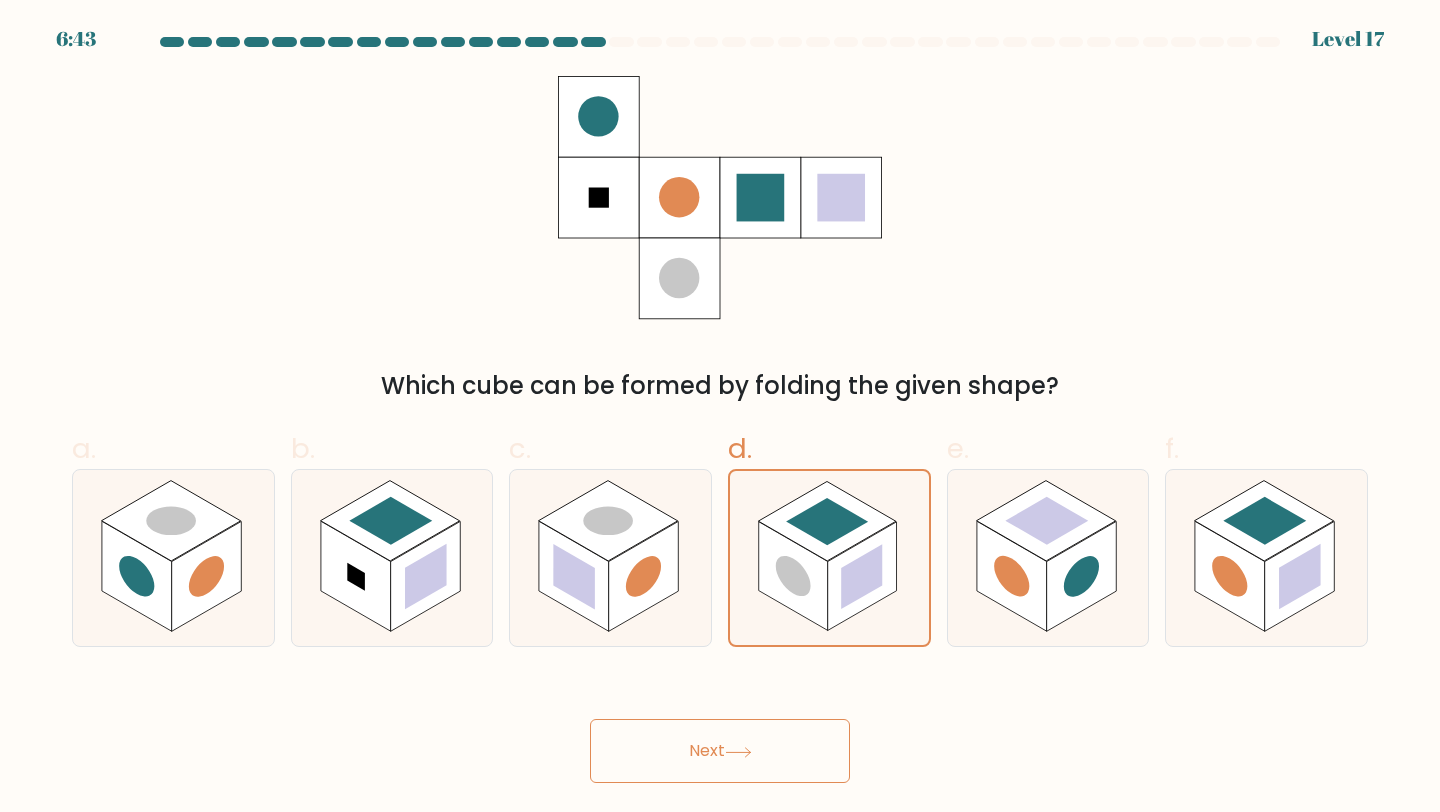 click on "Next" at bounding box center (720, 751) 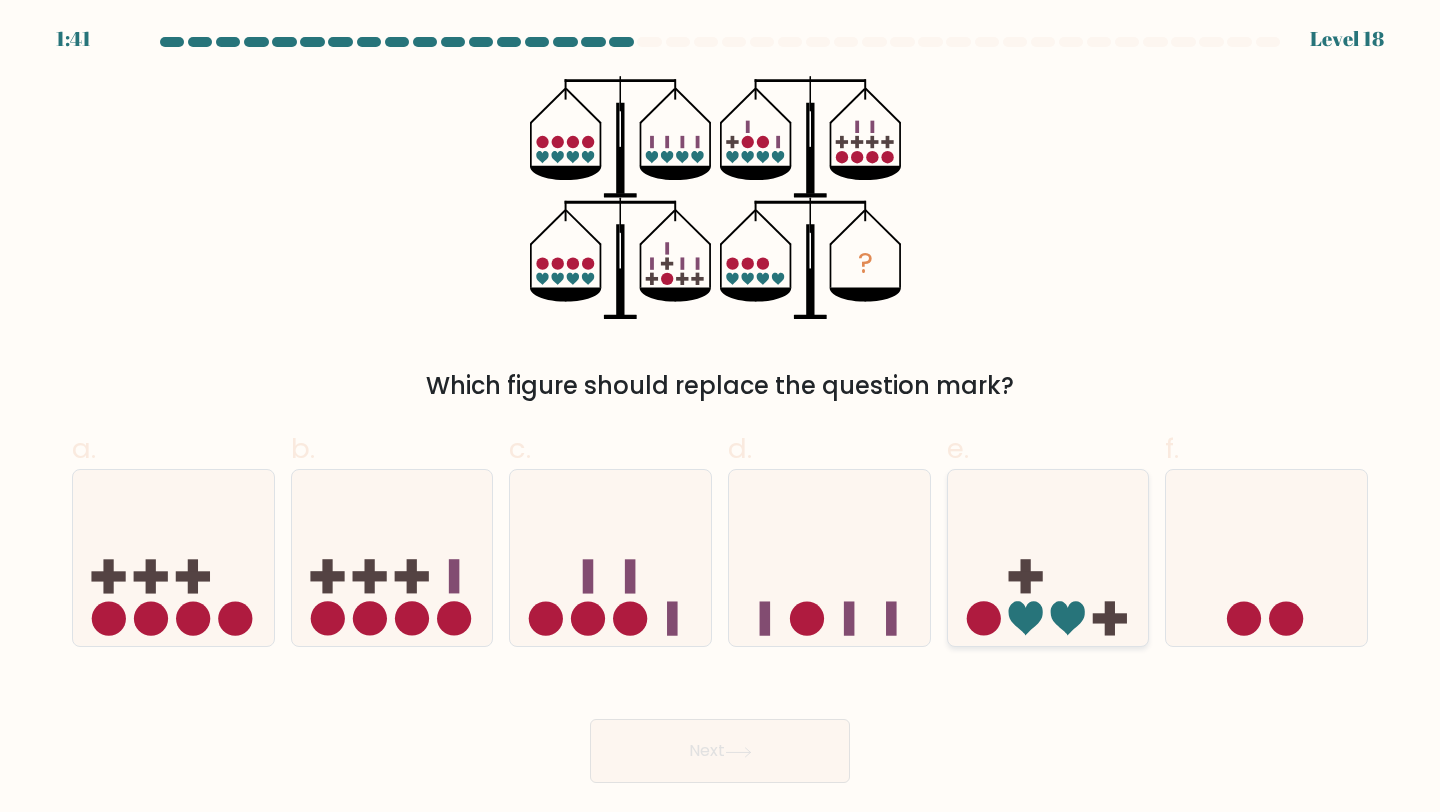 click at bounding box center (1048, 558) 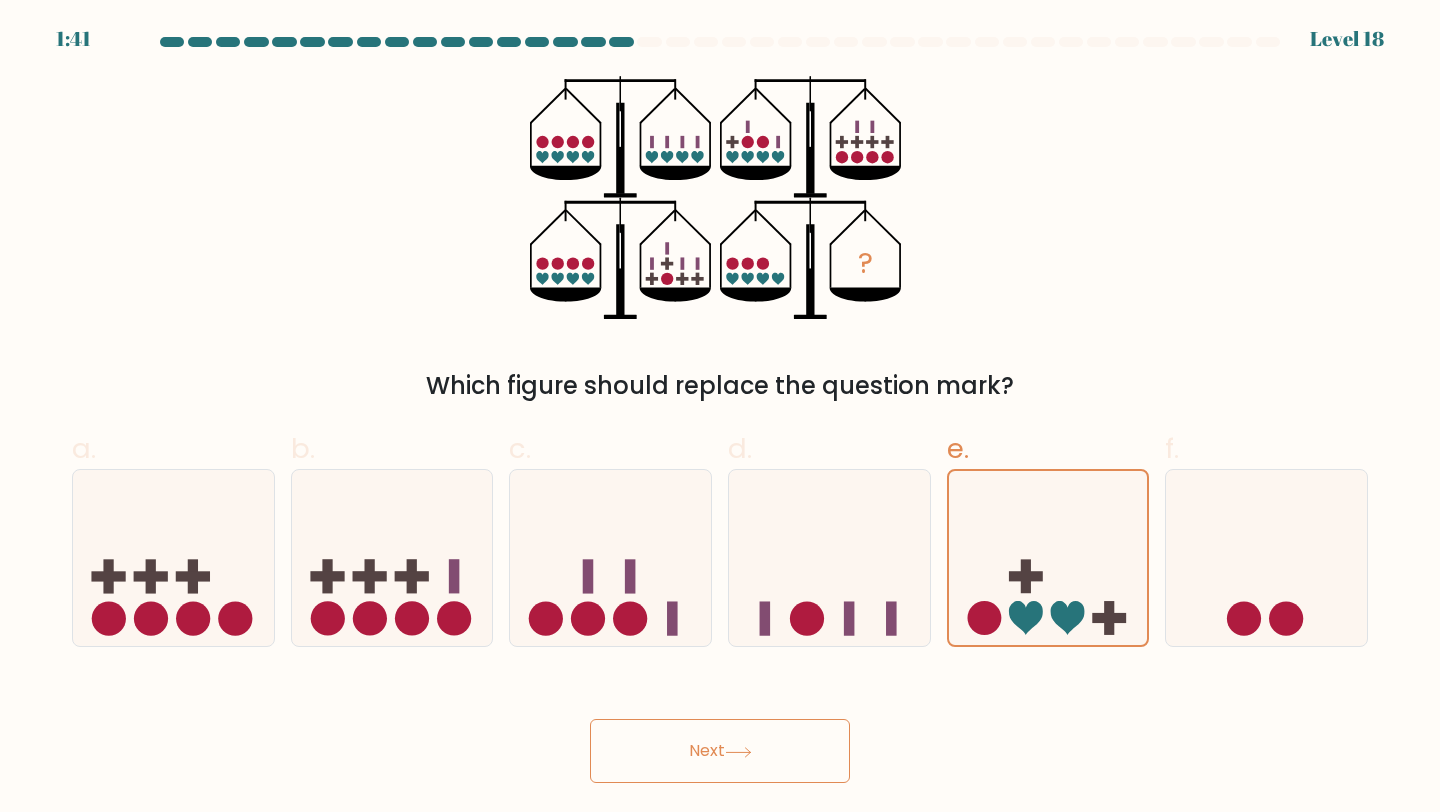 click on "Next" at bounding box center [720, 751] 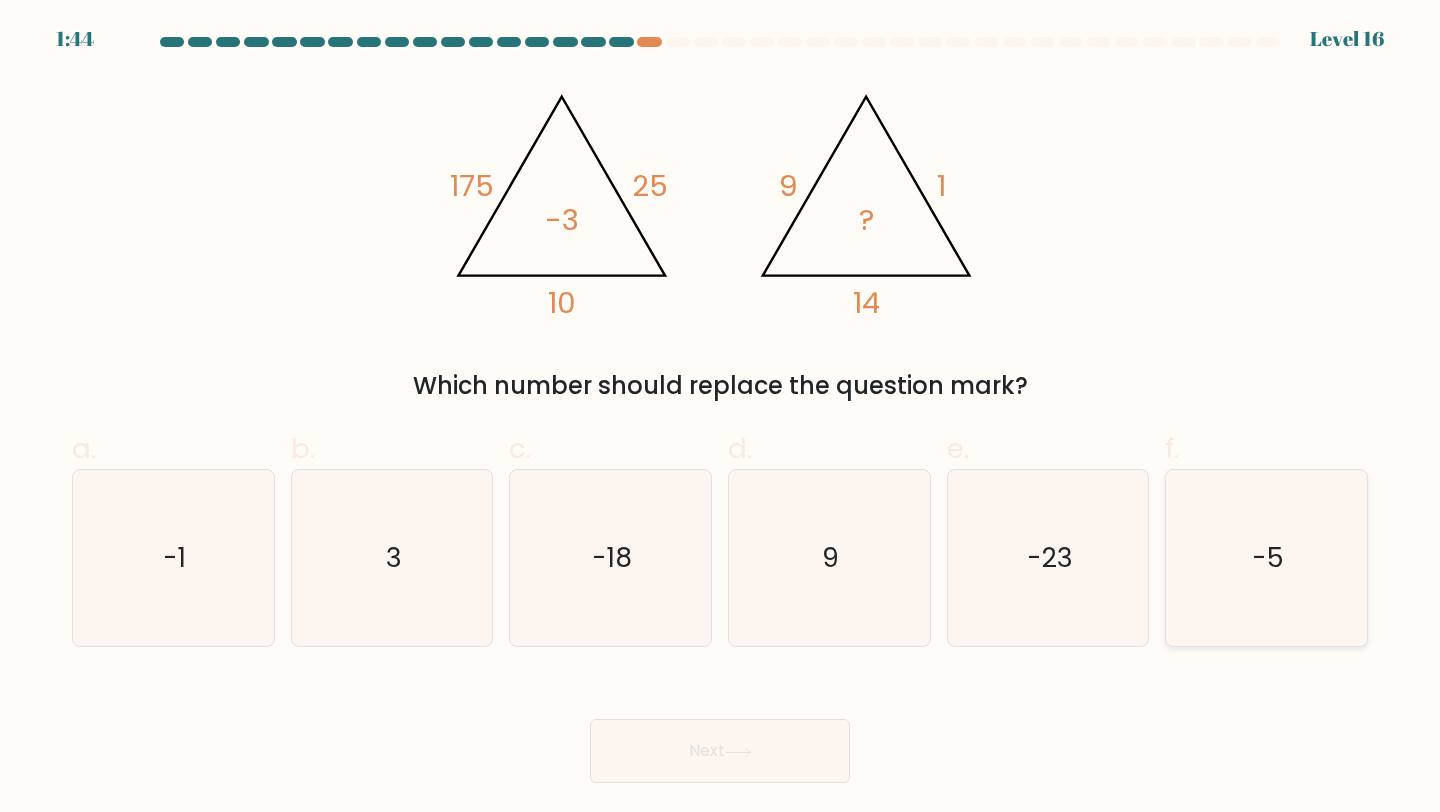 click on "-5" at bounding box center (1266, 558) 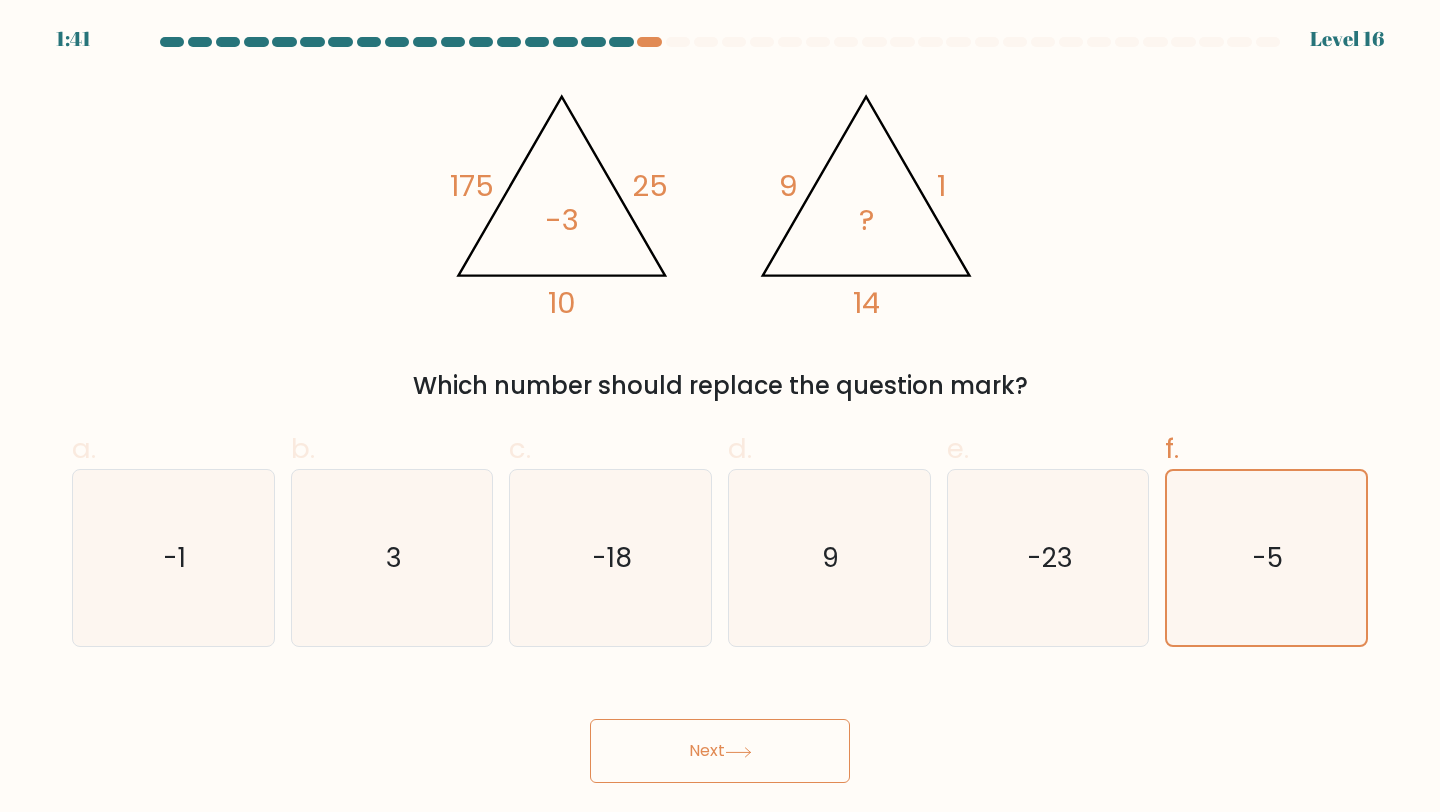 click at bounding box center (738, 752) 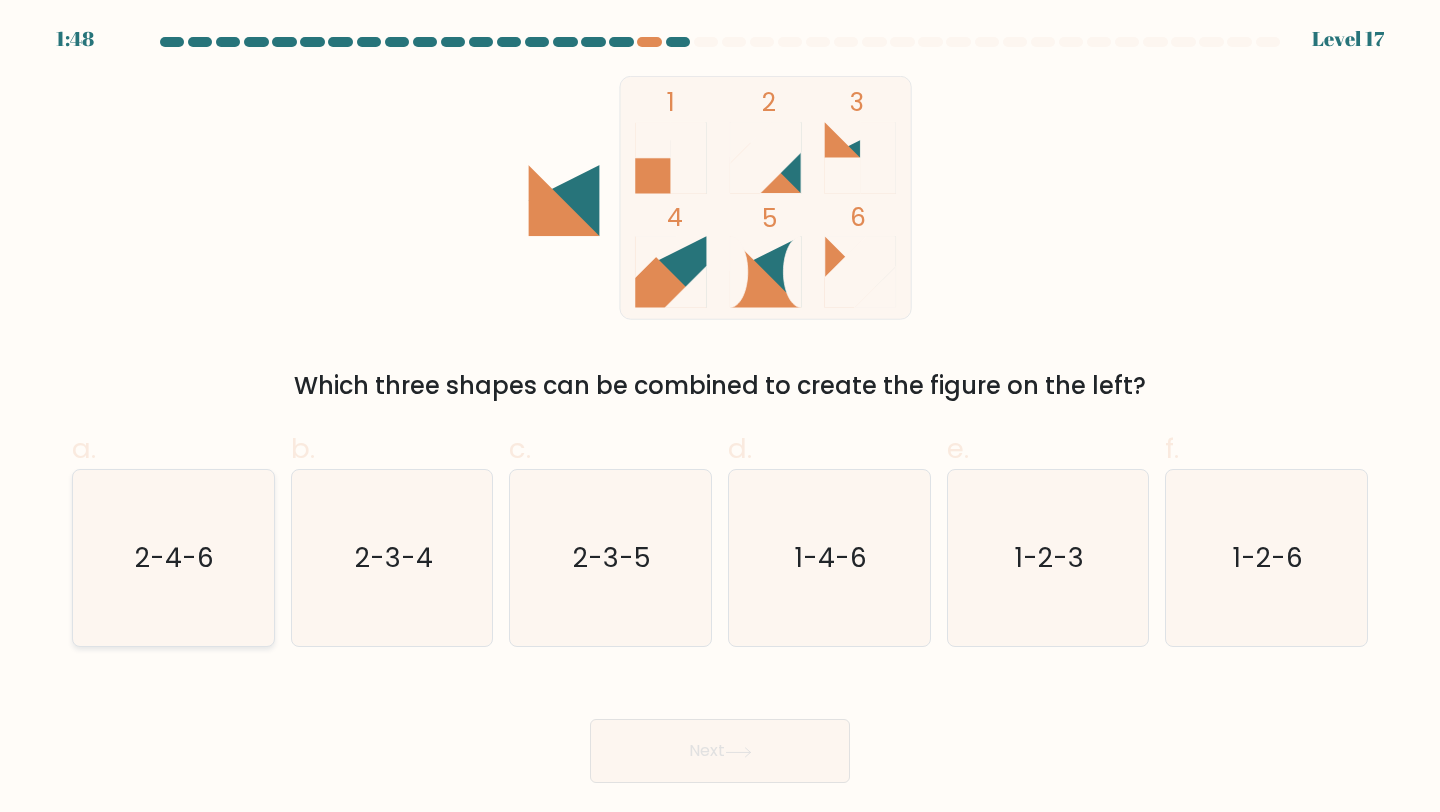 click on "2-4-6" at bounding box center [175, 557] 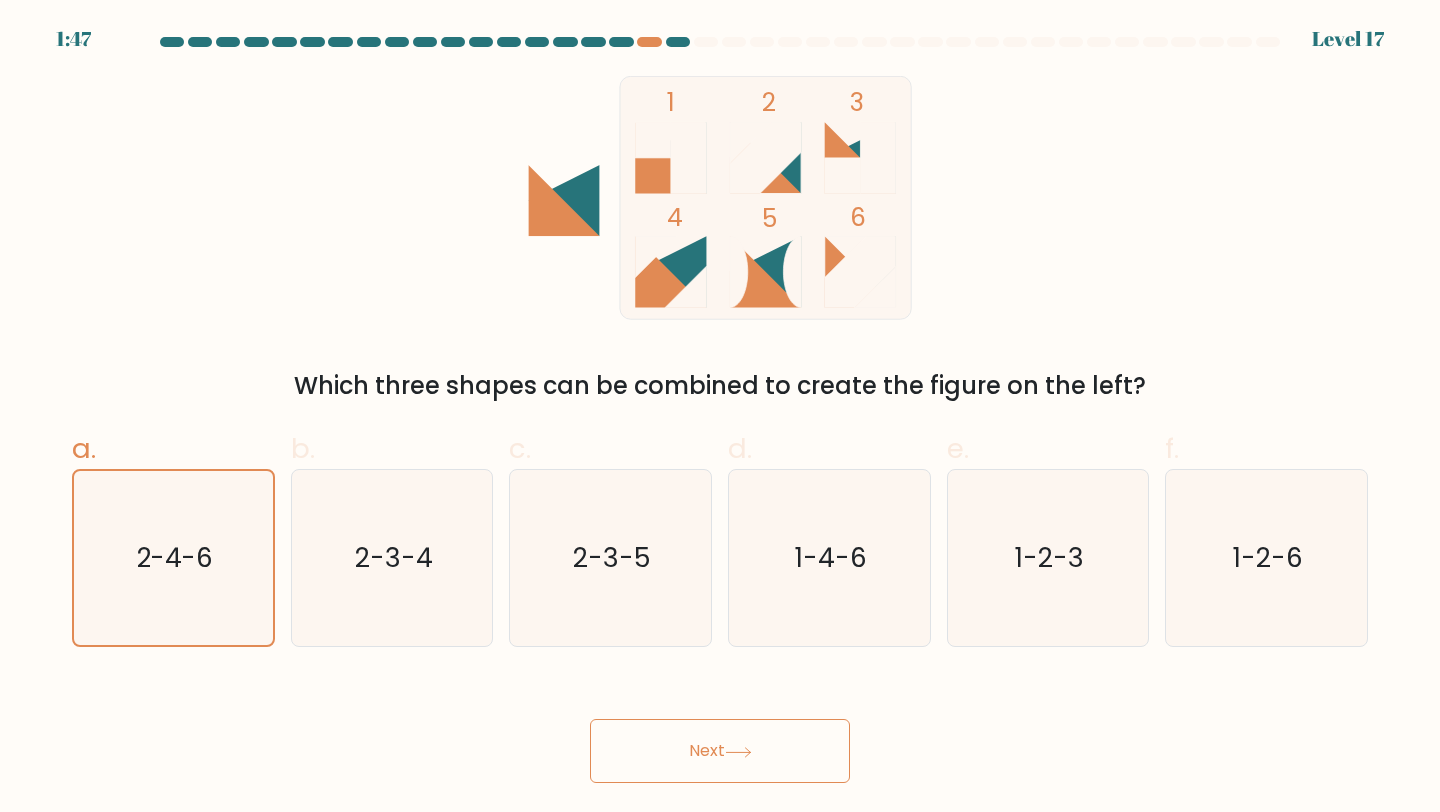 click on "Next" at bounding box center (720, 751) 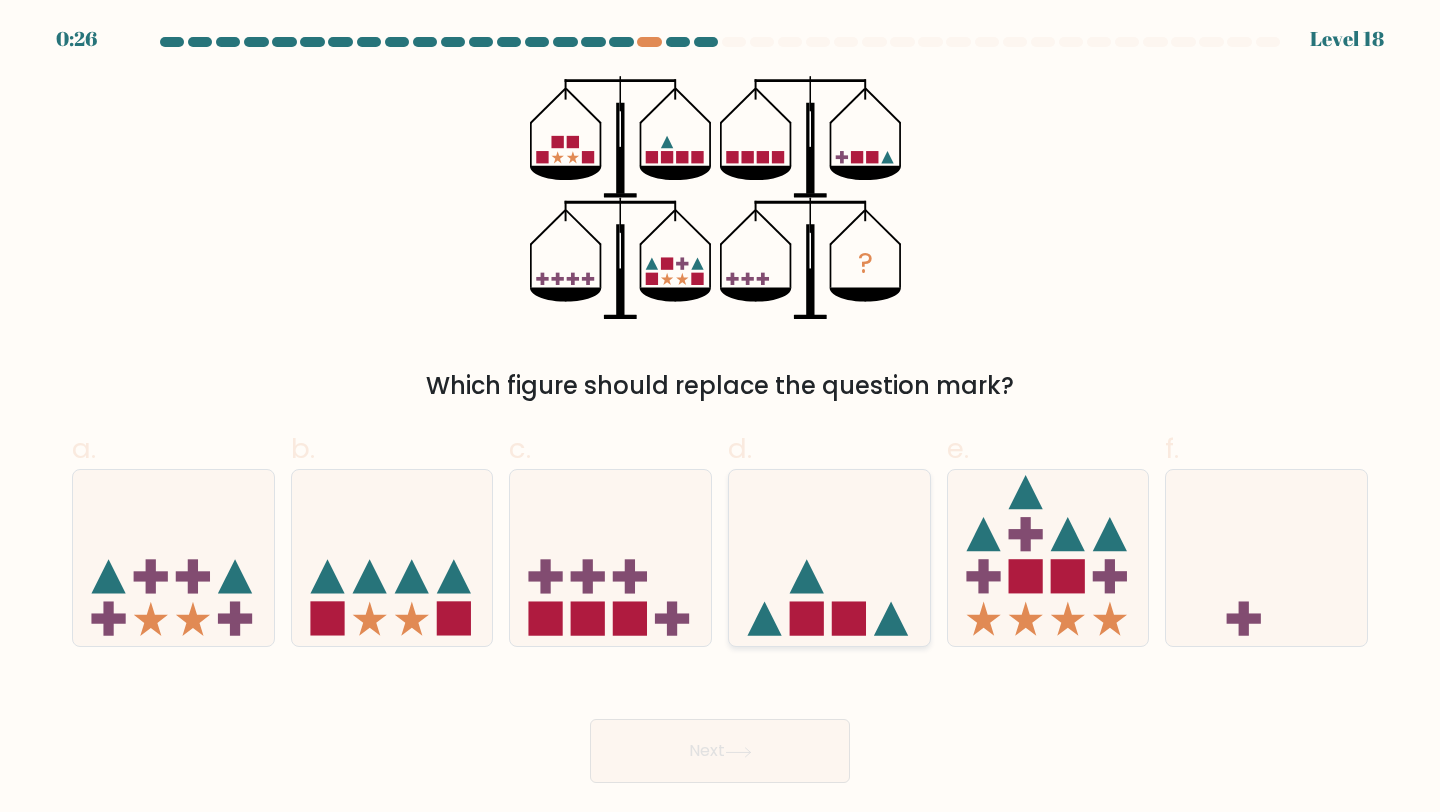 click at bounding box center [807, 619] 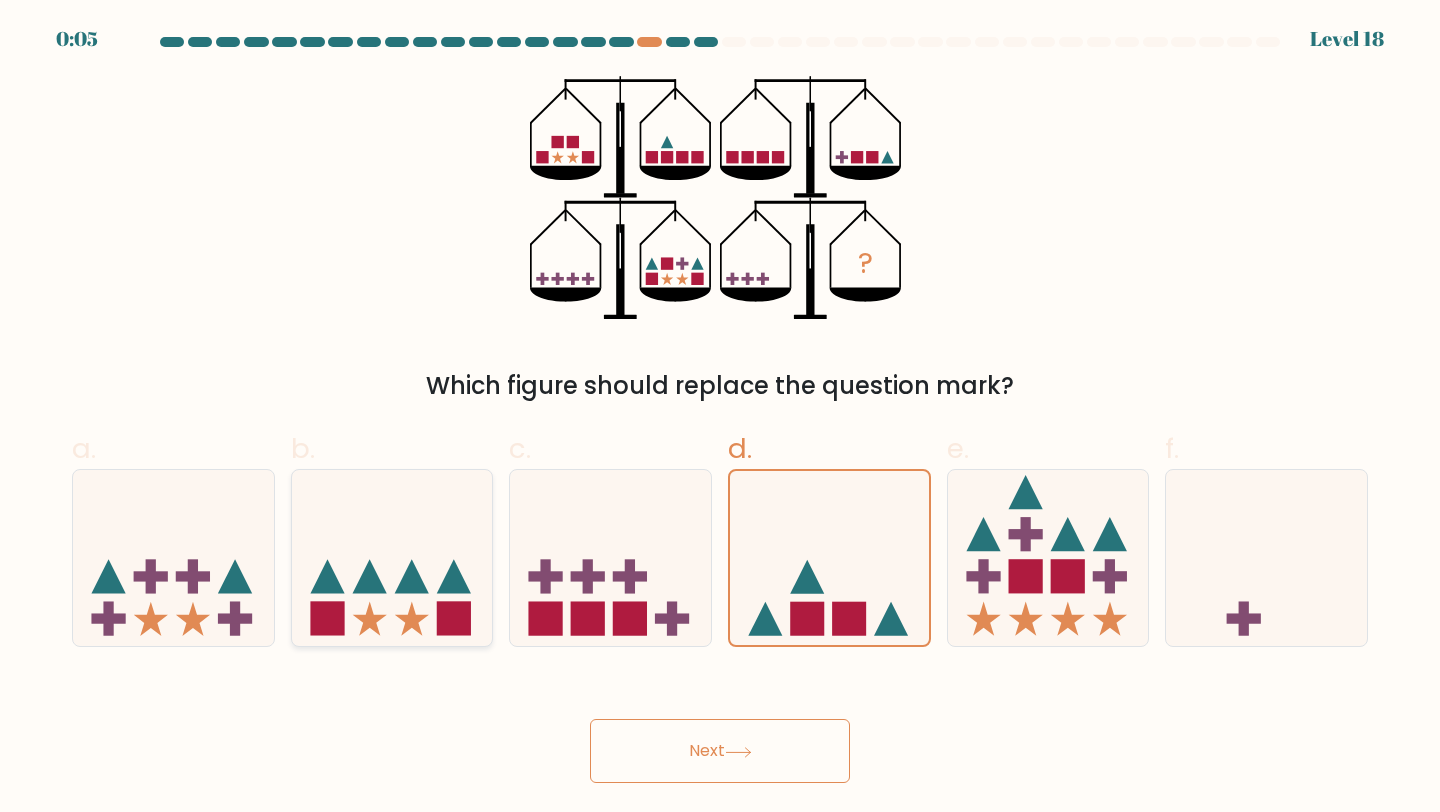 click at bounding box center (327, 619) 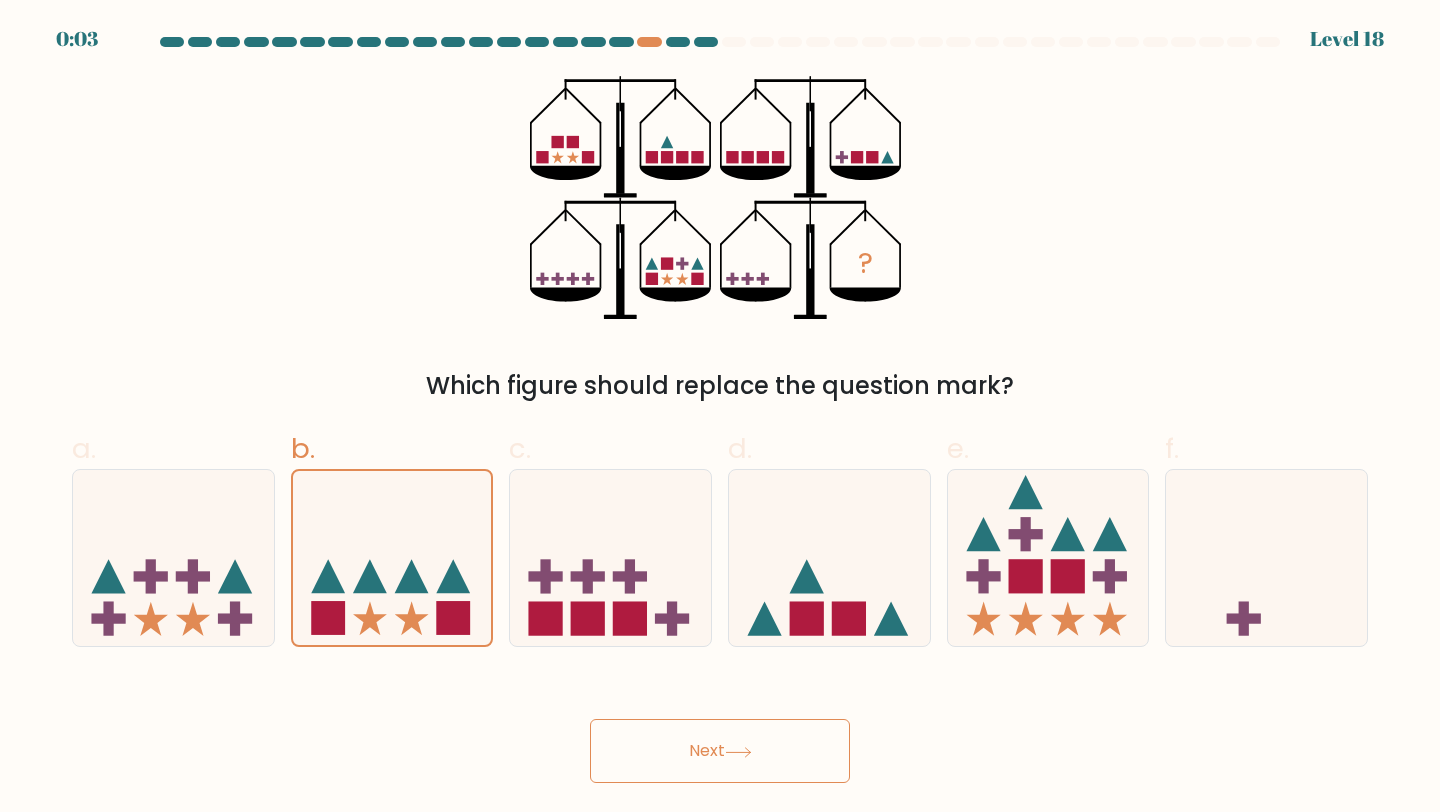 click on "Next" at bounding box center (720, 751) 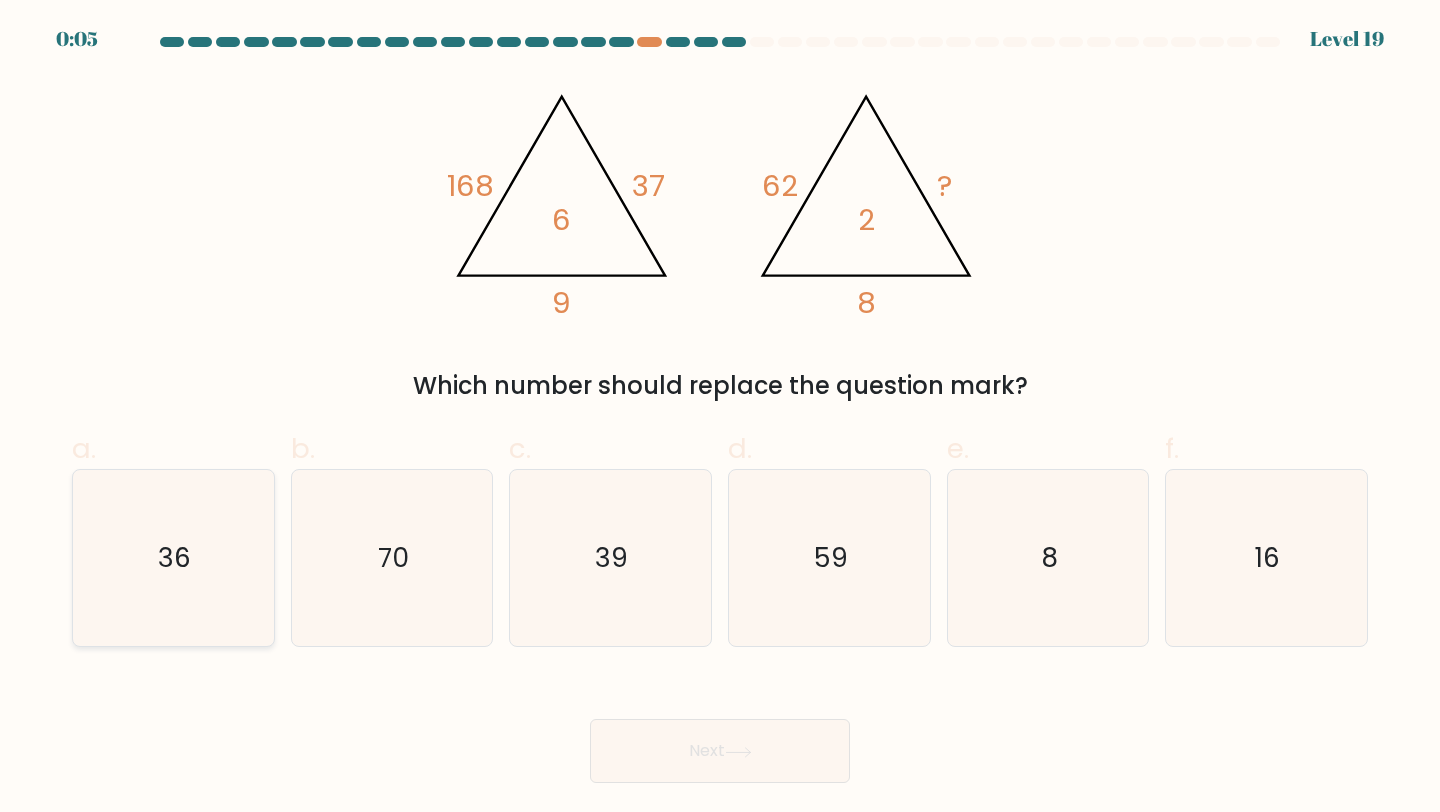 click on "36" at bounding box center (173, 558) 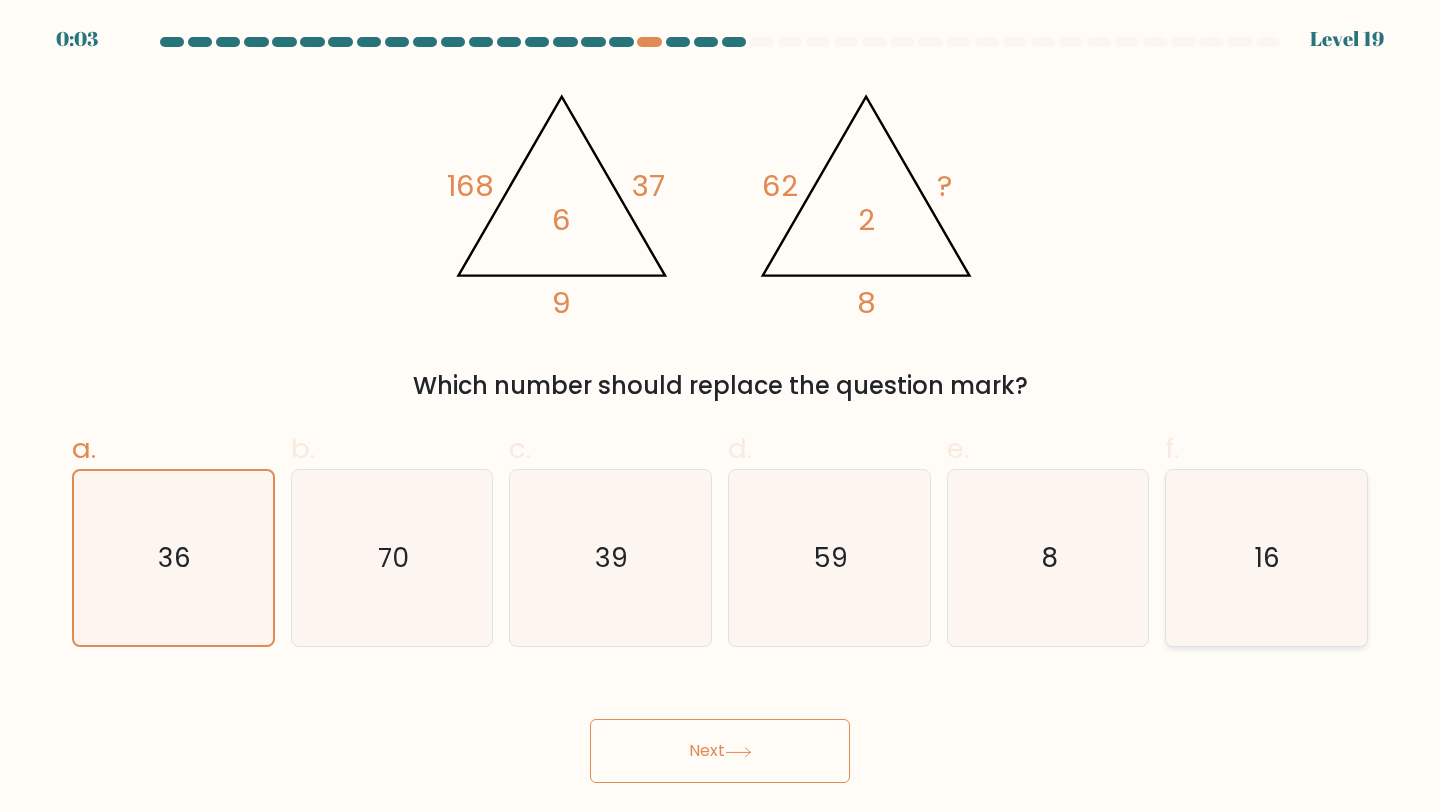 click on "16" at bounding box center (1266, 558) 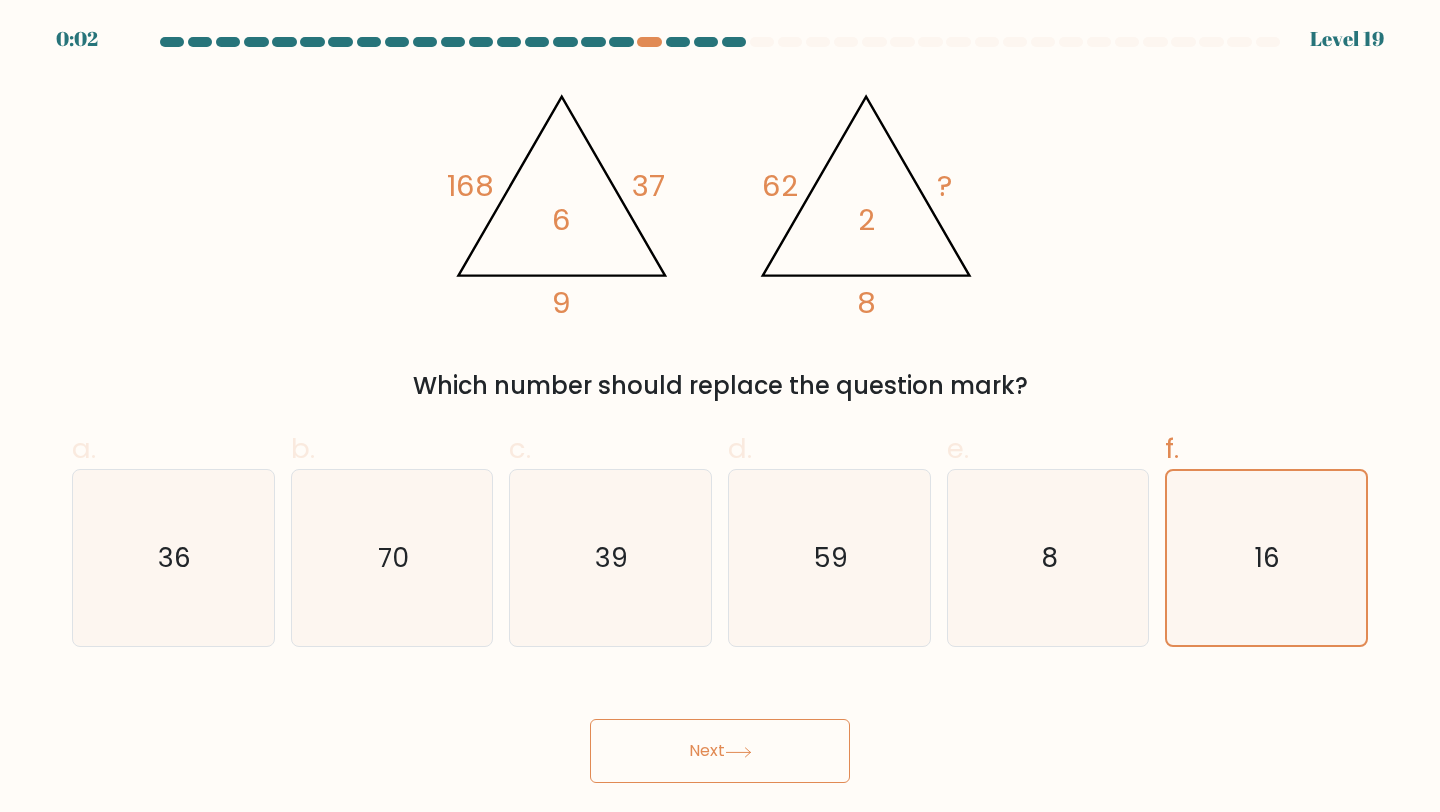 click on "Next" at bounding box center [720, 751] 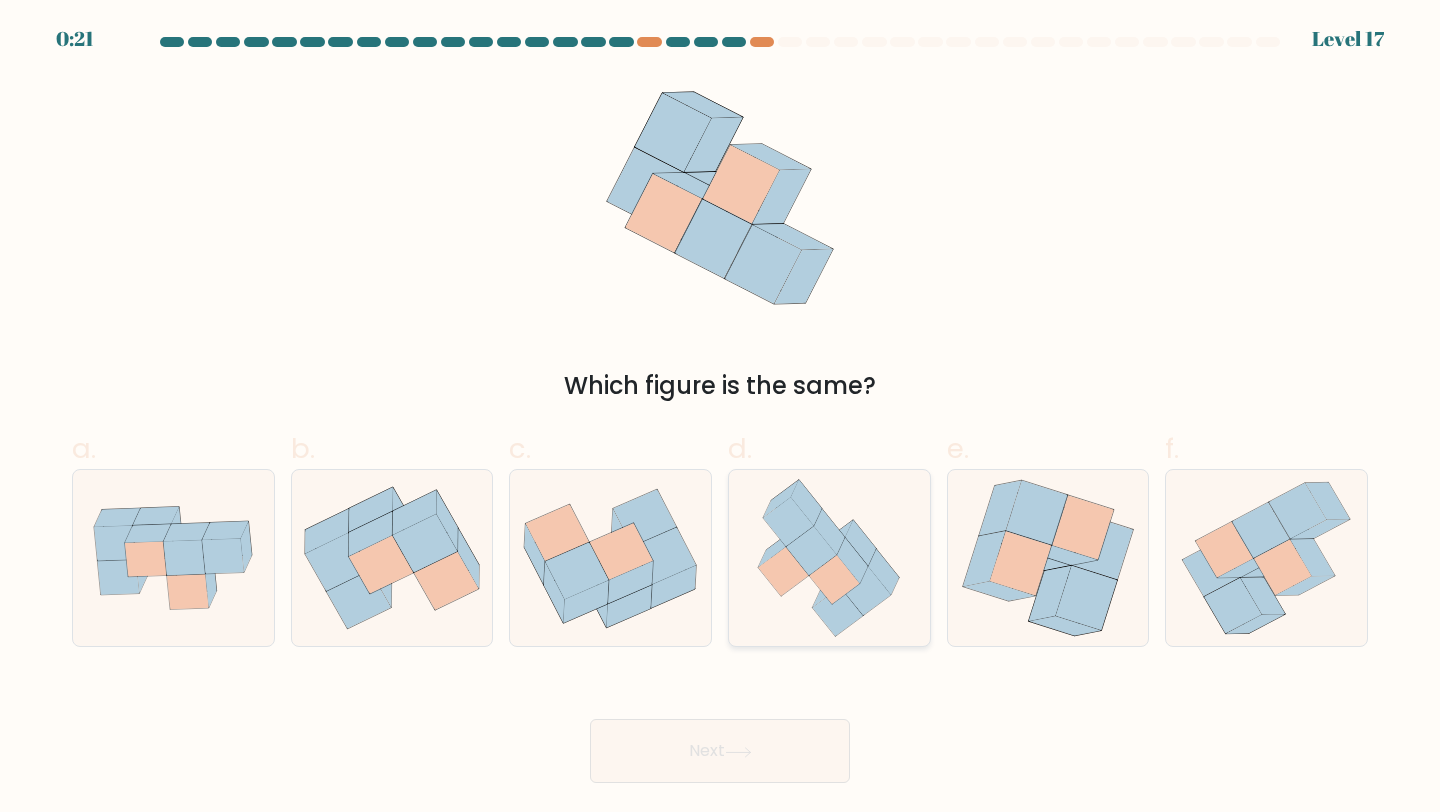click at bounding box center [784, 571] 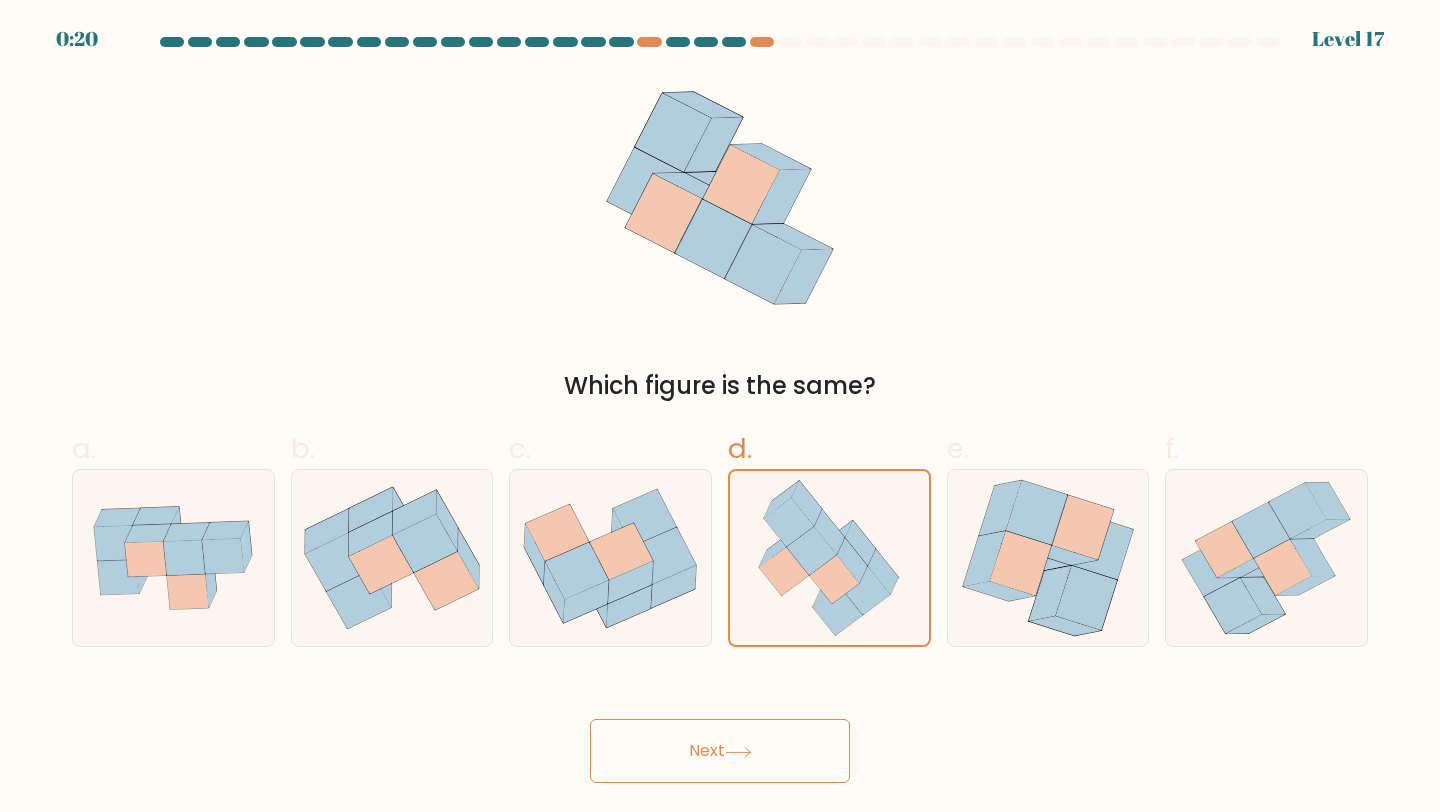 click on "Next" at bounding box center (720, 751) 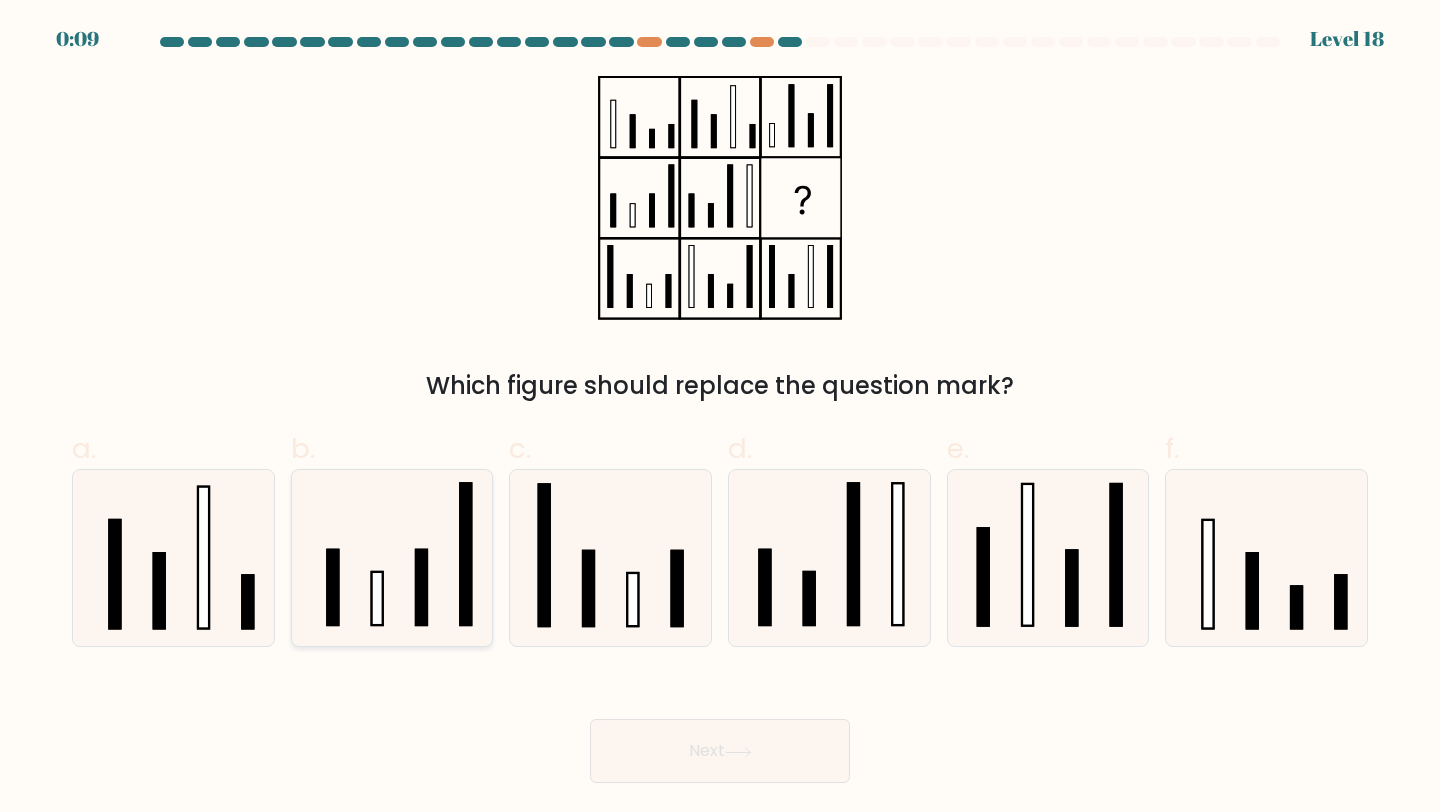 click at bounding box center [392, 558] 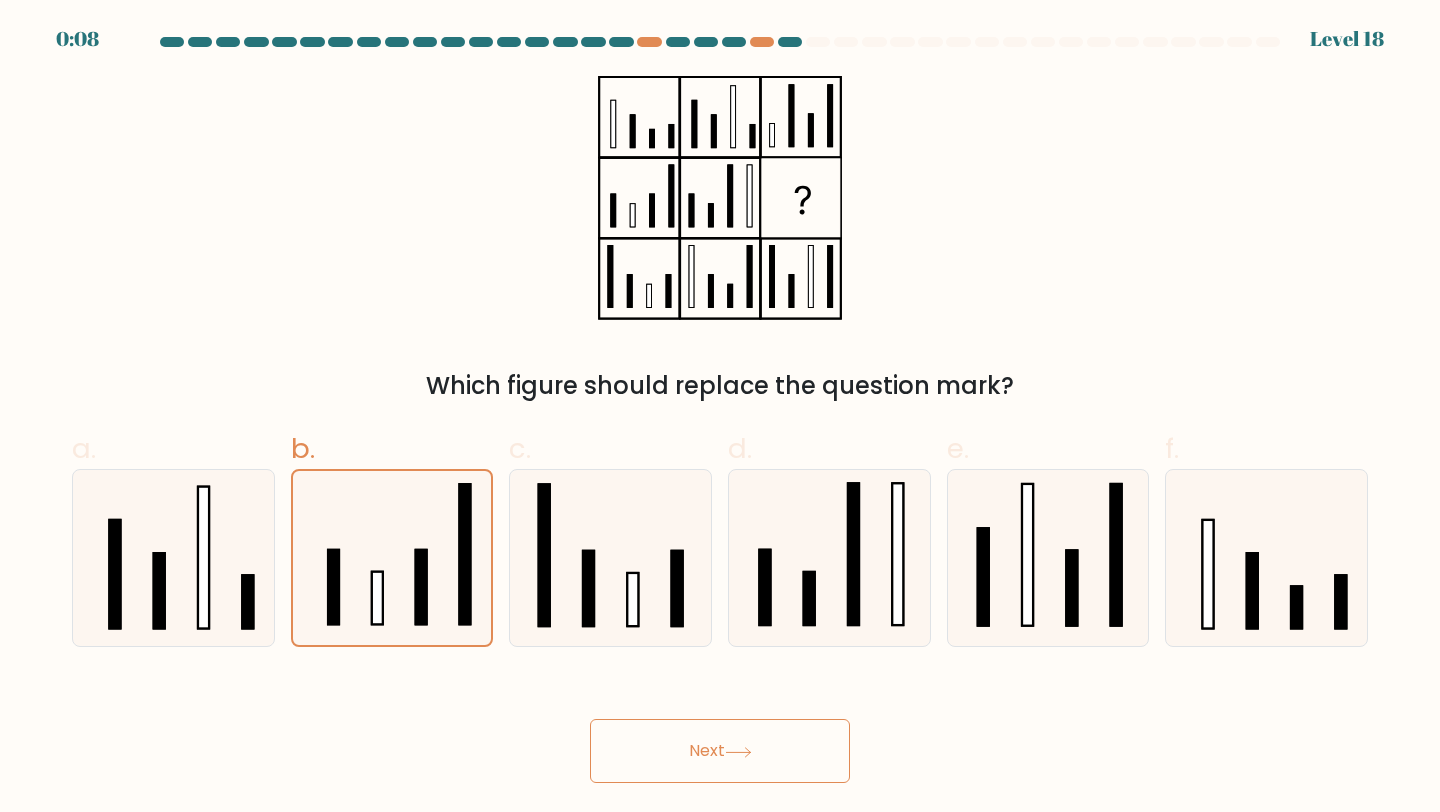 click on "Next" at bounding box center (720, 751) 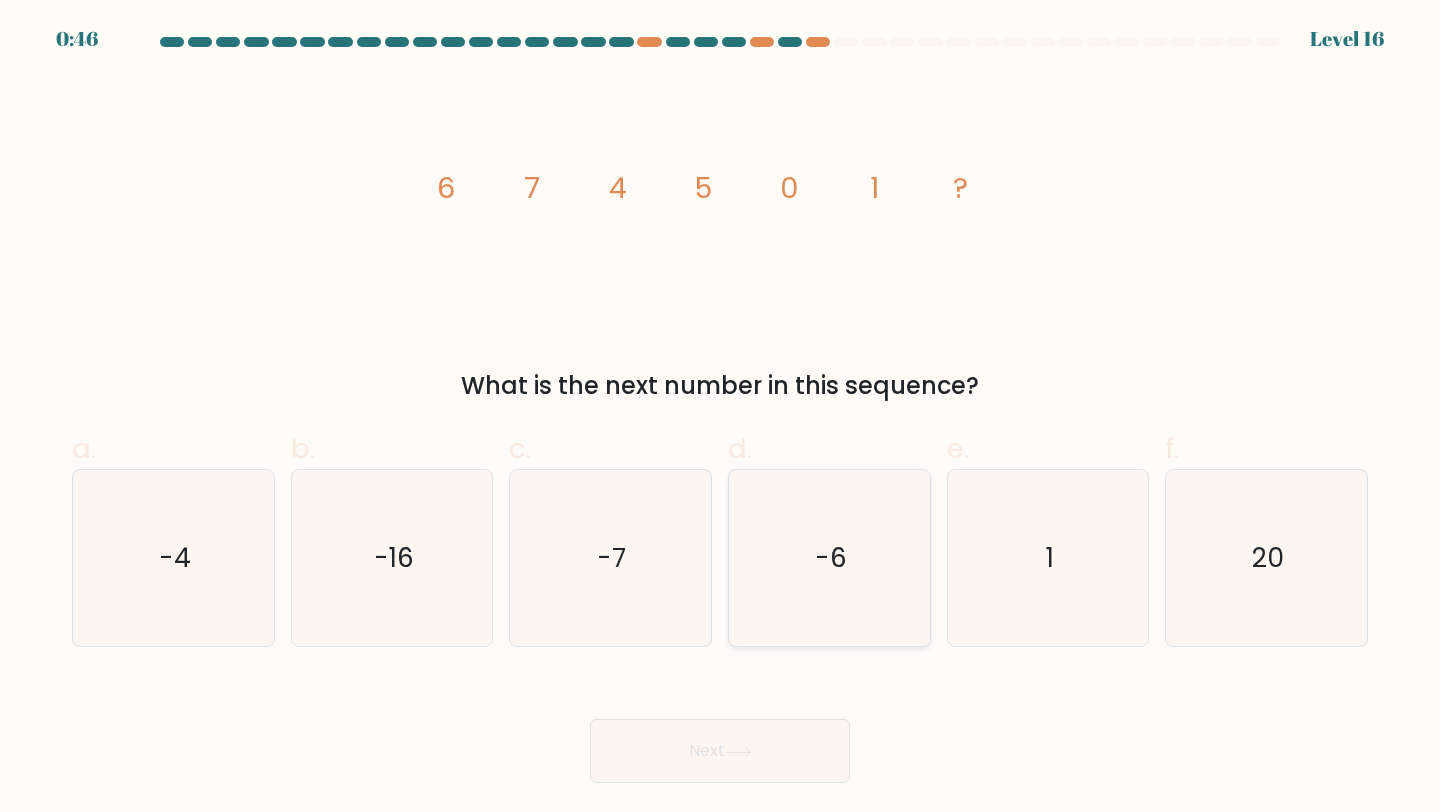 click on "-6" at bounding box center [829, 558] 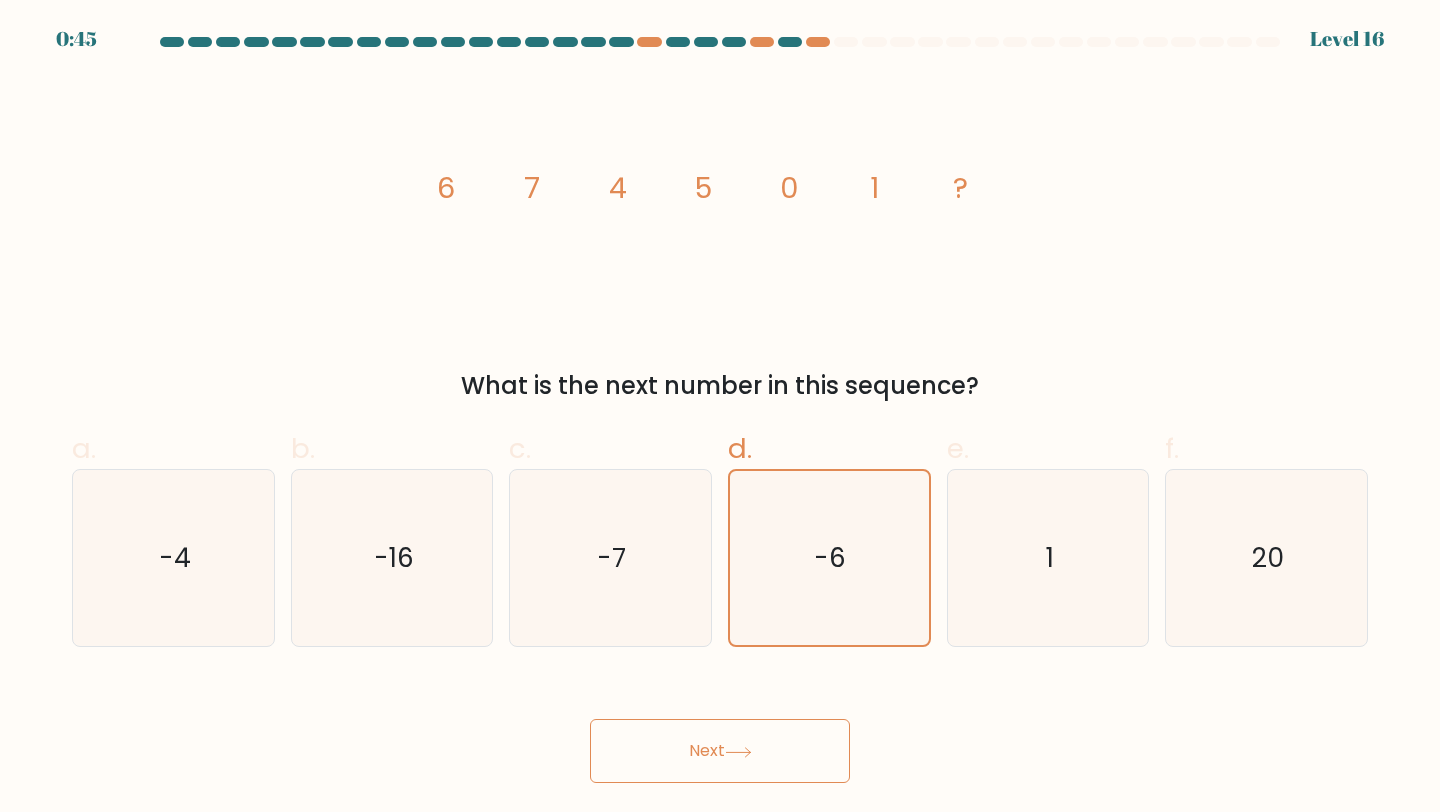 click on "Next" at bounding box center [720, 751] 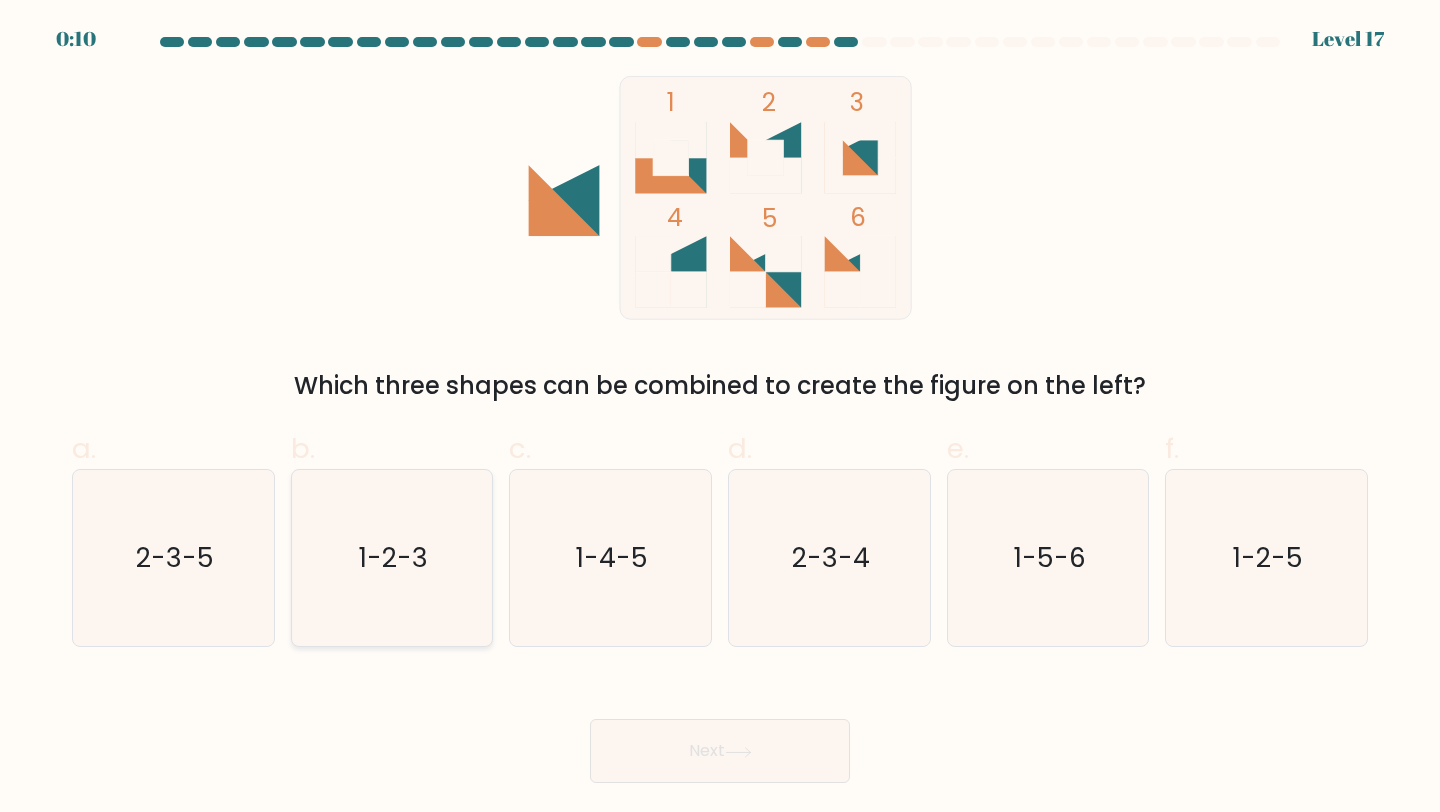 click on "1-2-3" at bounding box center [393, 557] 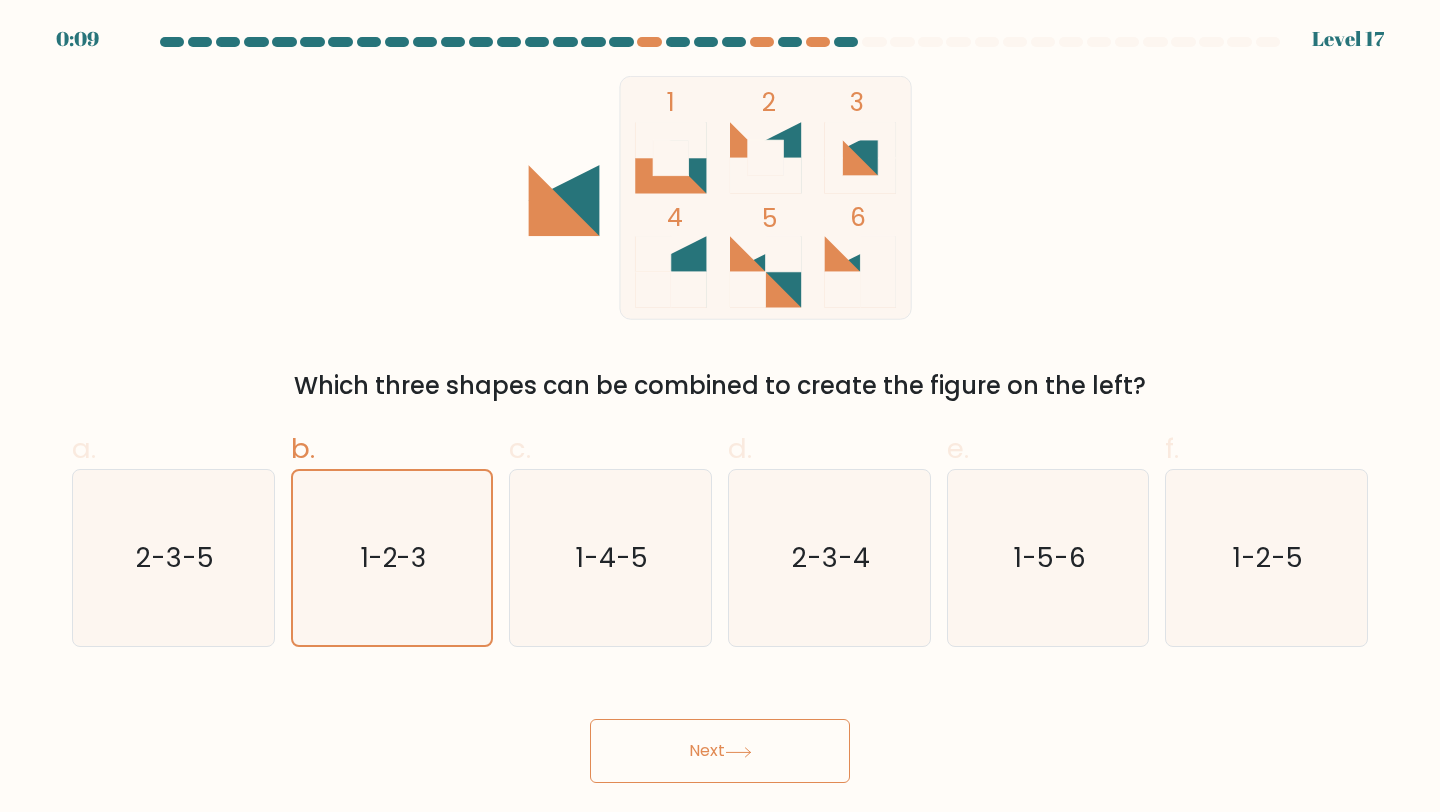 click on "Next" at bounding box center (720, 751) 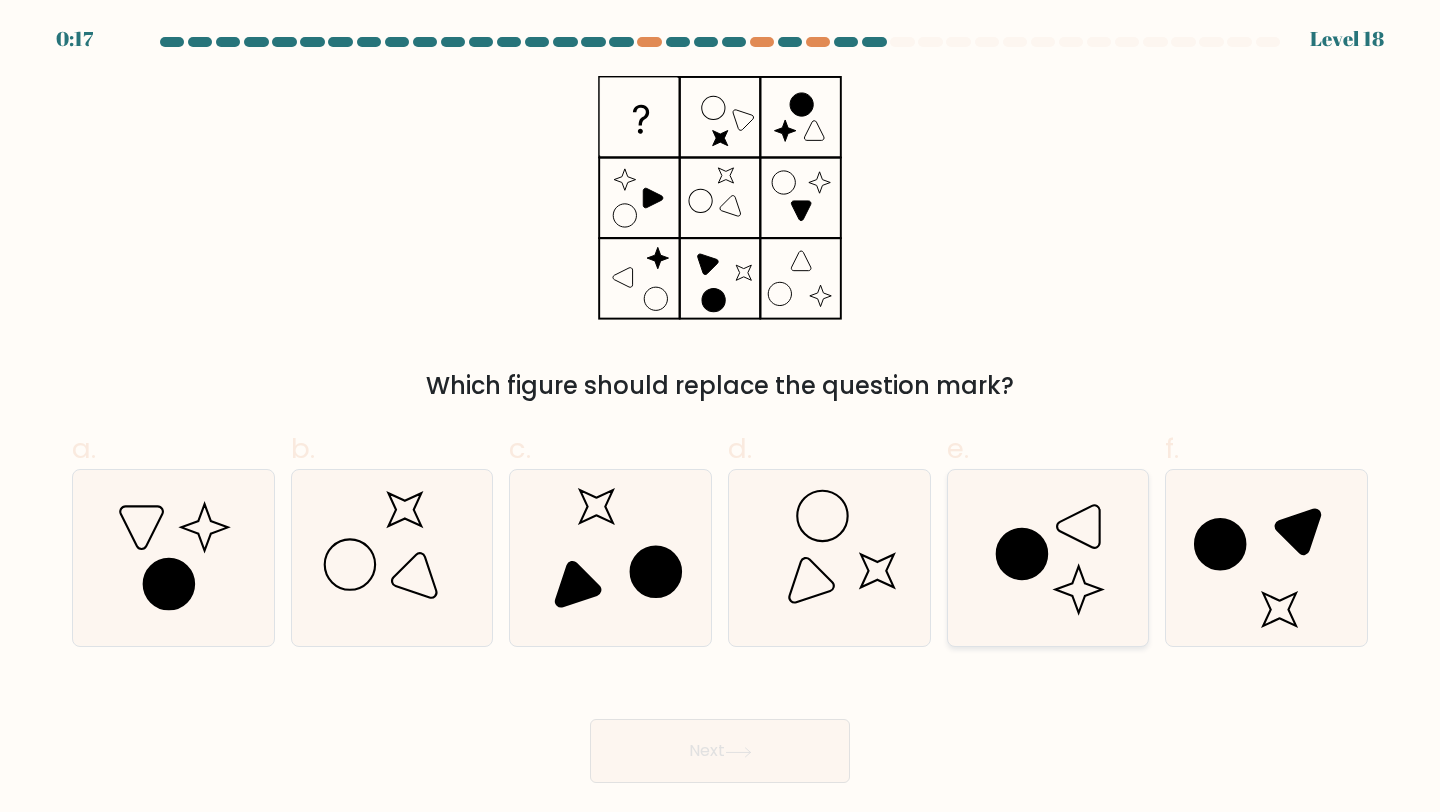 click at bounding box center [1048, 558] 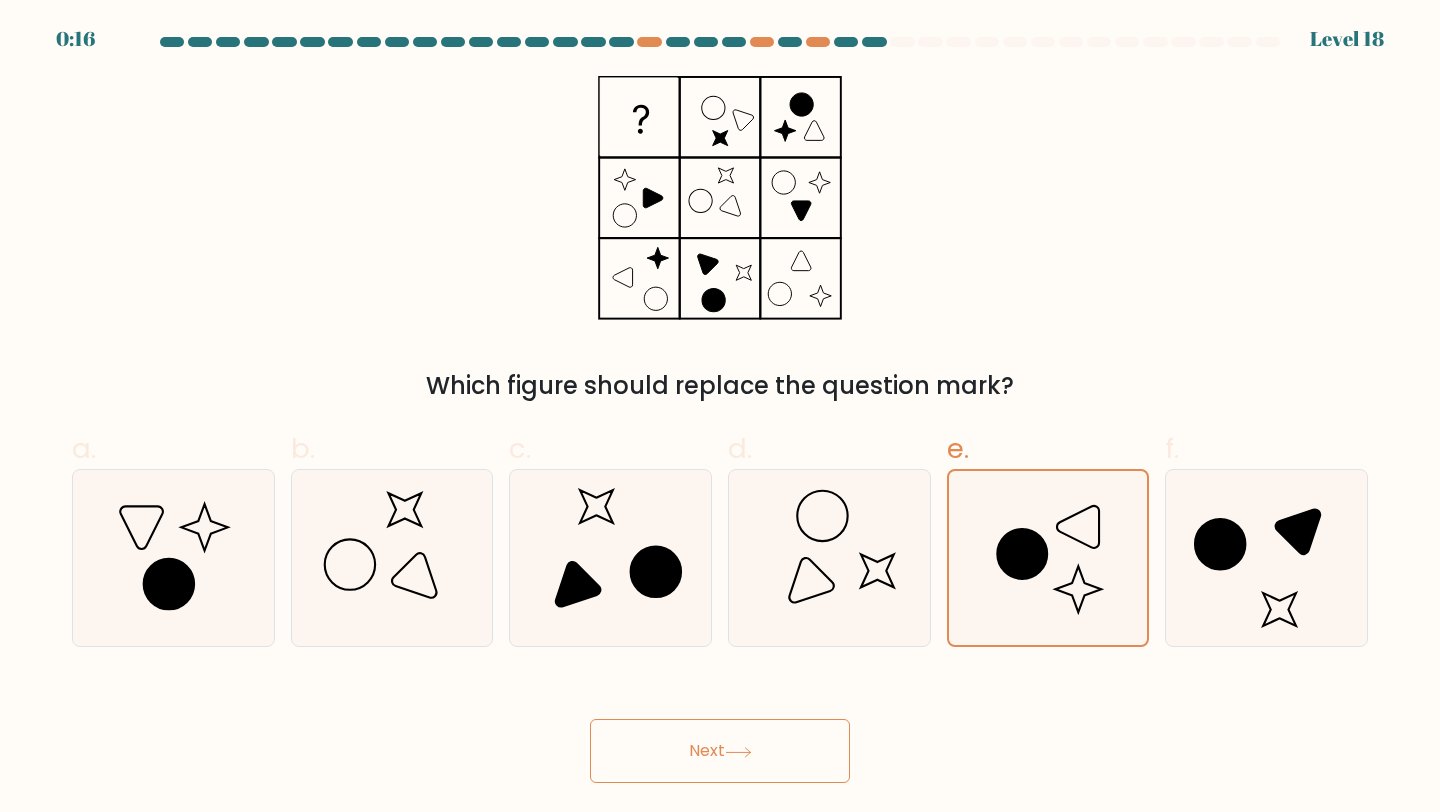 click on "Next" at bounding box center (720, 751) 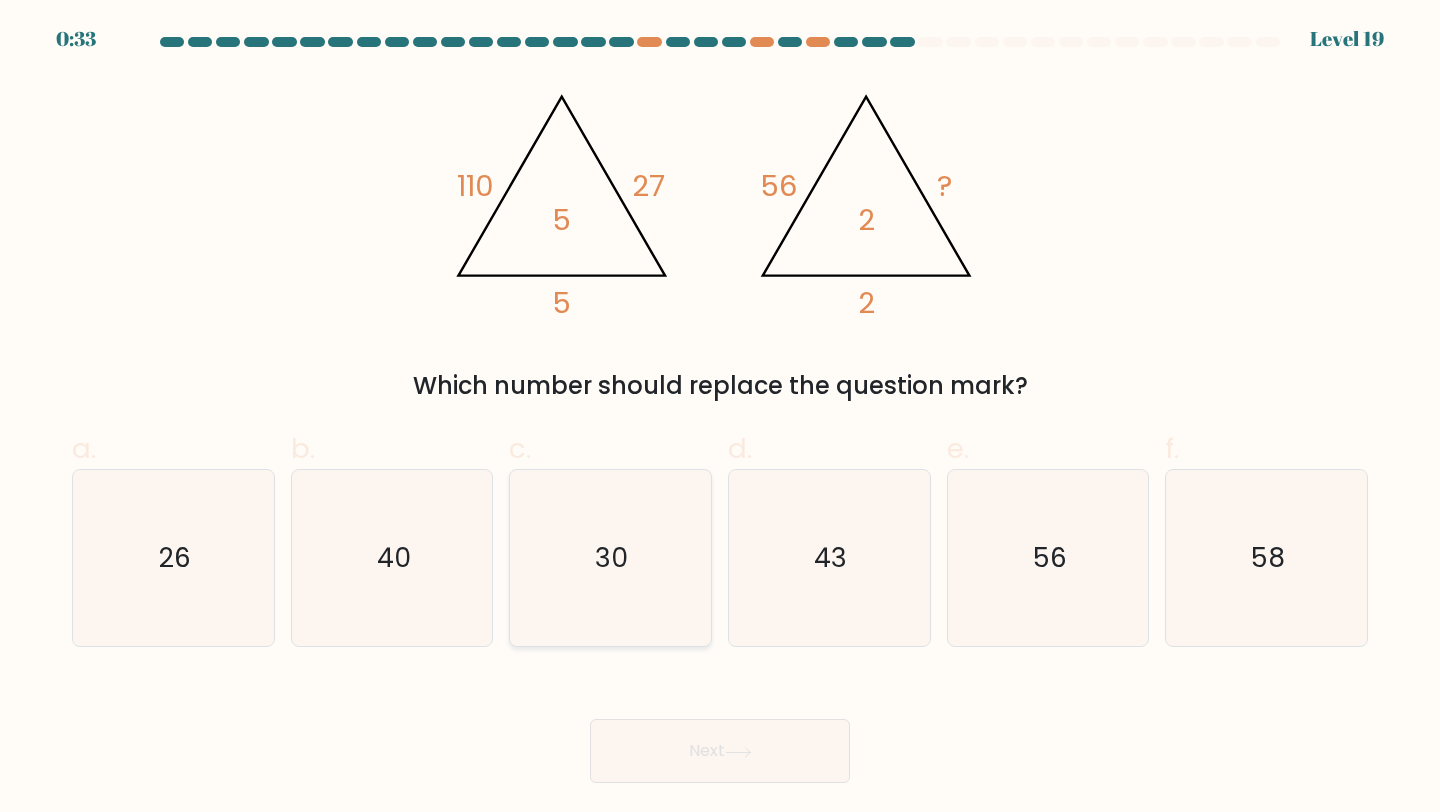 click on "30" at bounding box center [610, 558] 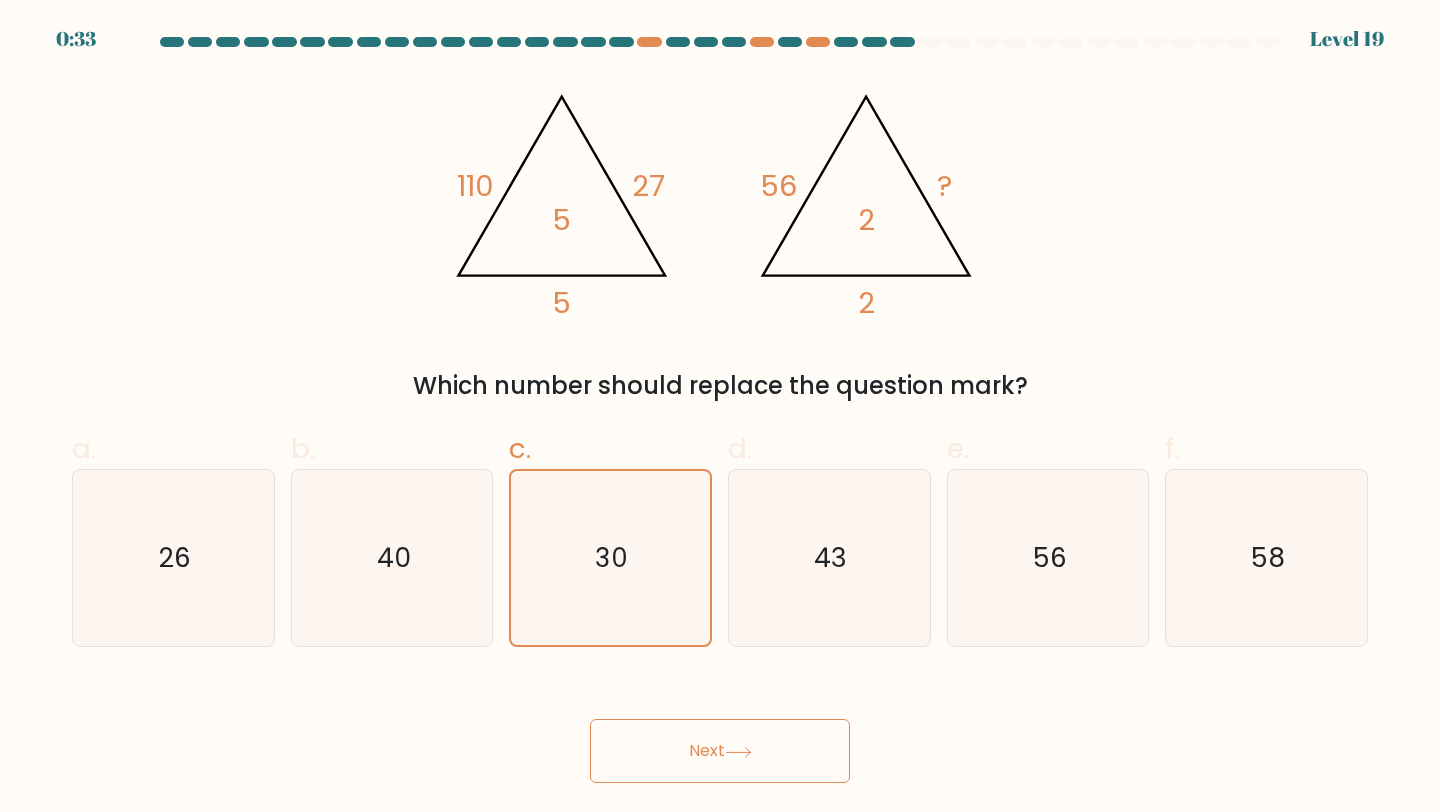 click on "Next" at bounding box center [720, 751] 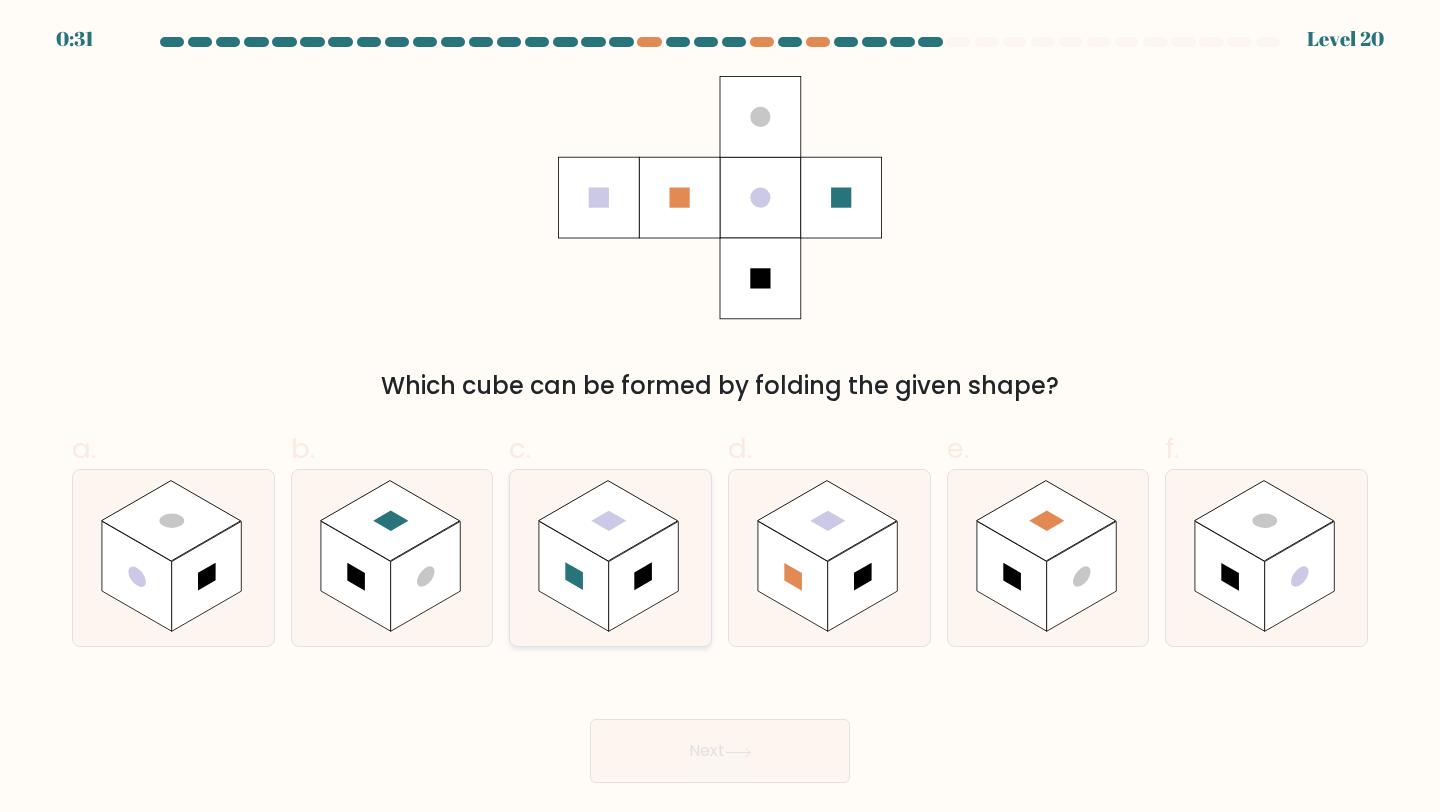 click at bounding box center (574, 576) 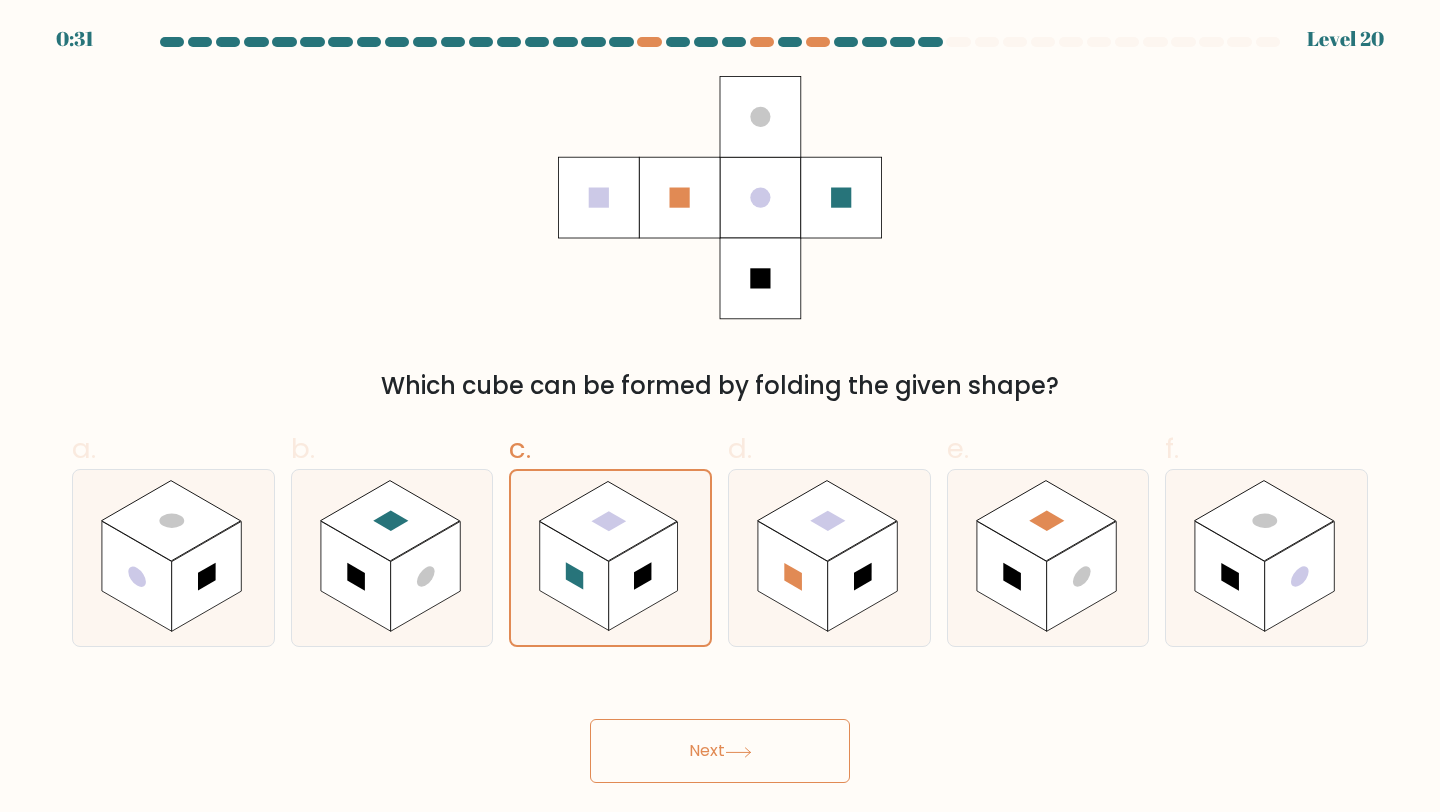 click on "Next" at bounding box center [720, 751] 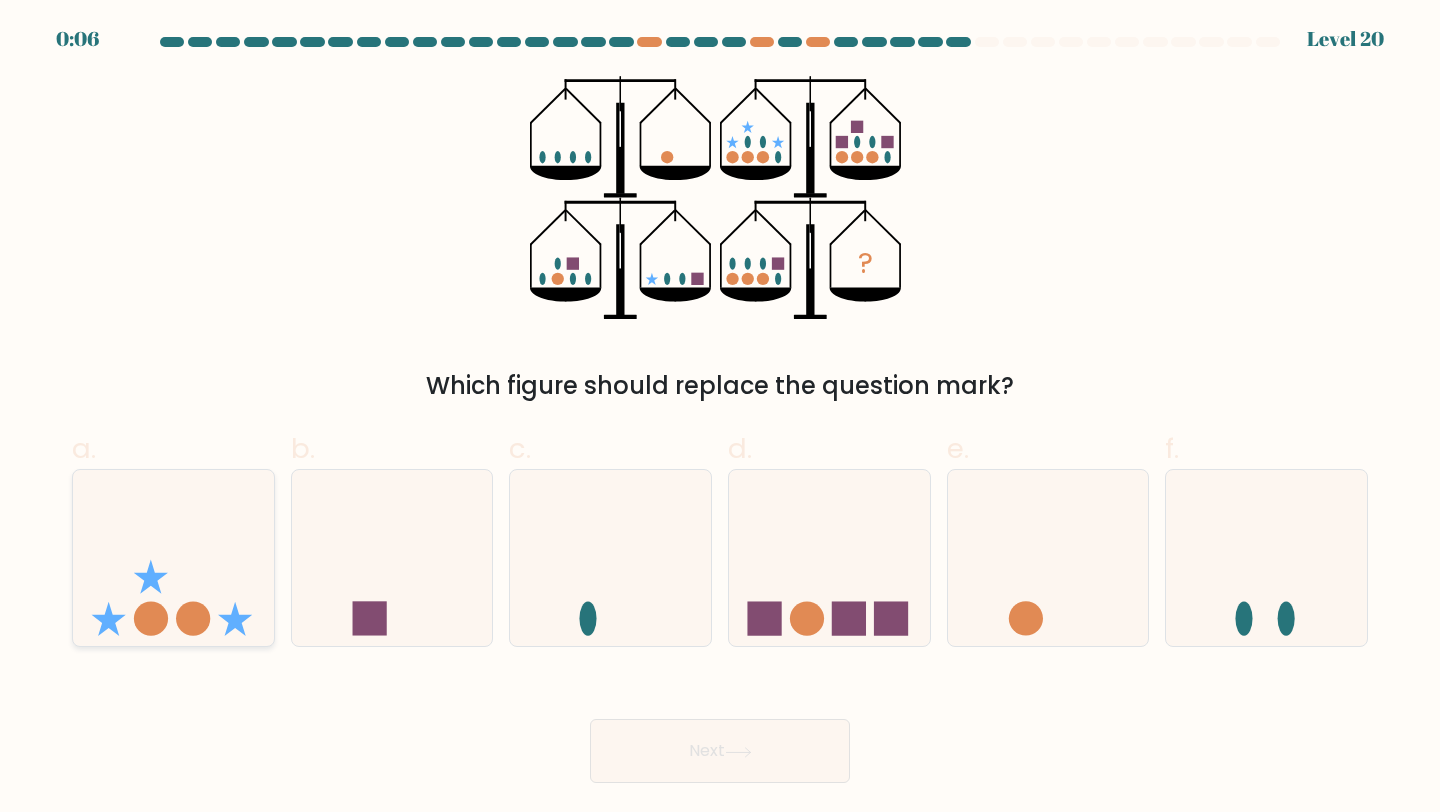click at bounding box center [173, 558] 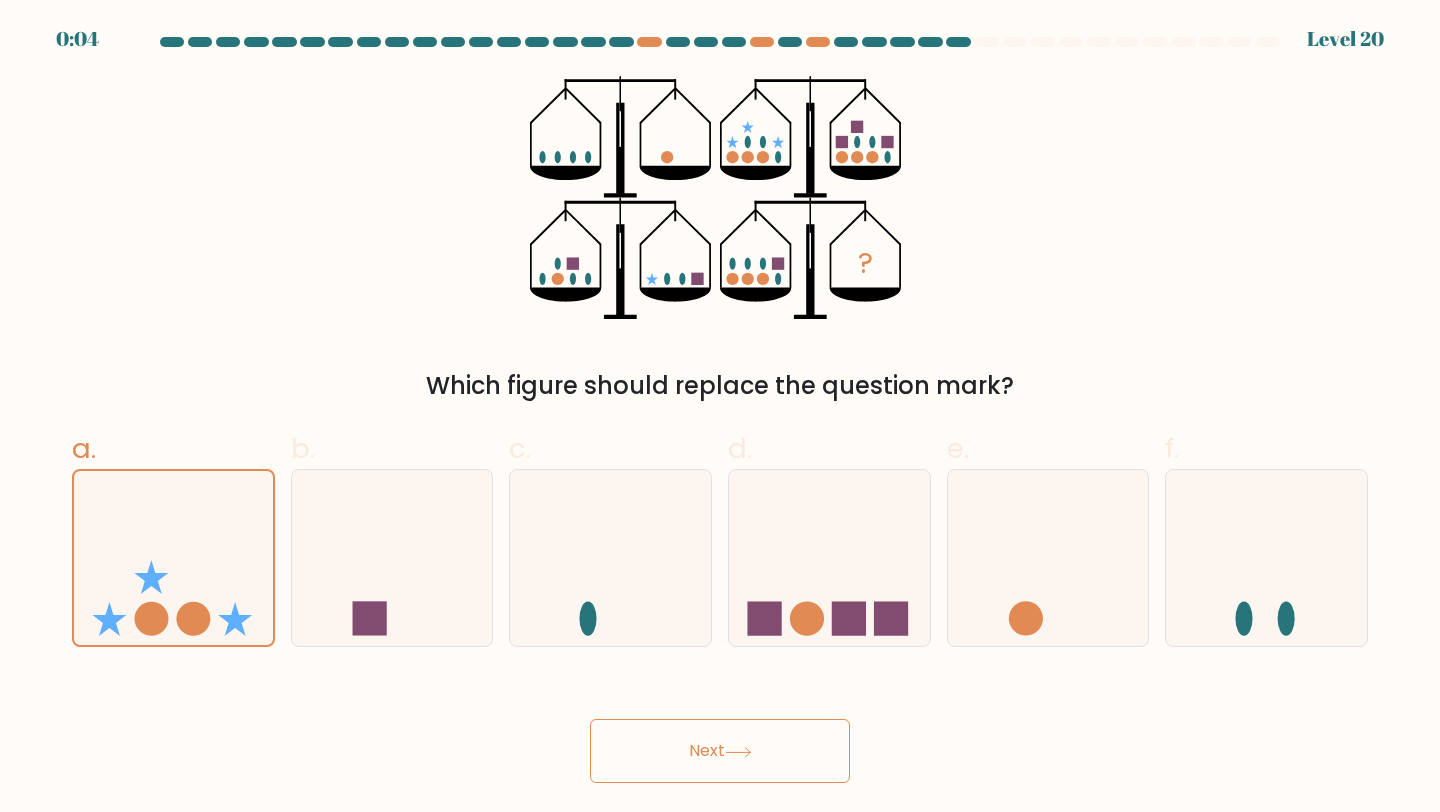 click on "Next" at bounding box center (720, 751) 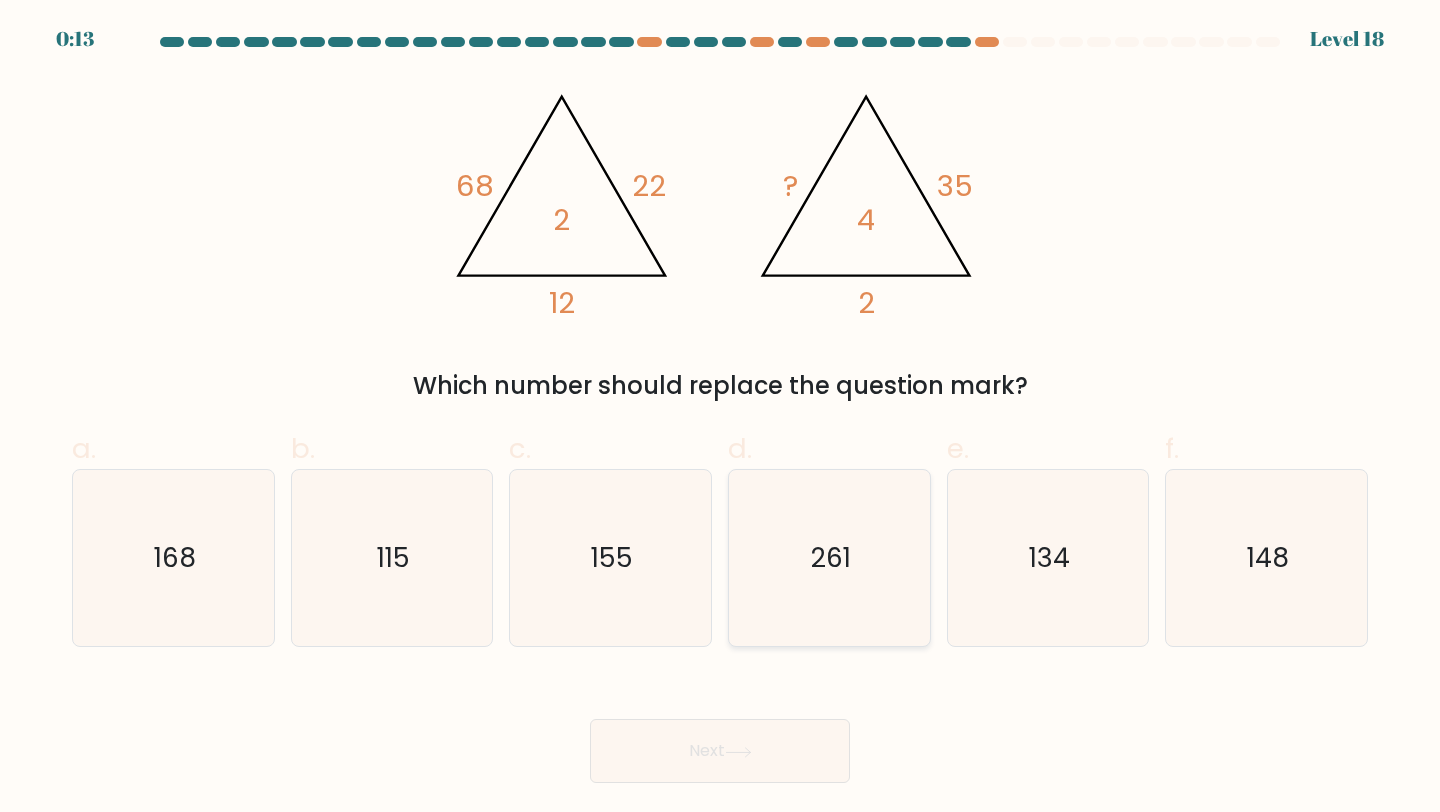 click on "261" at bounding box center [831, 557] 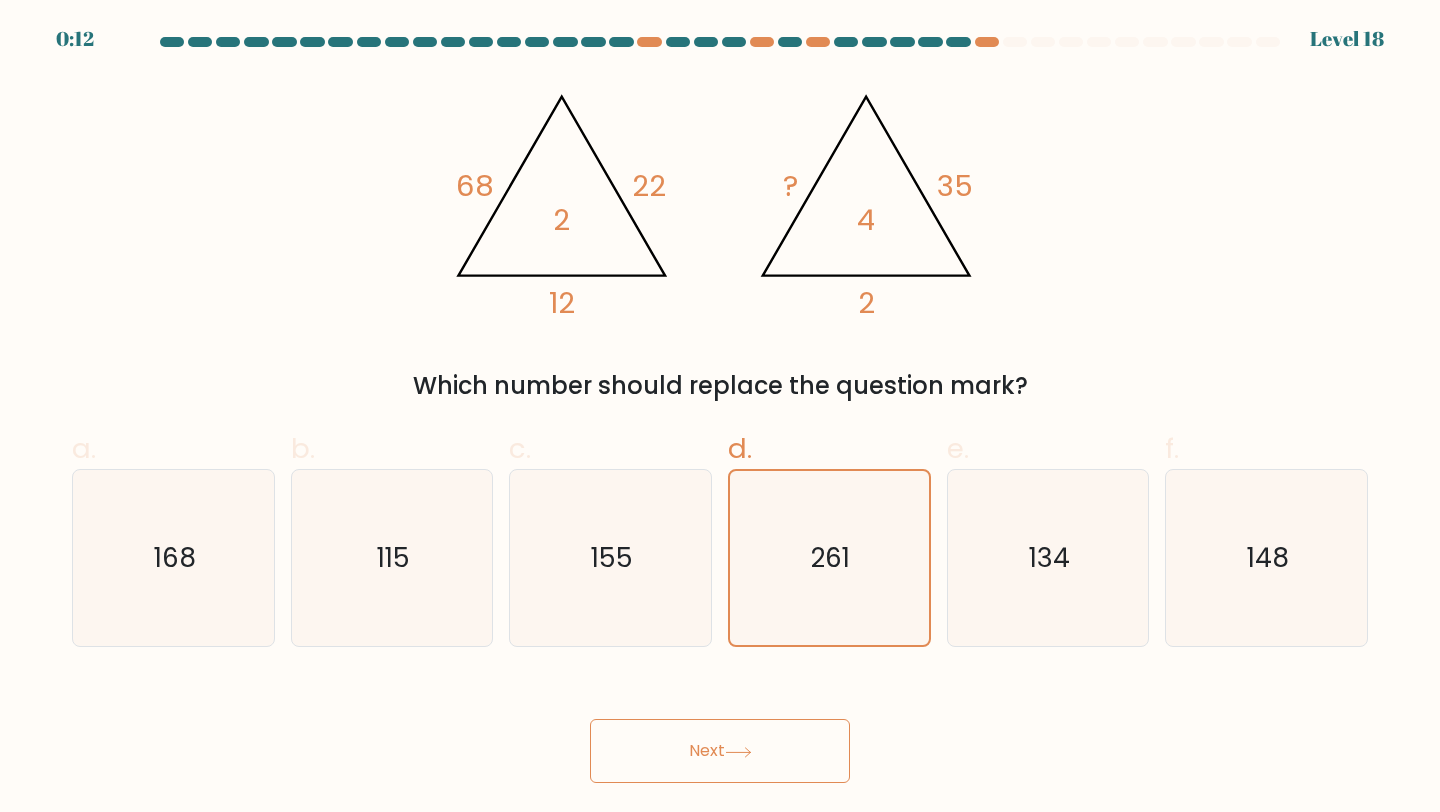 click on "Next" at bounding box center (720, 751) 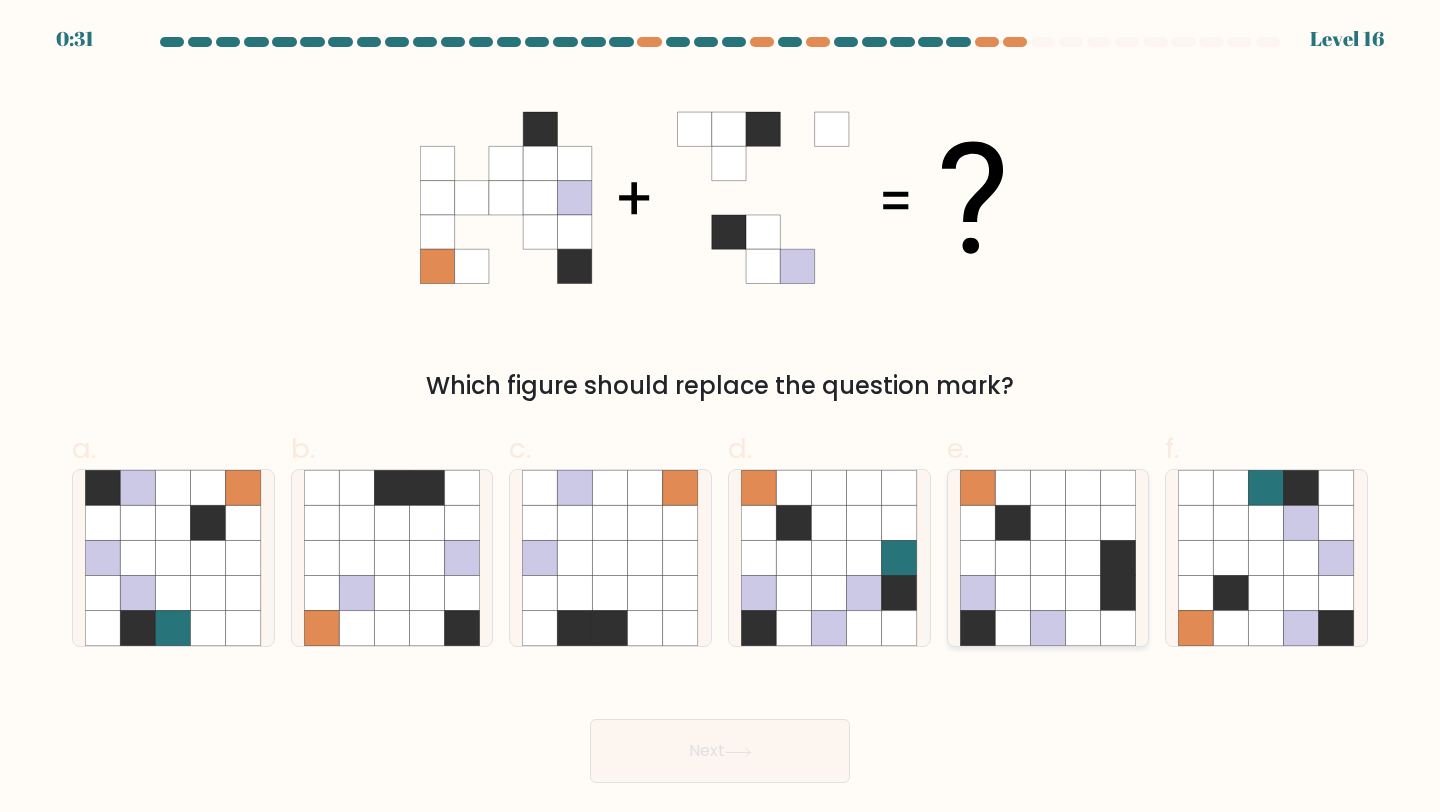click at bounding box center [1012, 522] 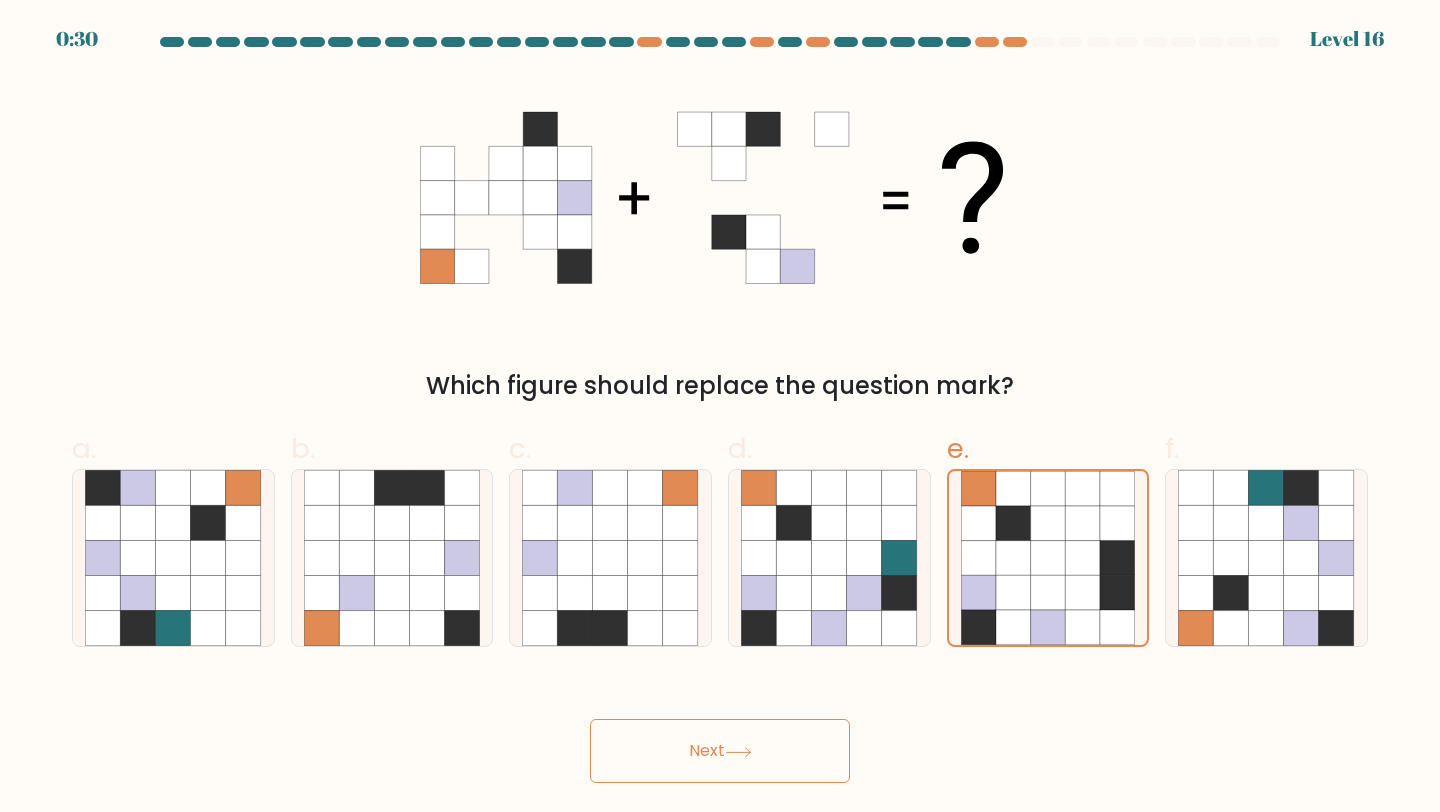 click on "Next" at bounding box center [720, 751] 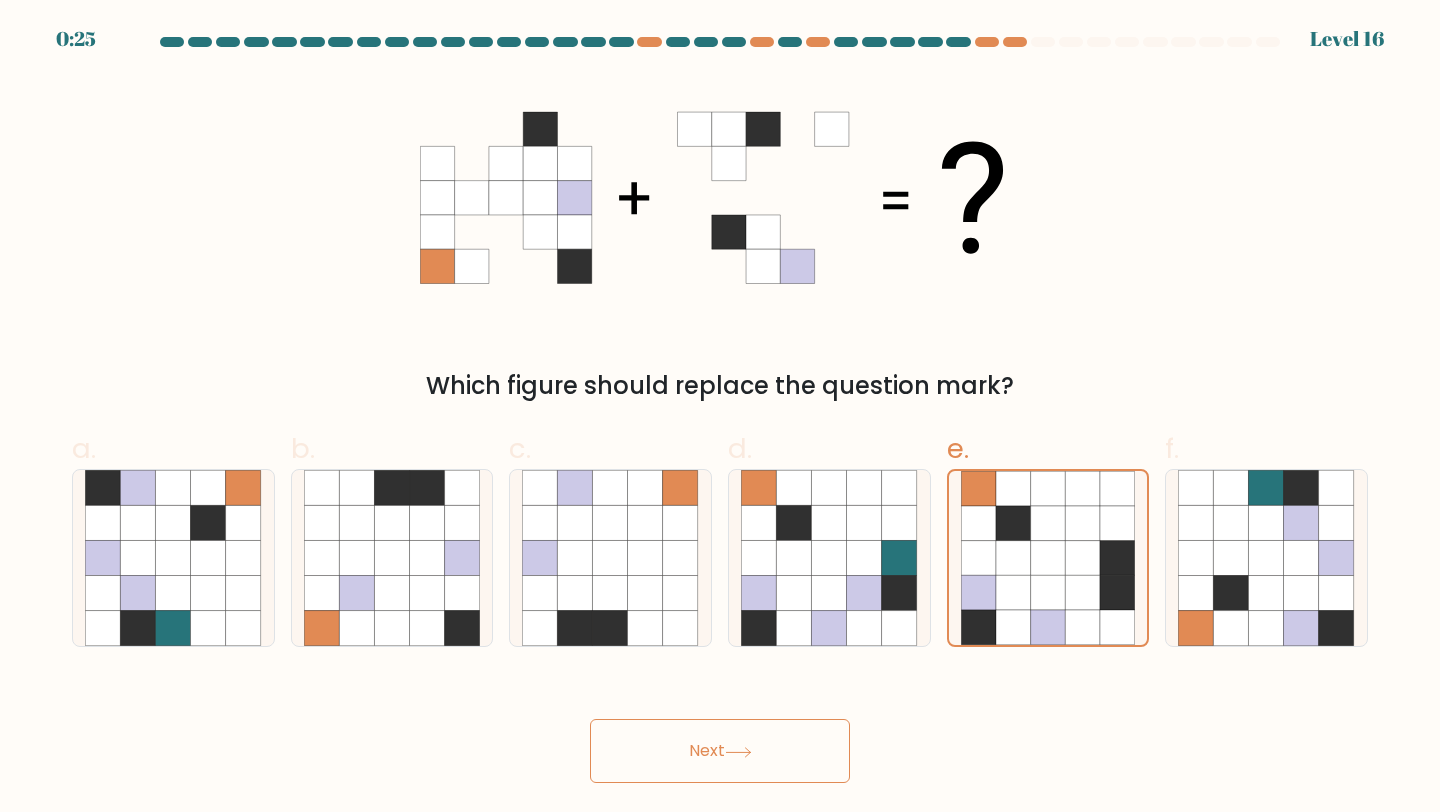 click on "Next" at bounding box center [720, 727] 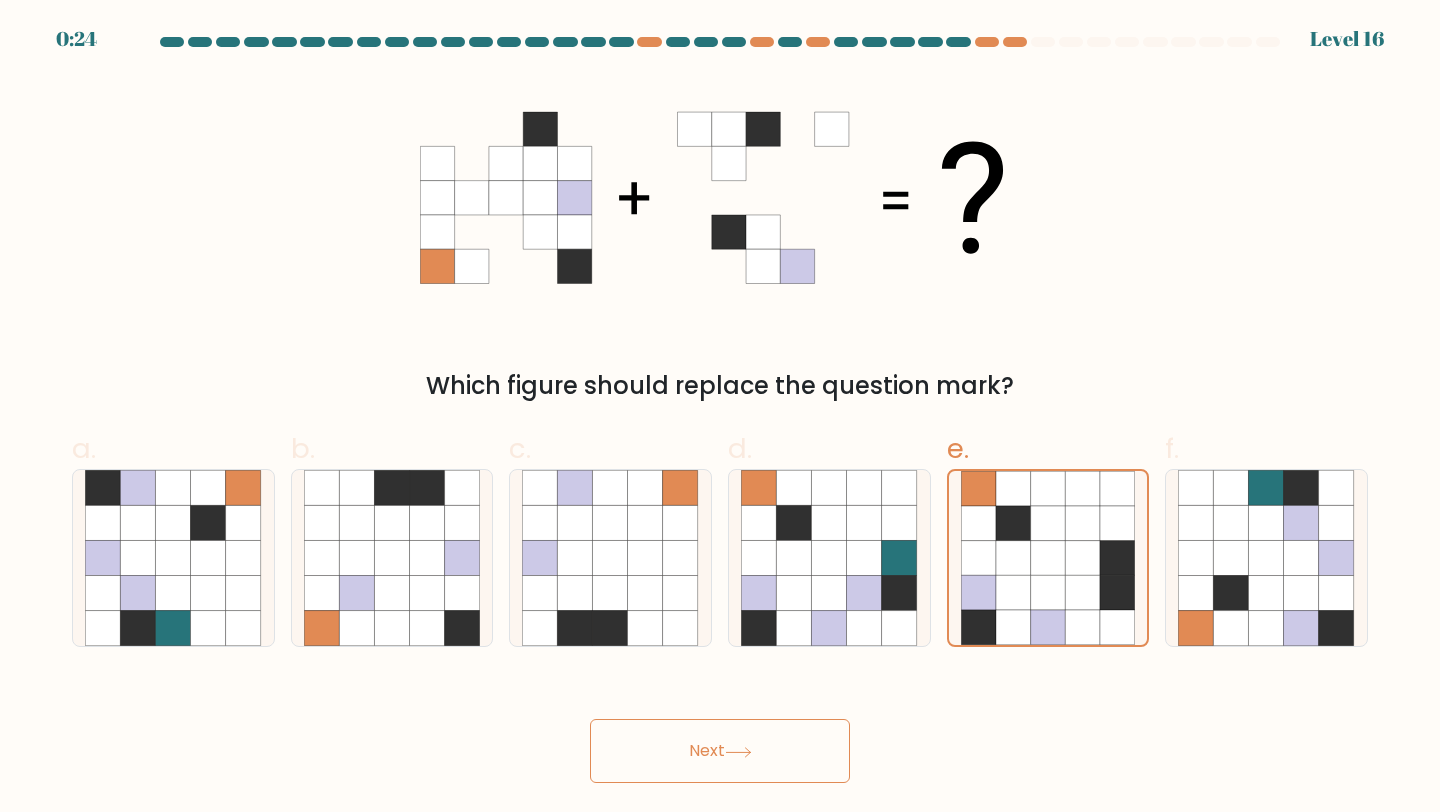 click at bounding box center [738, 751] 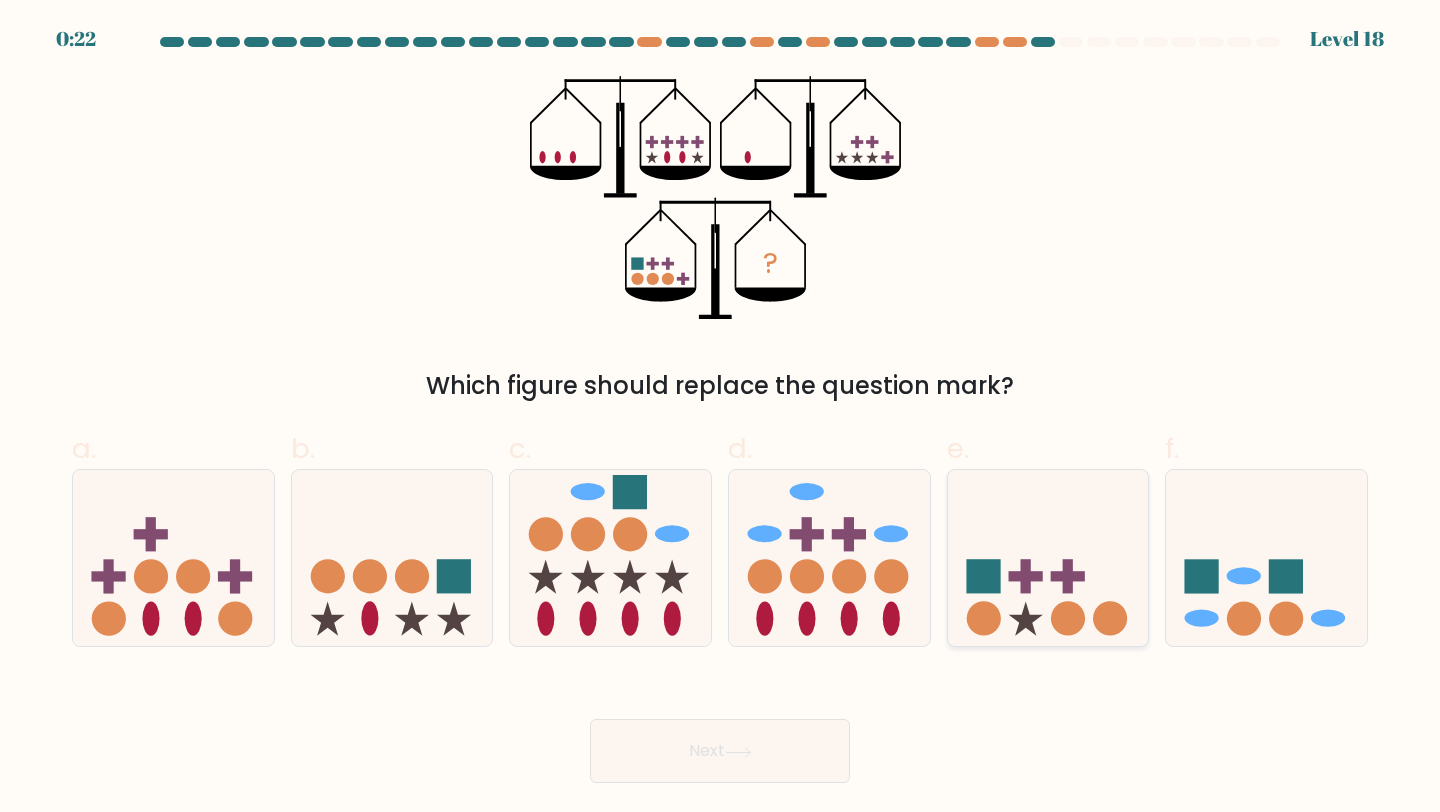 click at bounding box center (1068, 619) 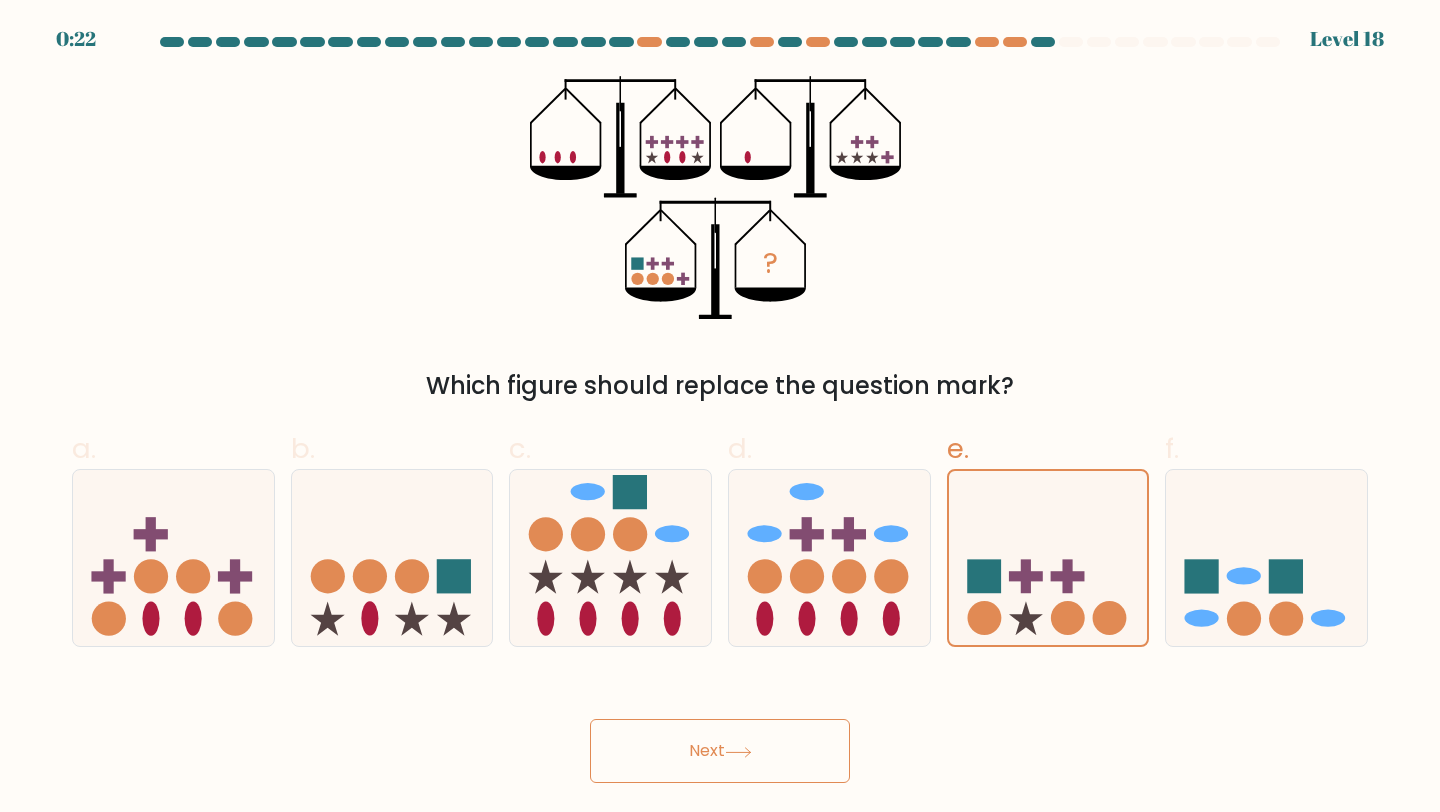 click on "Next" at bounding box center [720, 751] 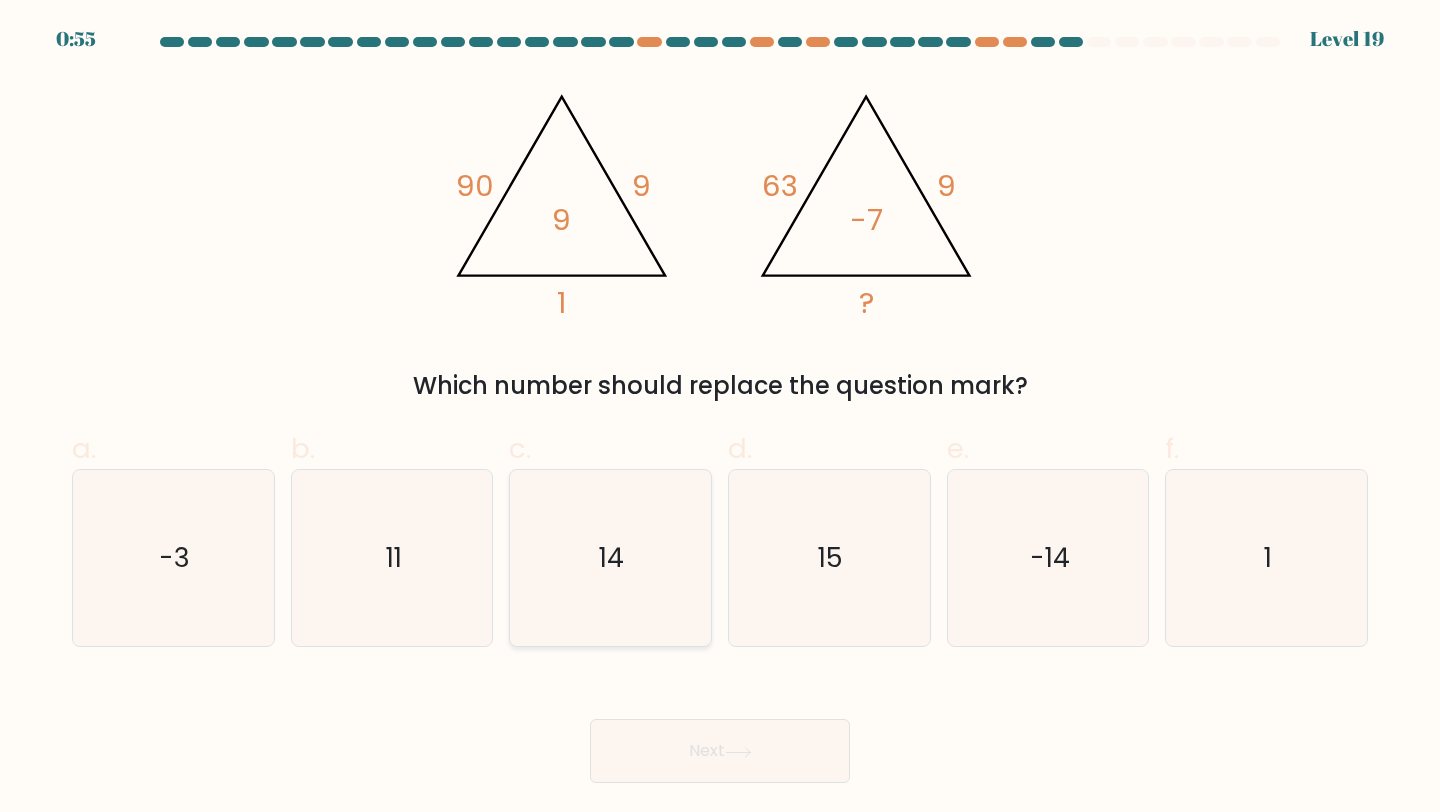 click on "14" at bounding box center (610, 558) 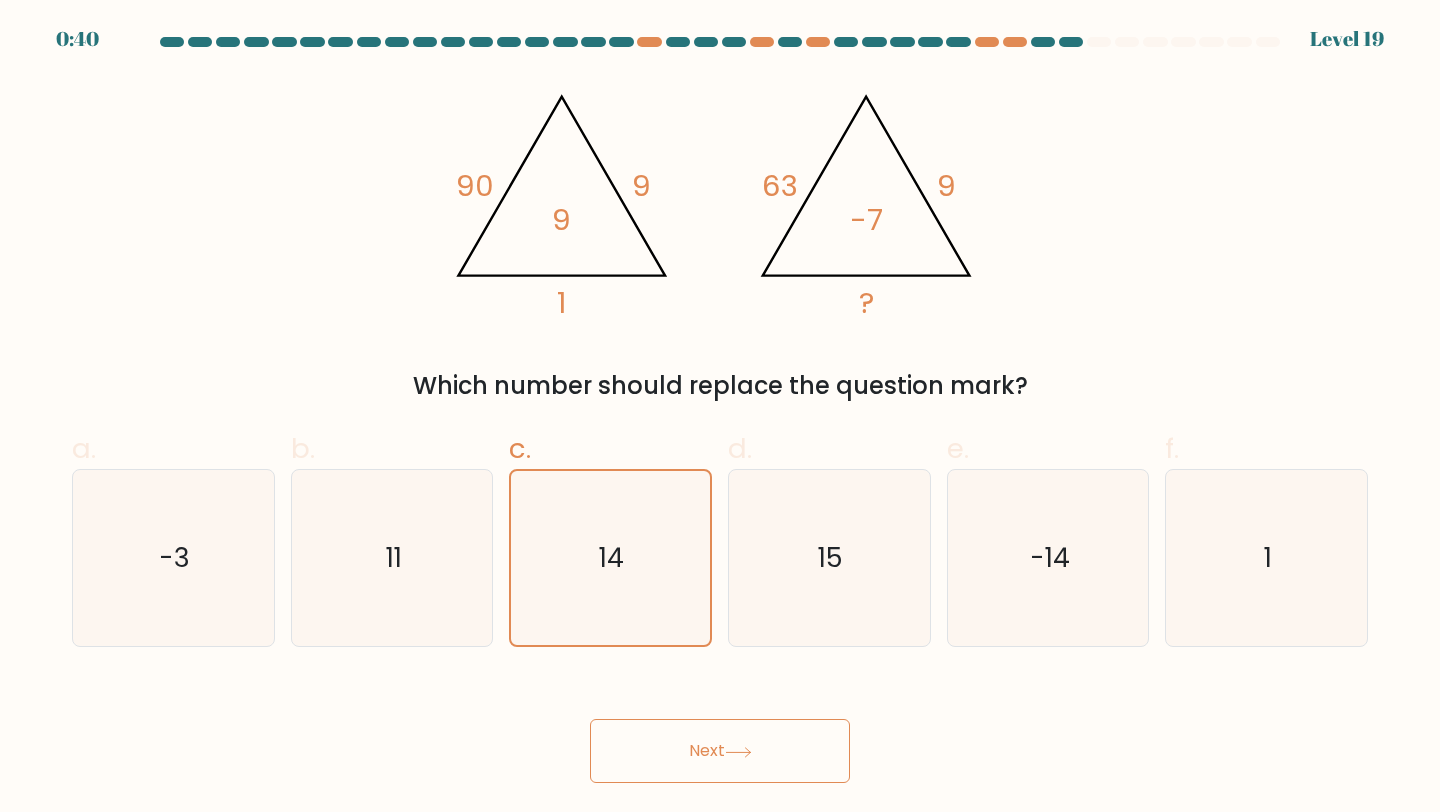 click on "Next" at bounding box center (720, 751) 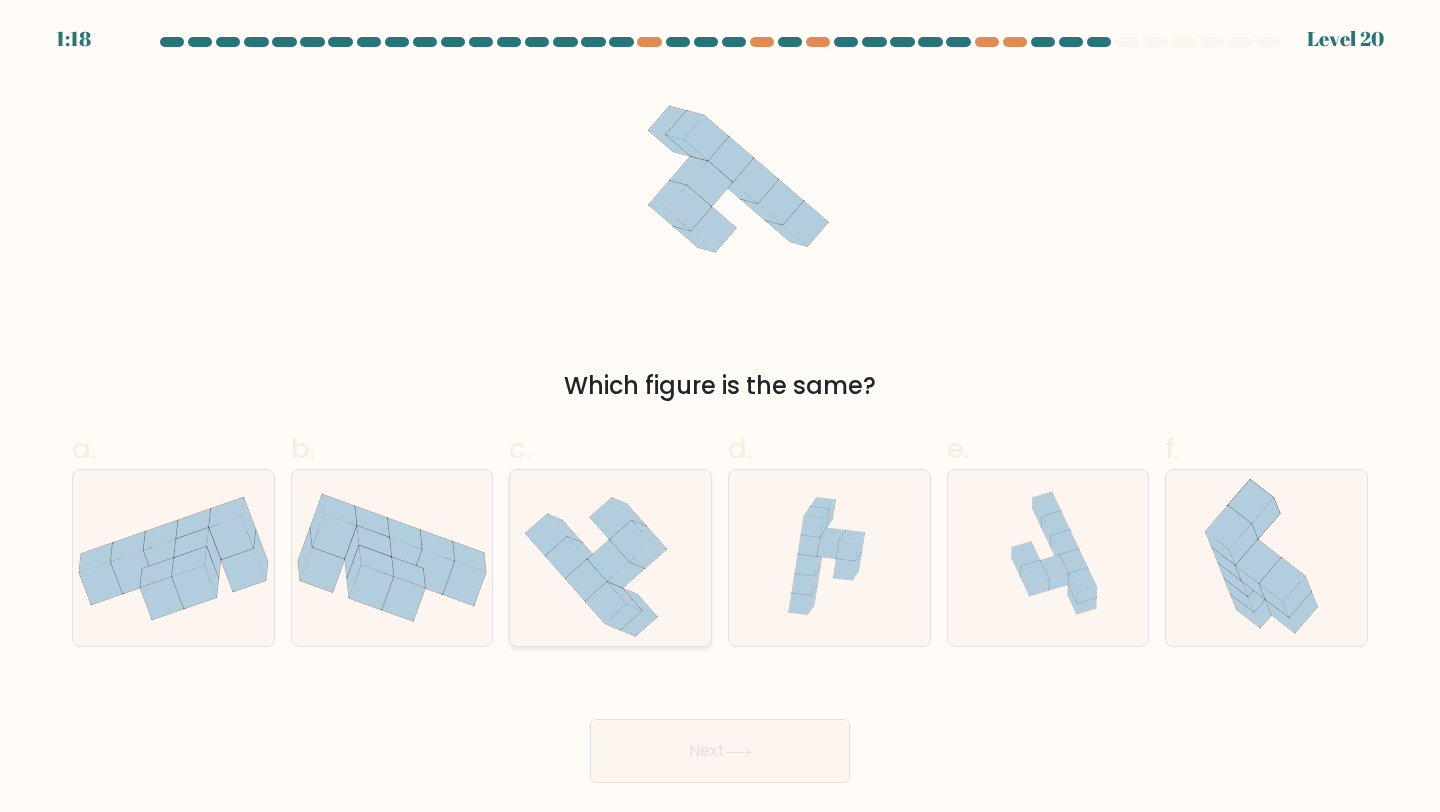 click at bounding box center (606, 602) 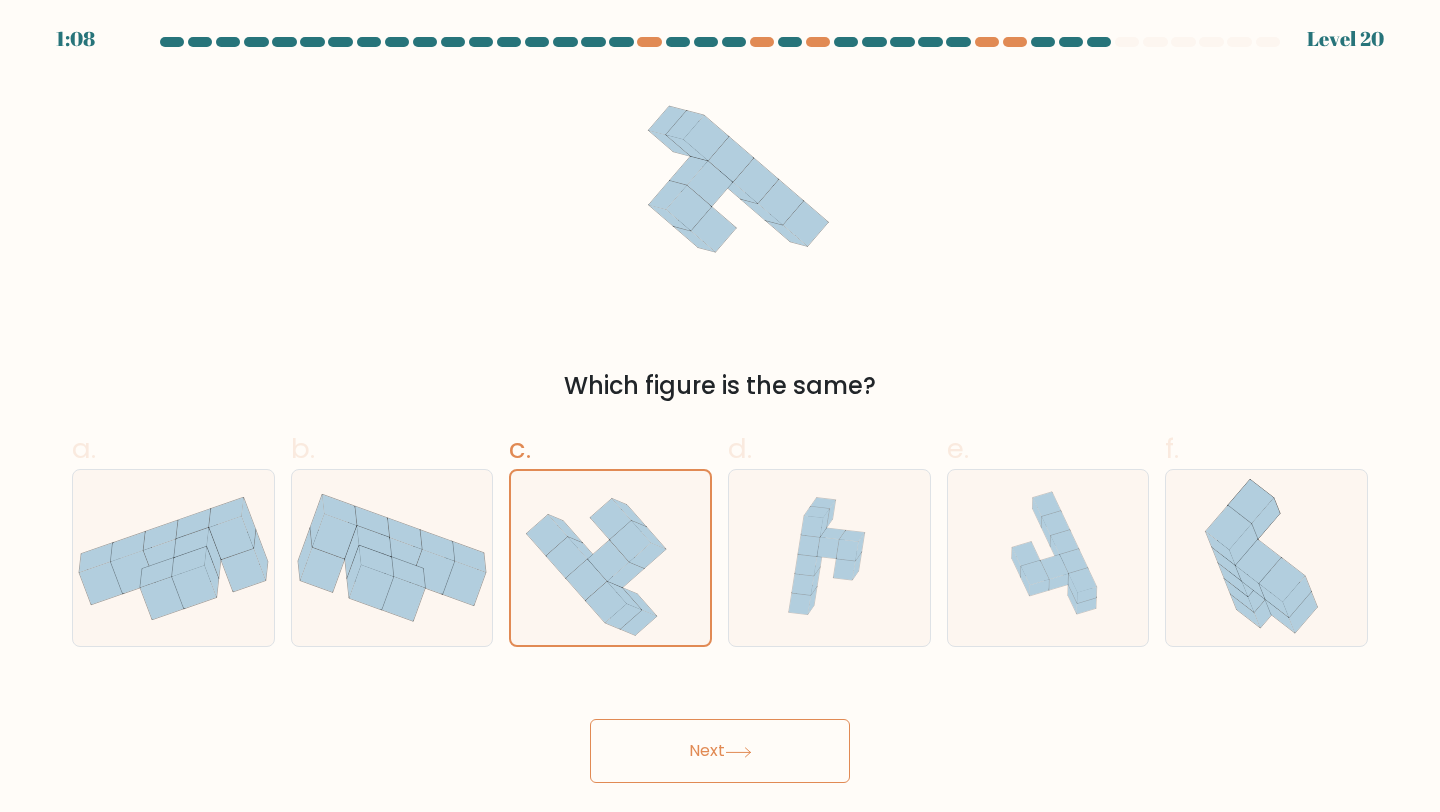 click on "Next" at bounding box center [720, 751] 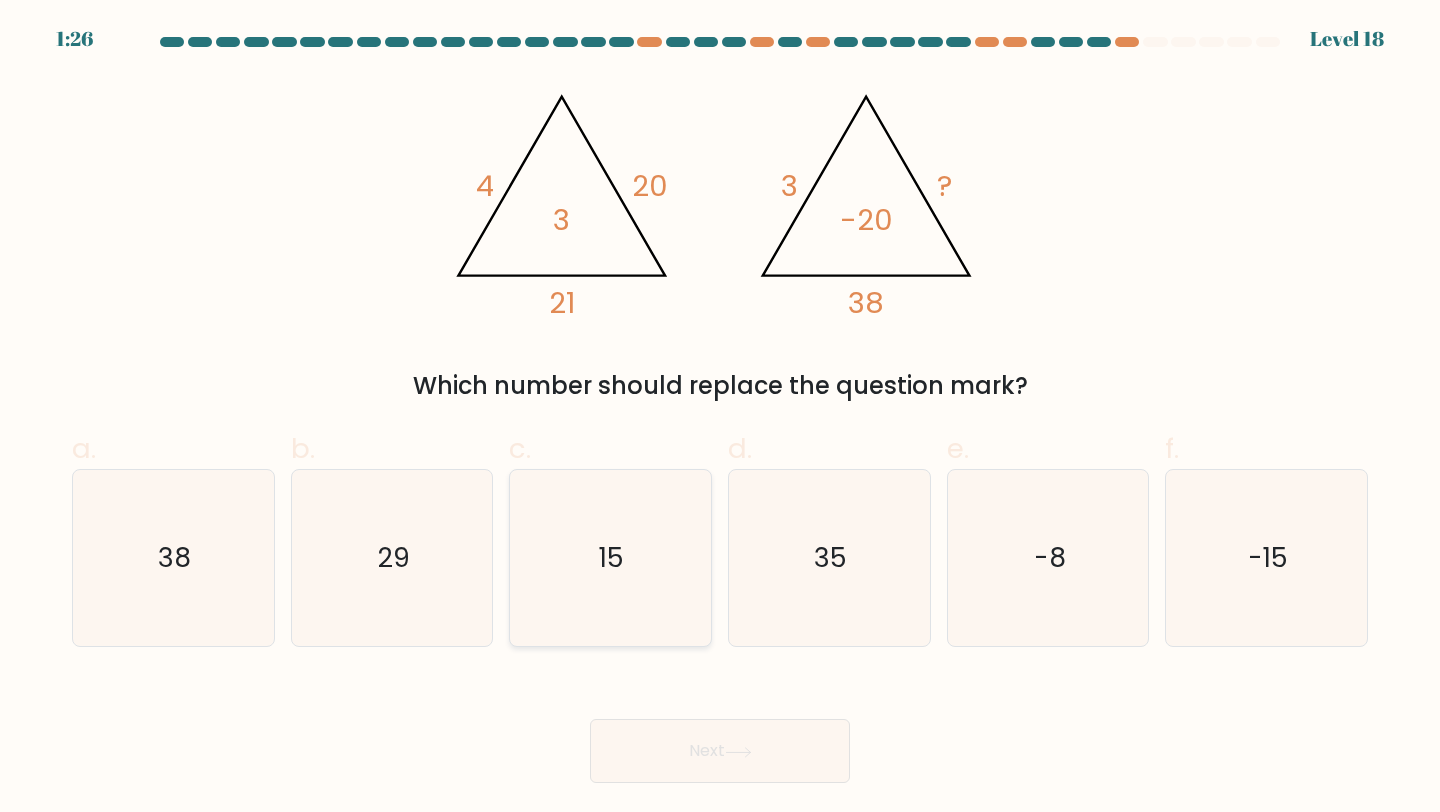 click on "15" at bounding box center [610, 558] 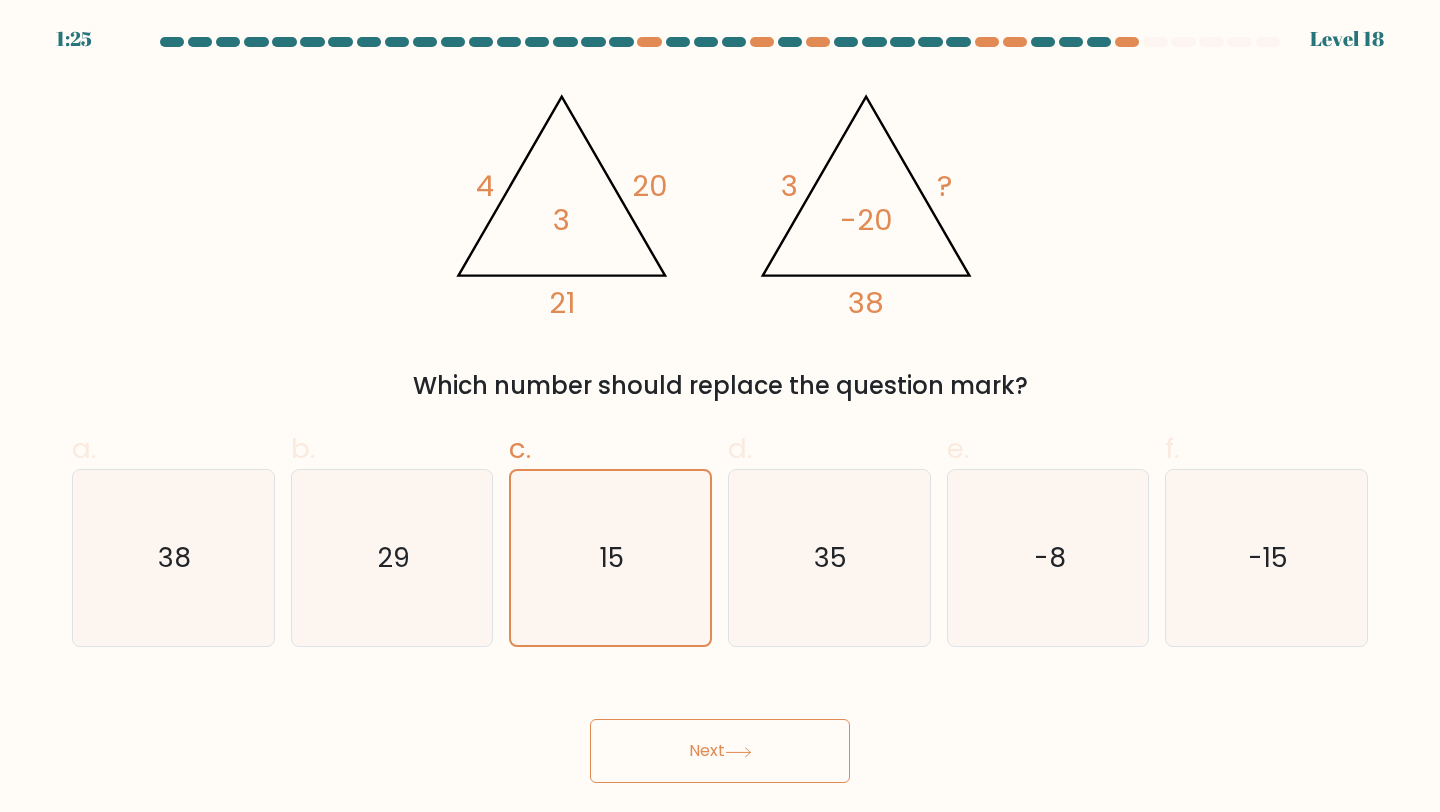 click on "Next" at bounding box center (720, 751) 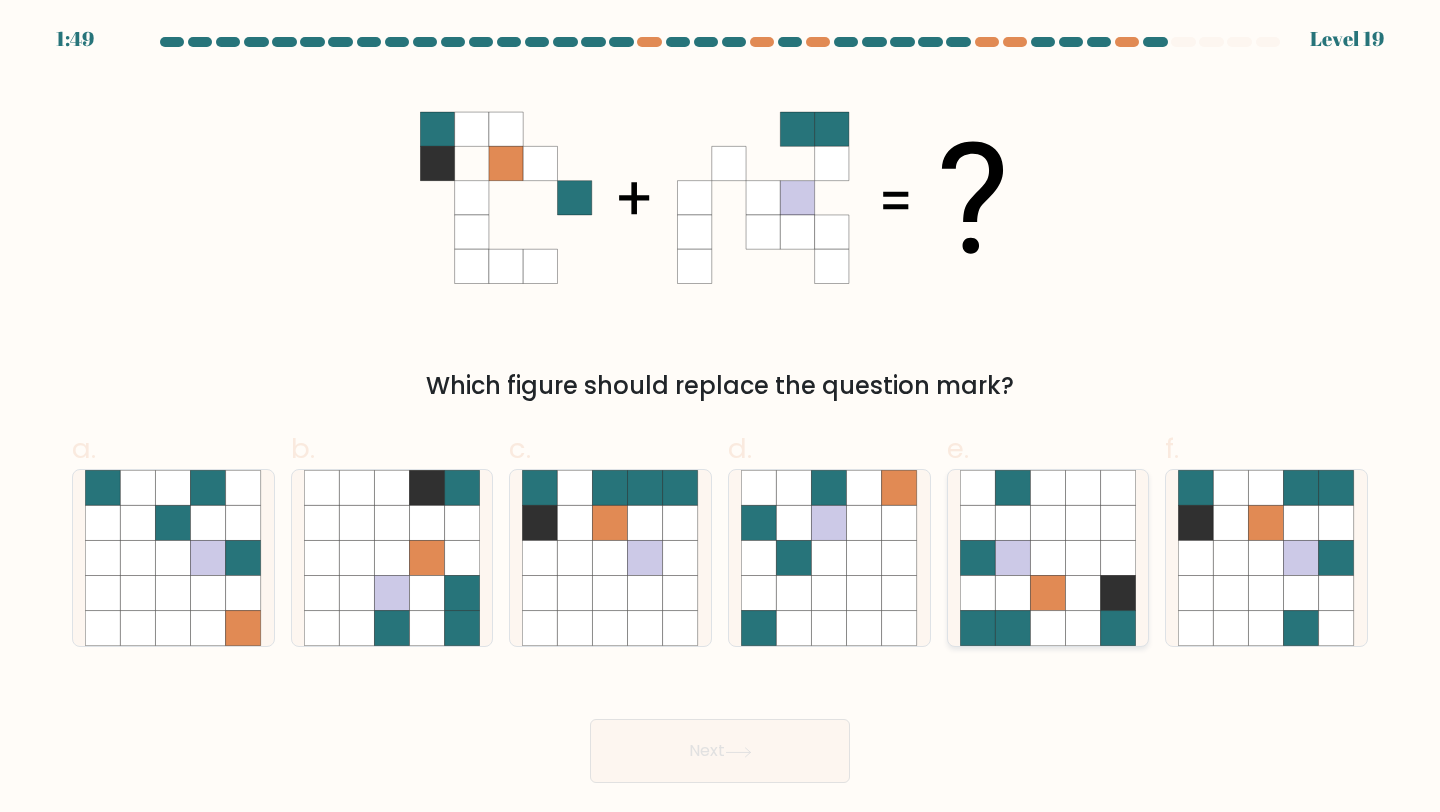 click at bounding box center [1083, 628] 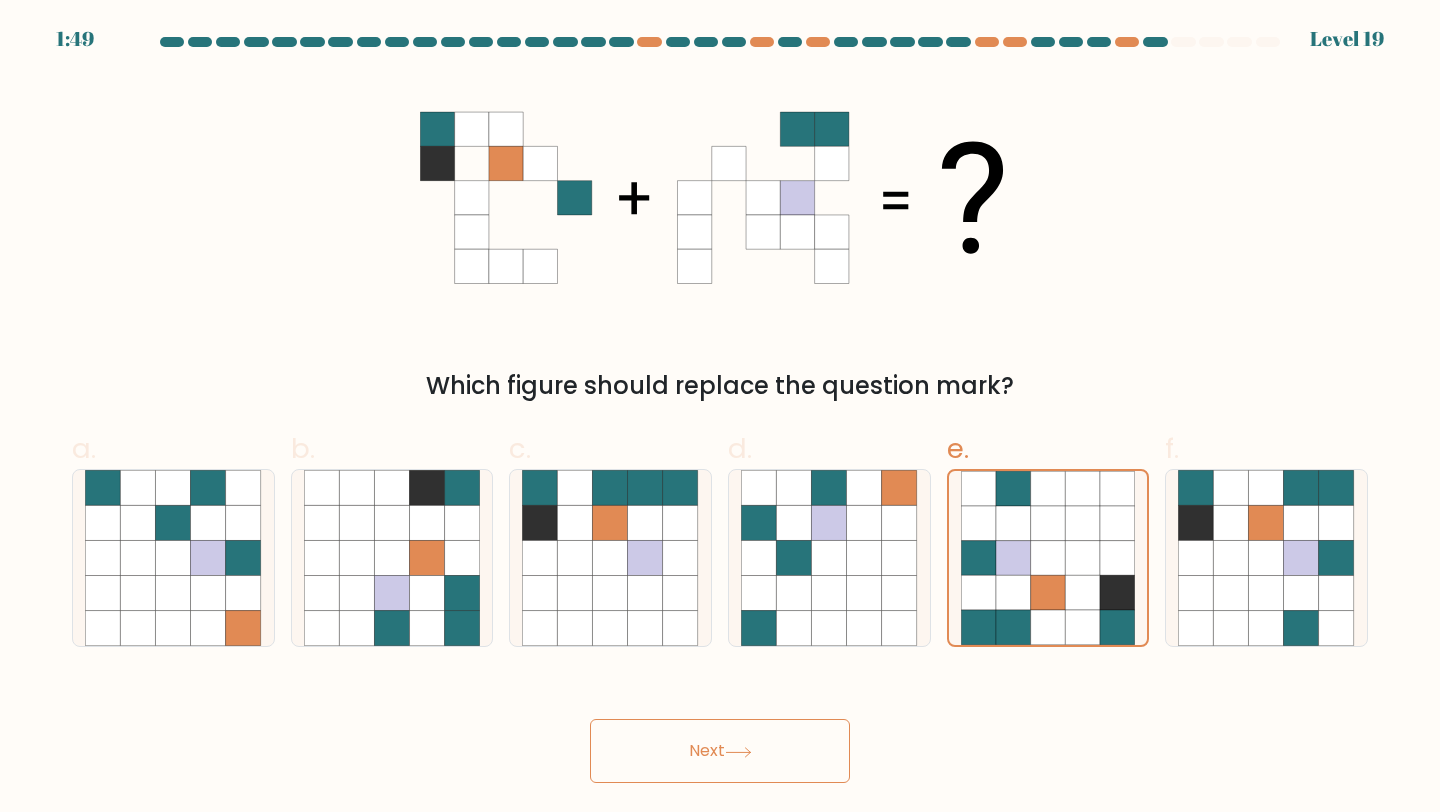 click on "Next" at bounding box center (720, 751) 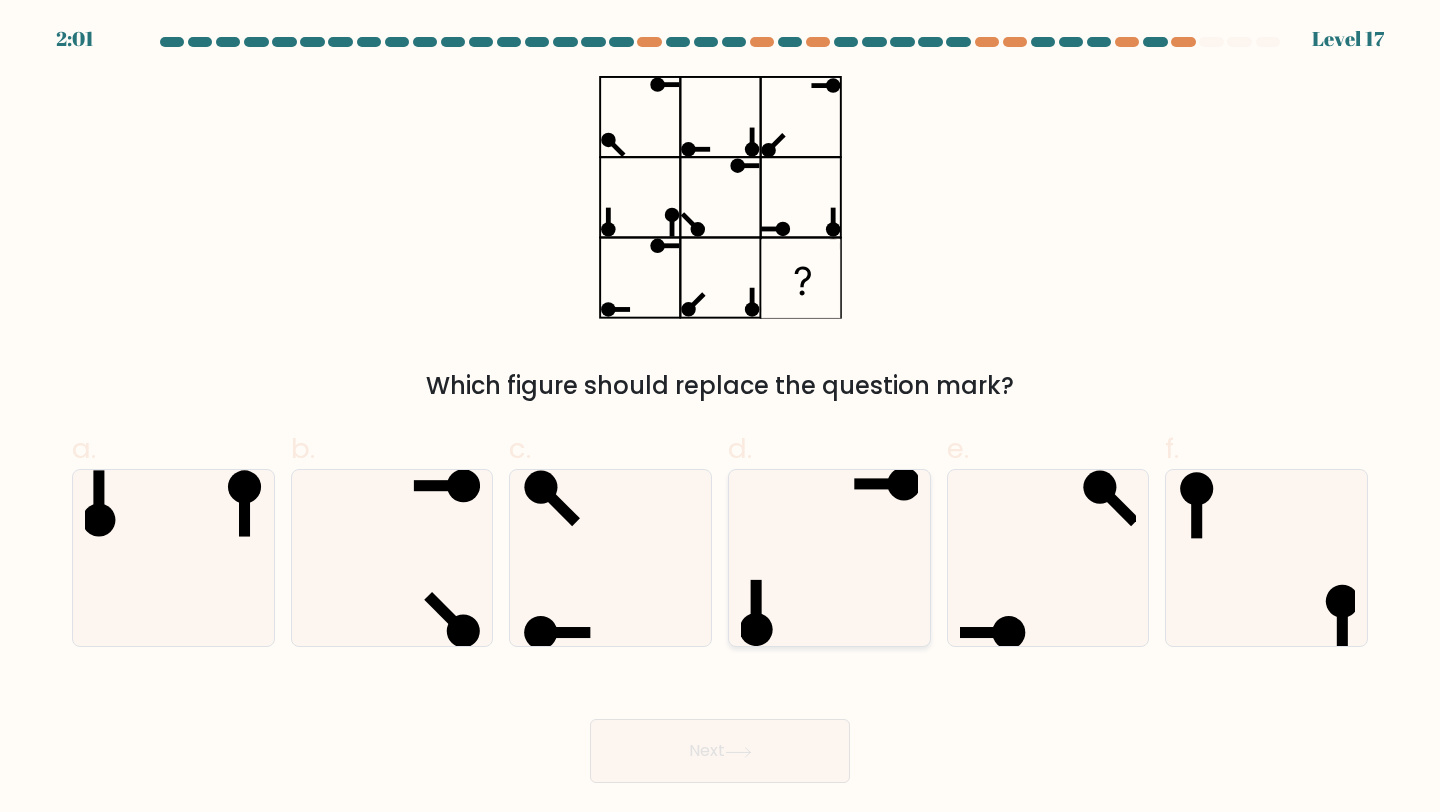 click at bounding box center (829, 558) 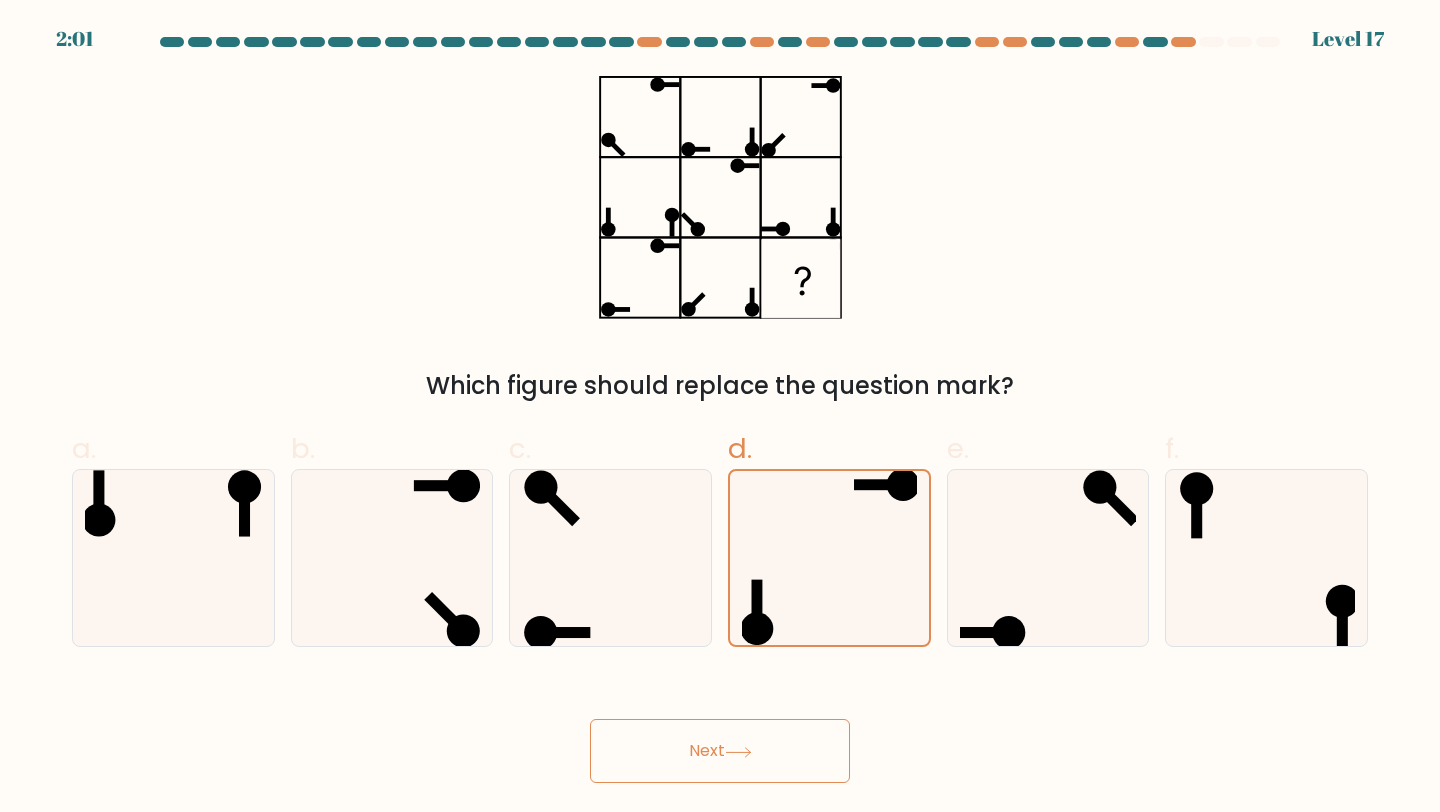 click on "Next" at bounding box center (720, 751) 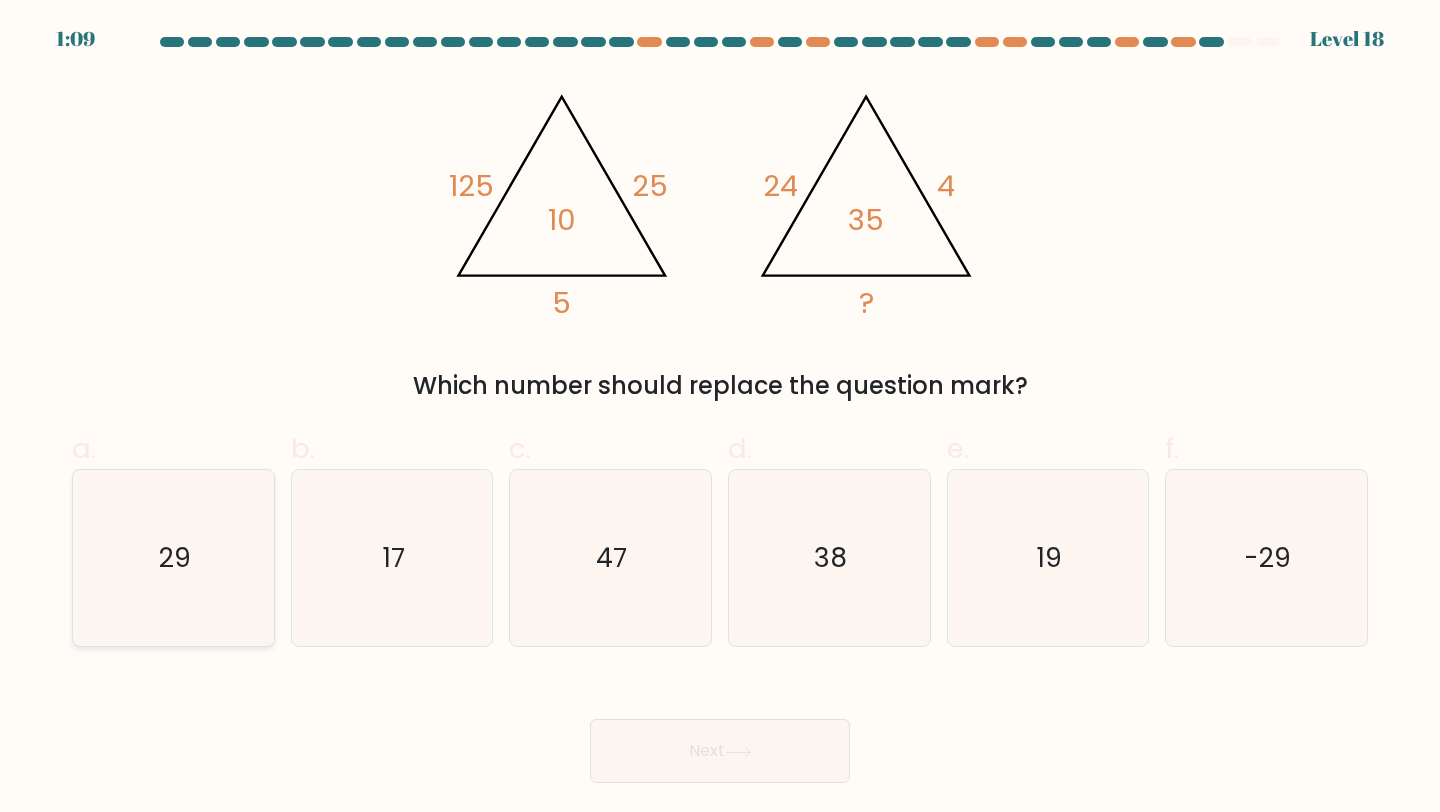 click on "29" at bounding box center [173, 558] 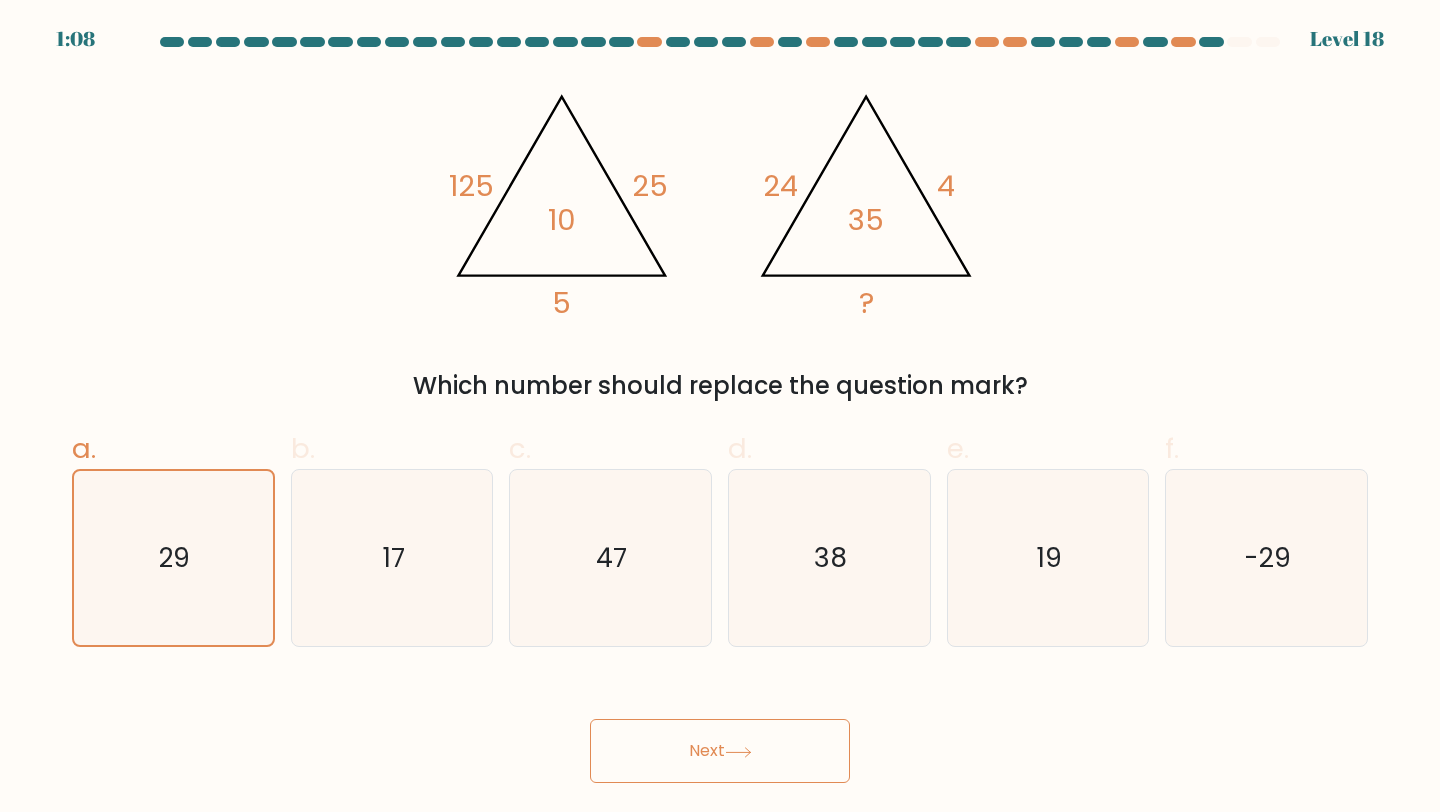 click on "Next" at bounding box center [720, 751] 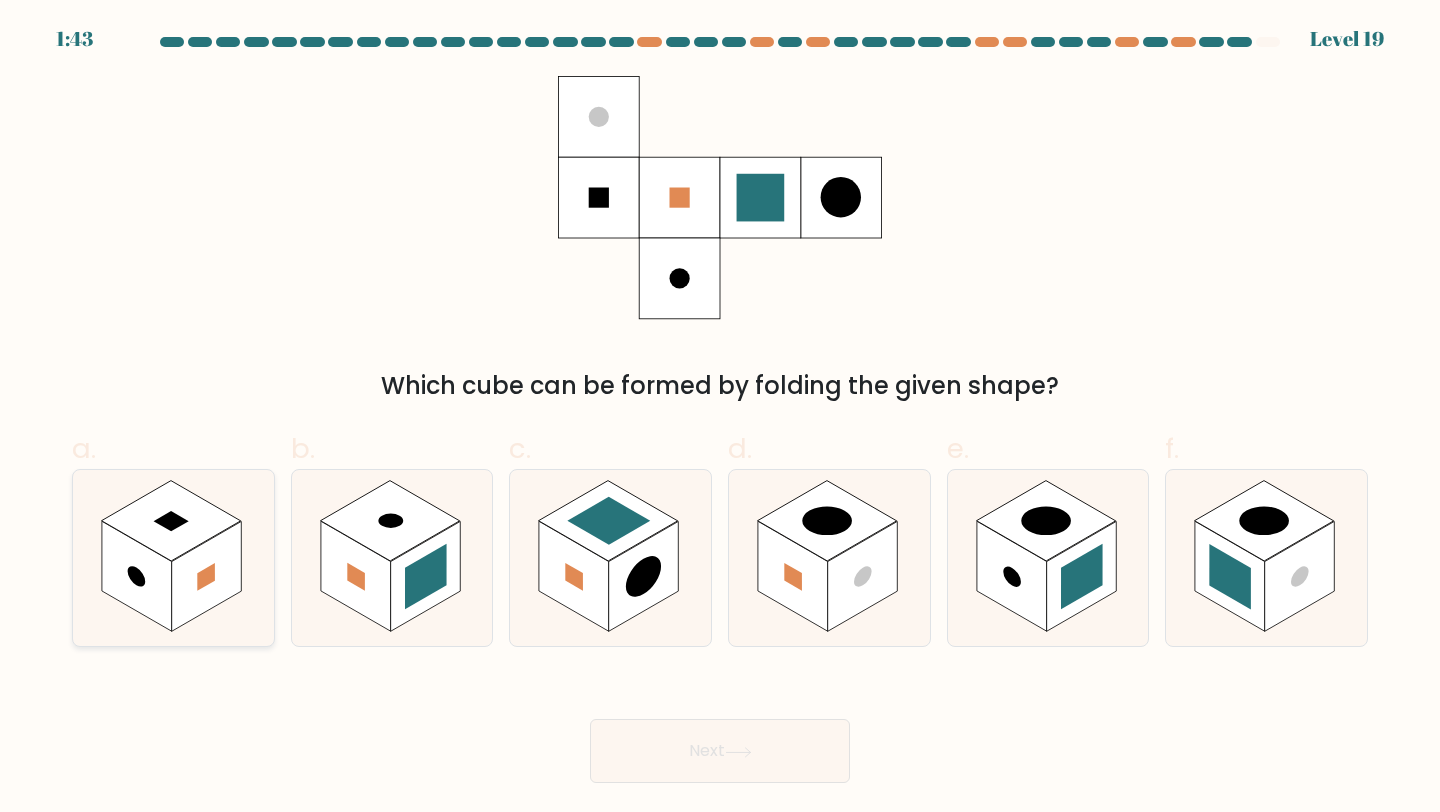 click at bounding box center [207, 576] 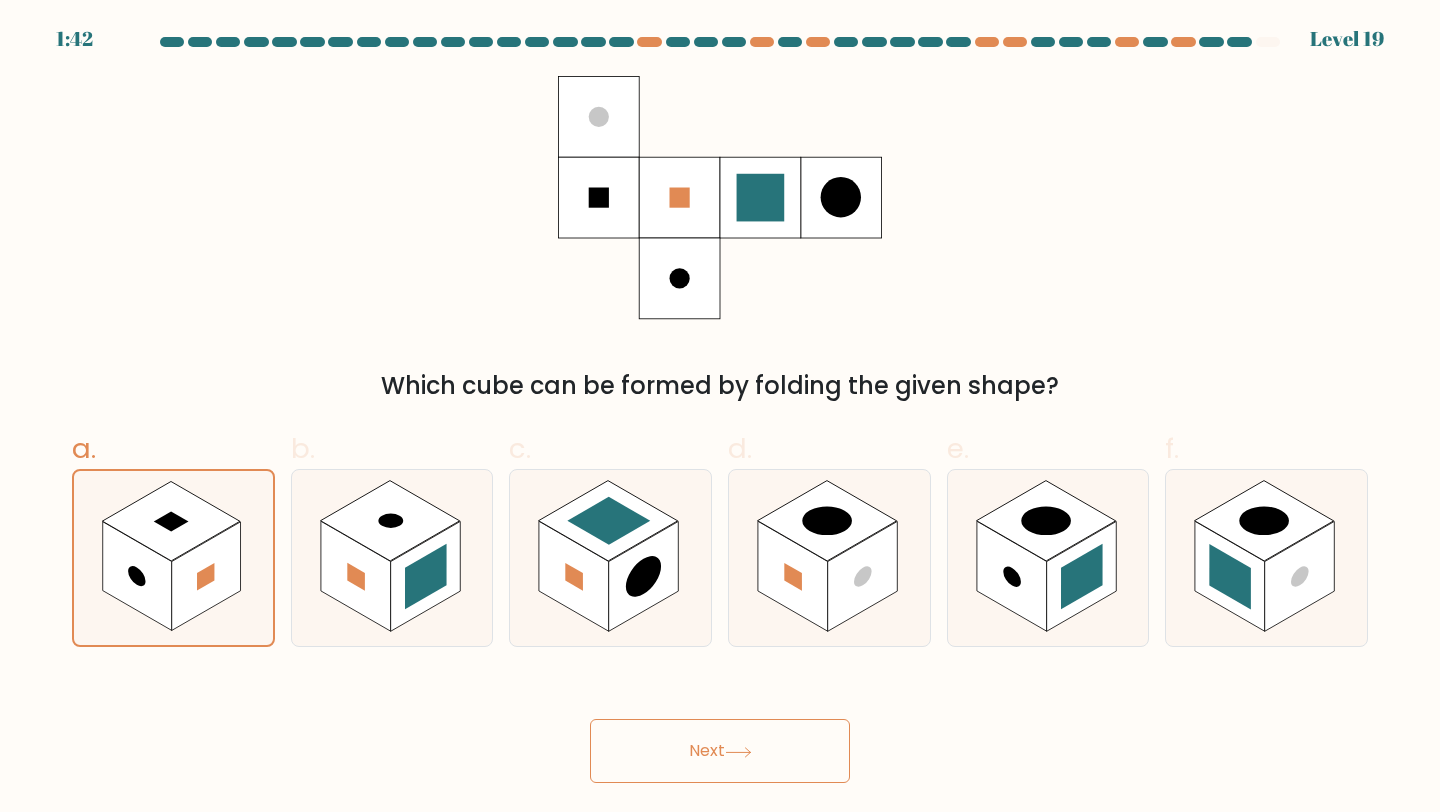 click on "Next" at bounding box center [720, 751] 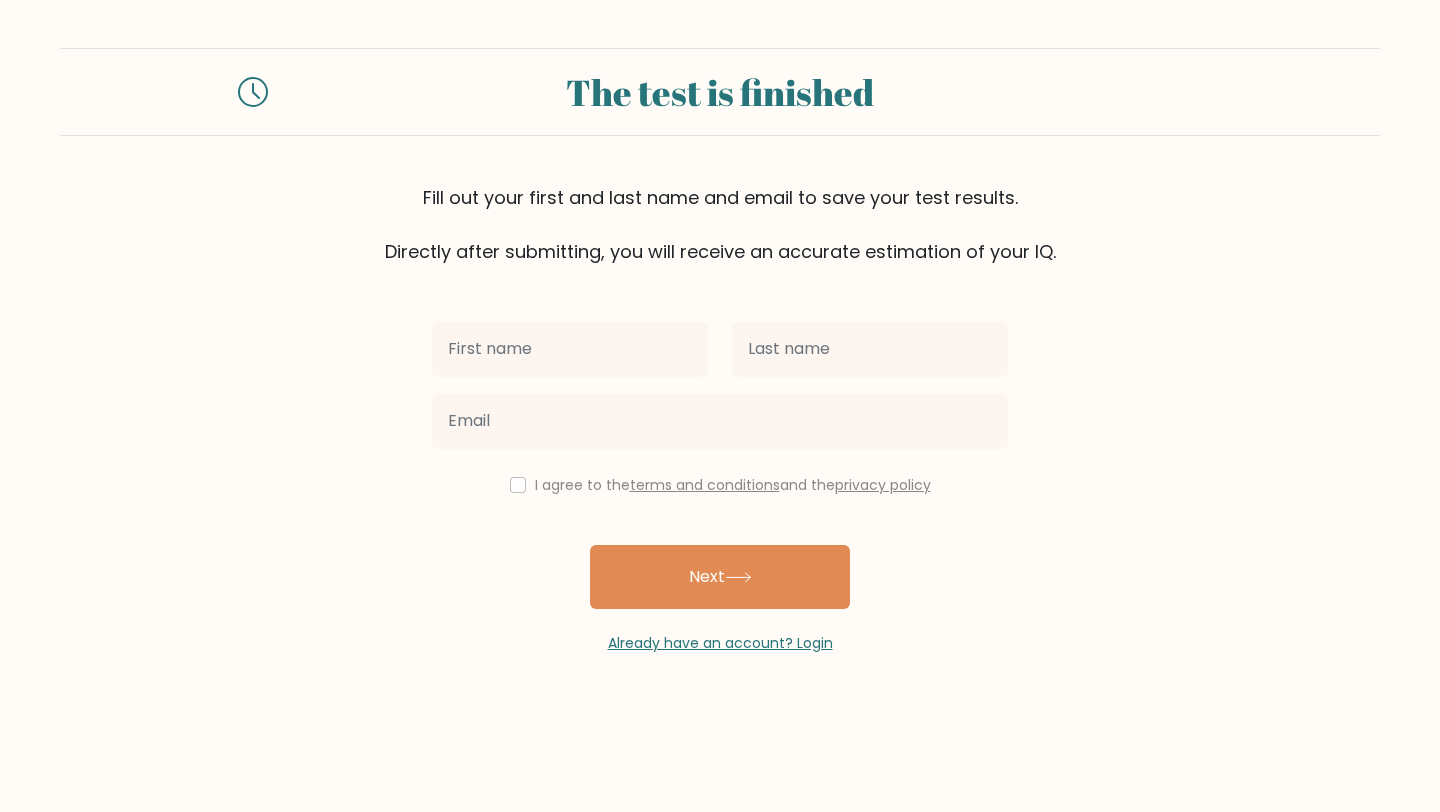scroll, scrollTop: 0, scrollLeft: 0, axis: both 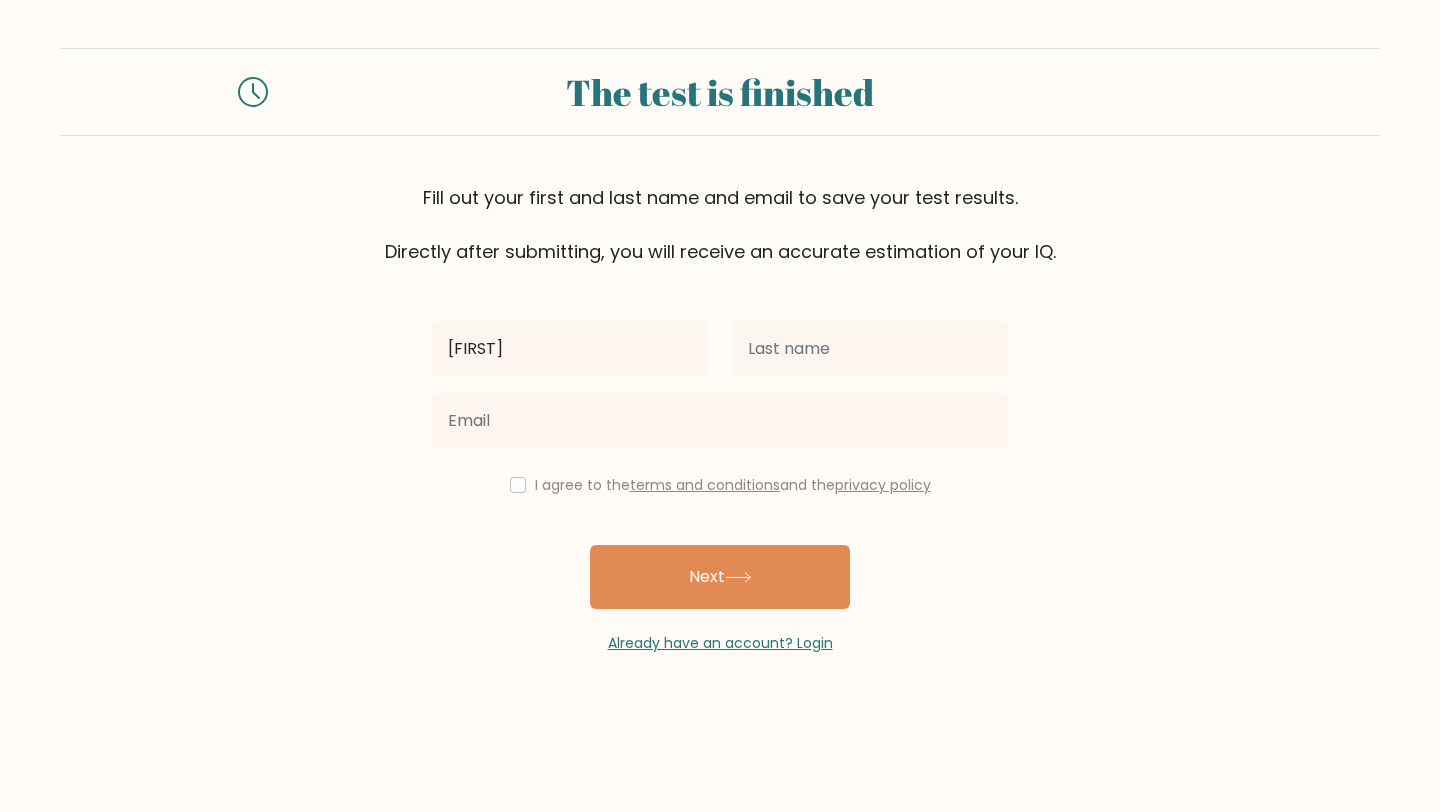 type on "Ronan" 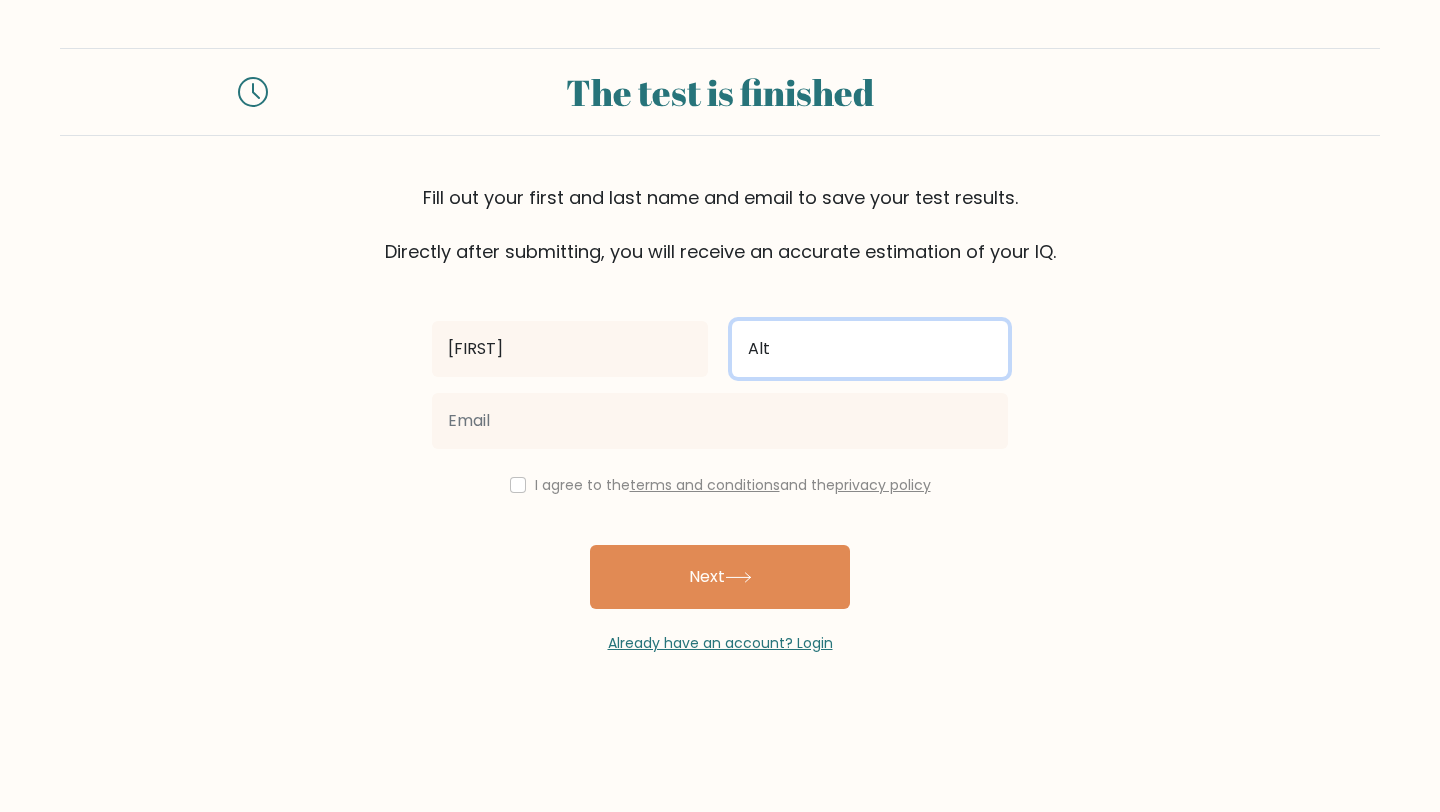 type on "Alt" 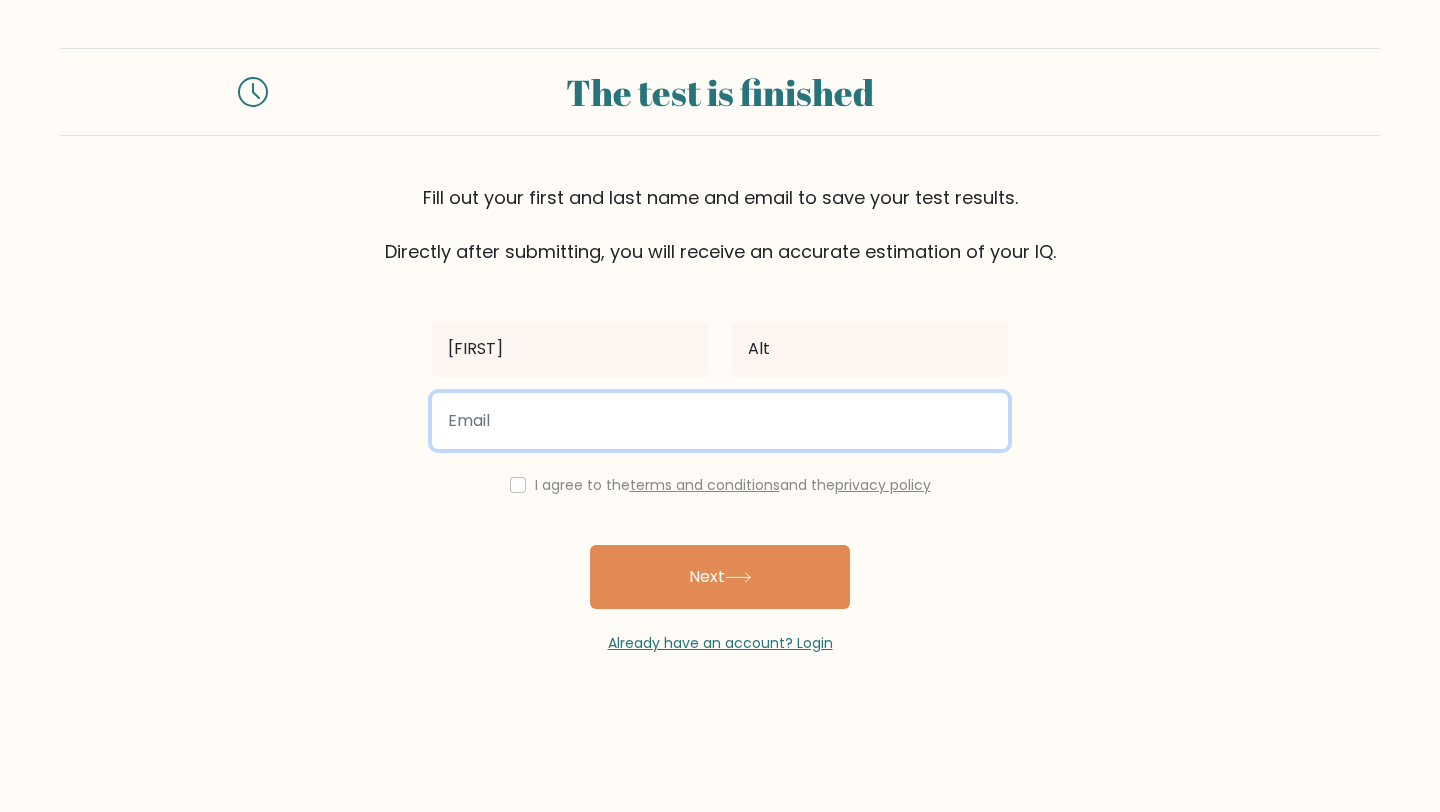 click at bounding box center (720, 421) 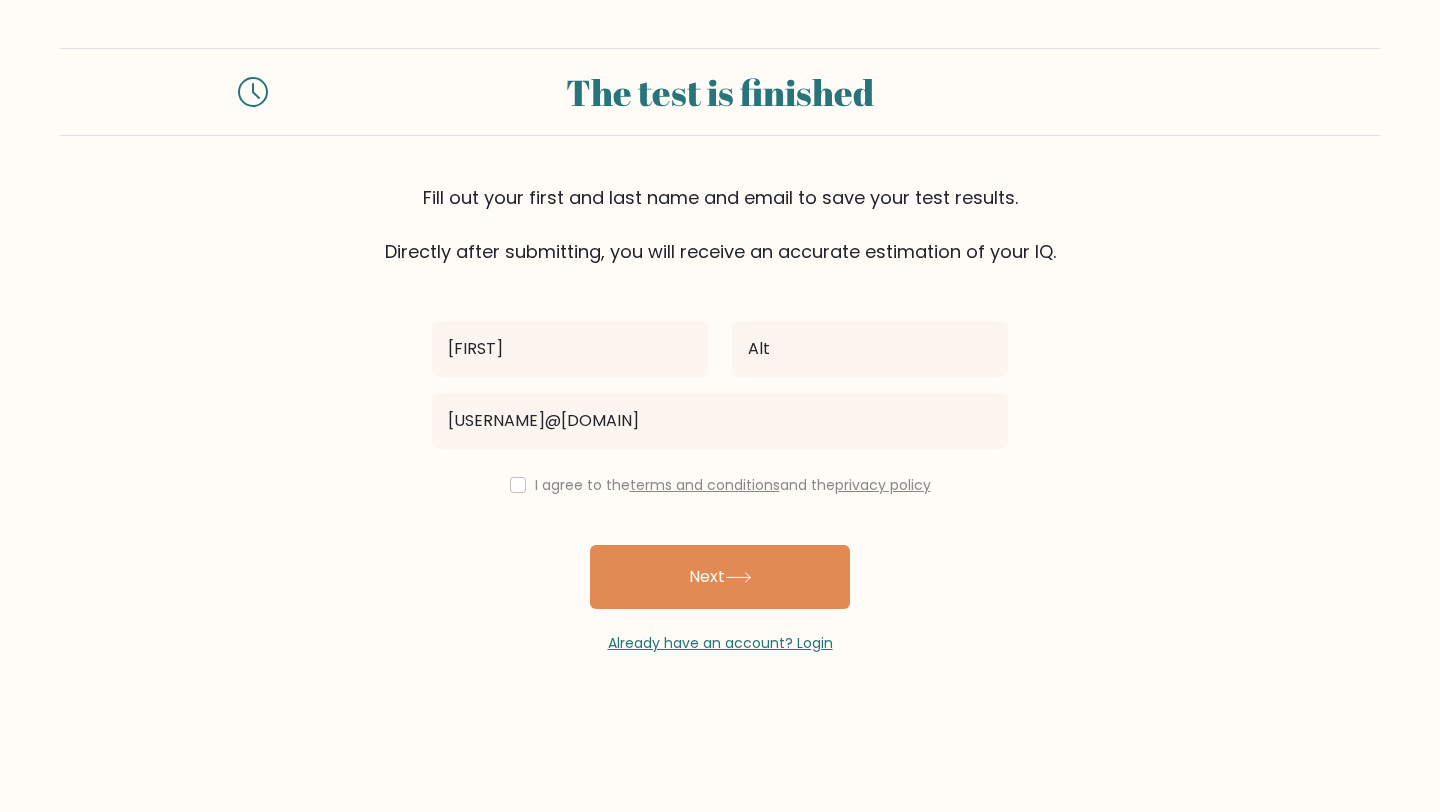 click on "I agree to the  terms and conditions  and the  privacy policy" at bounding box center [720, 485] 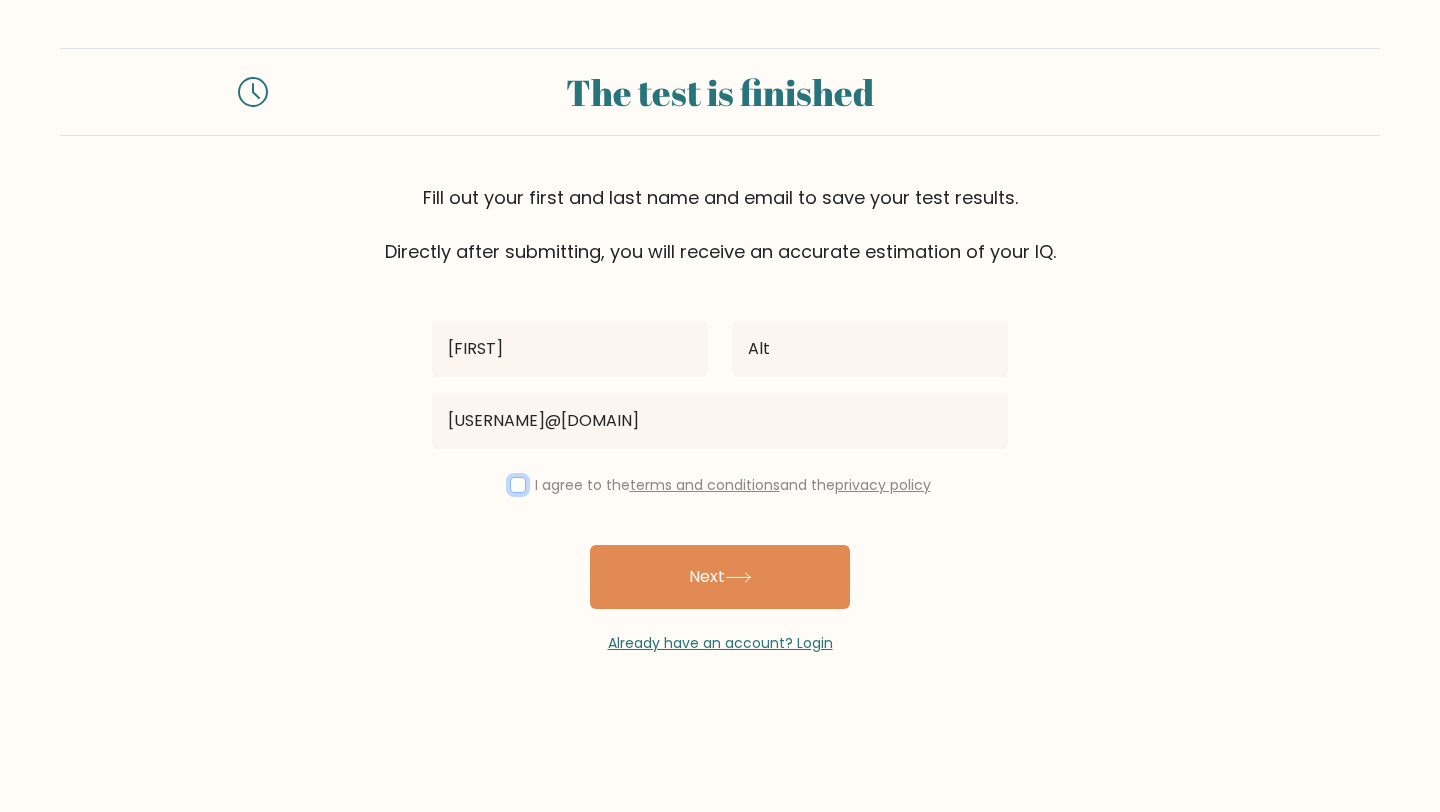 click at bounding box center [518, 485] 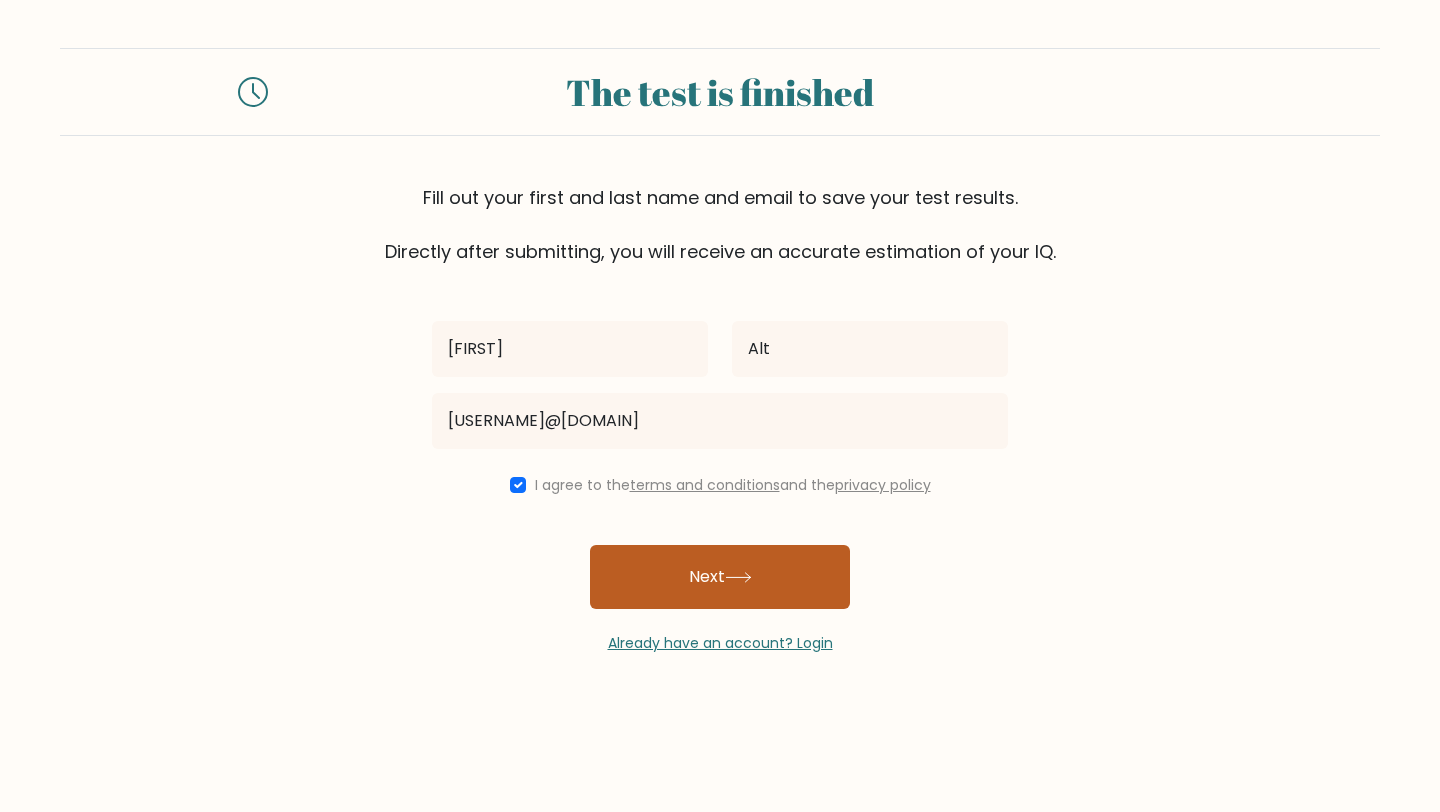 click on "Next" at bounding box center (720, 577) 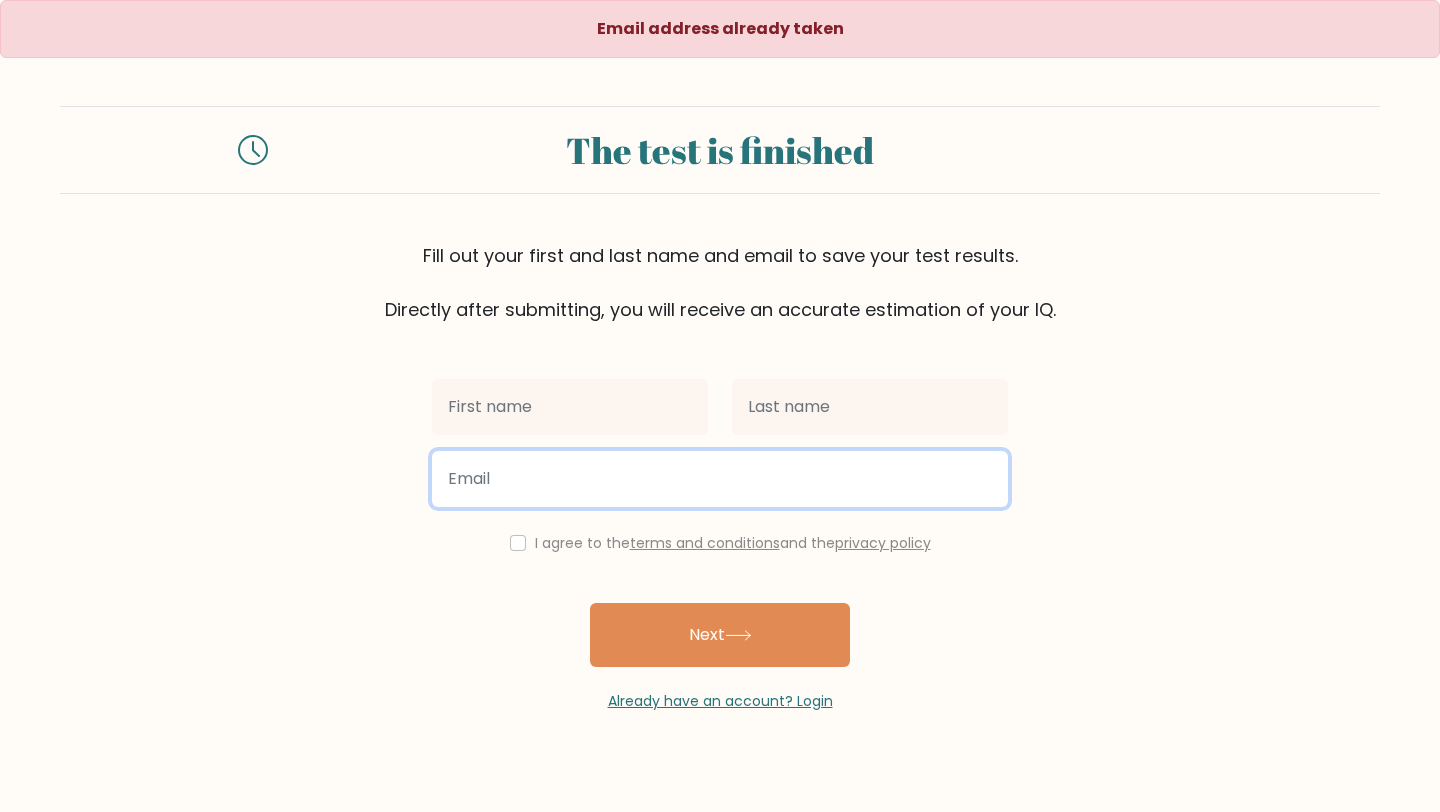 click at bounding box center (720, 479) 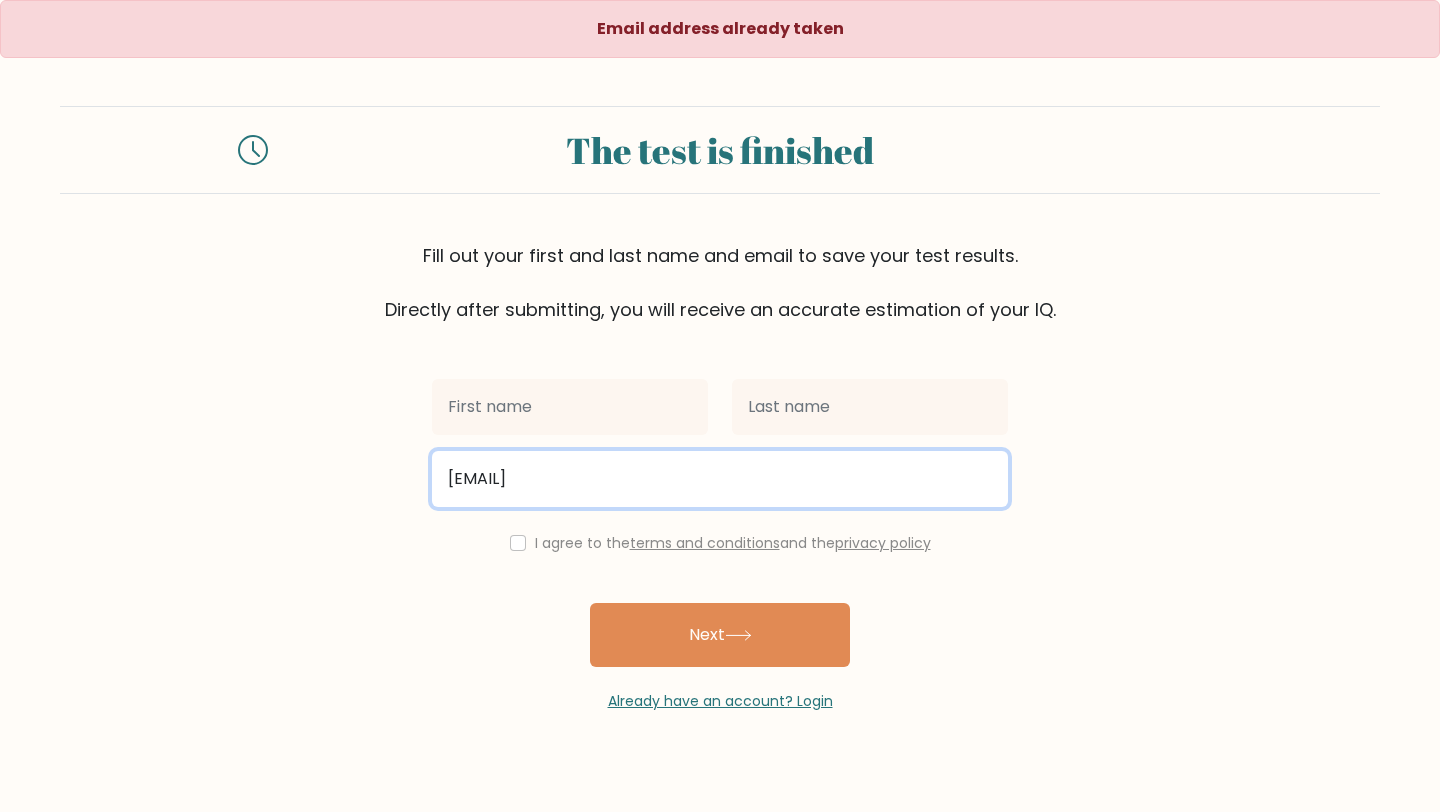 drag, startPoint x: 627, startPoint y: 457, endPoint x: 316, endPoint y: 466, distance: 311.1302 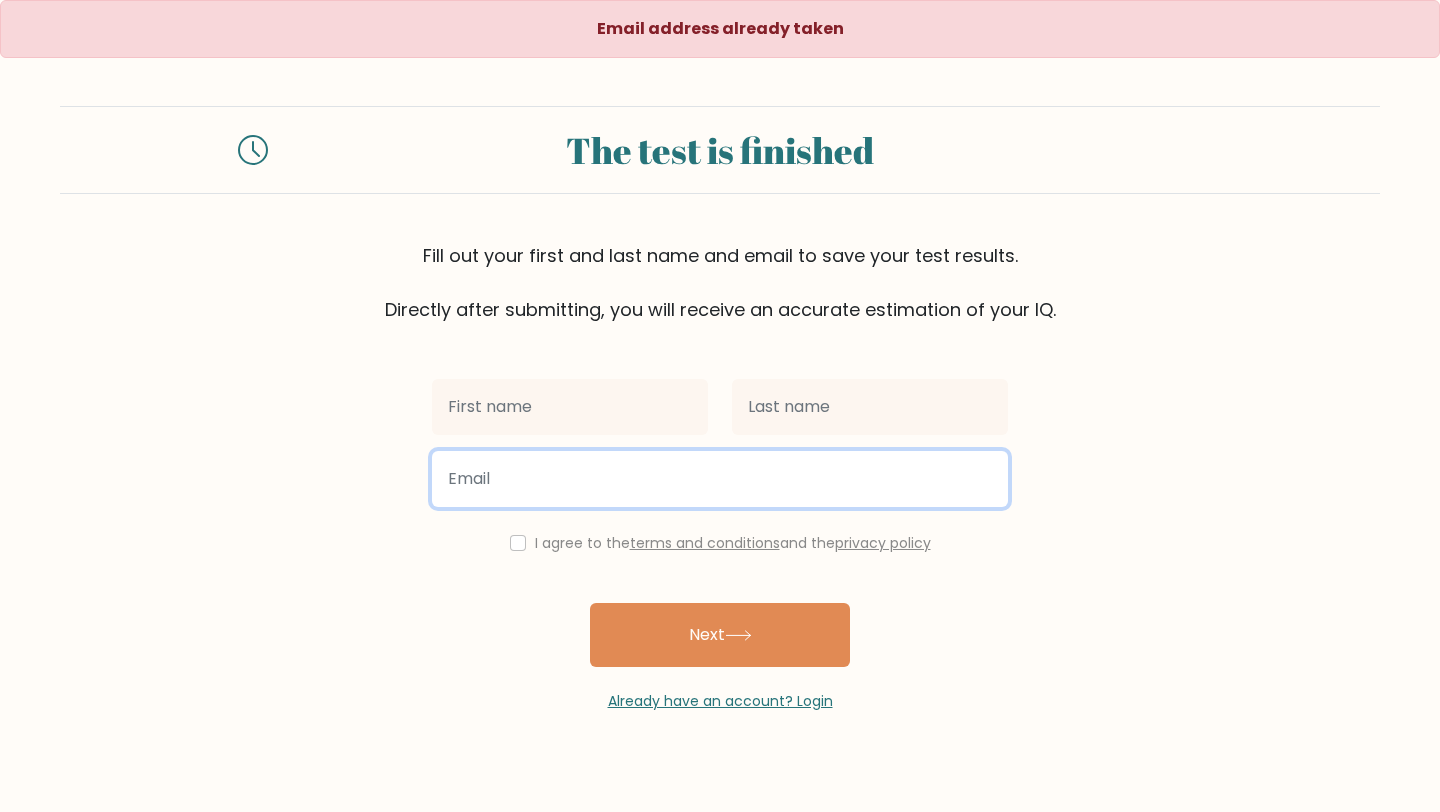 click at bounding box center [720, 479] 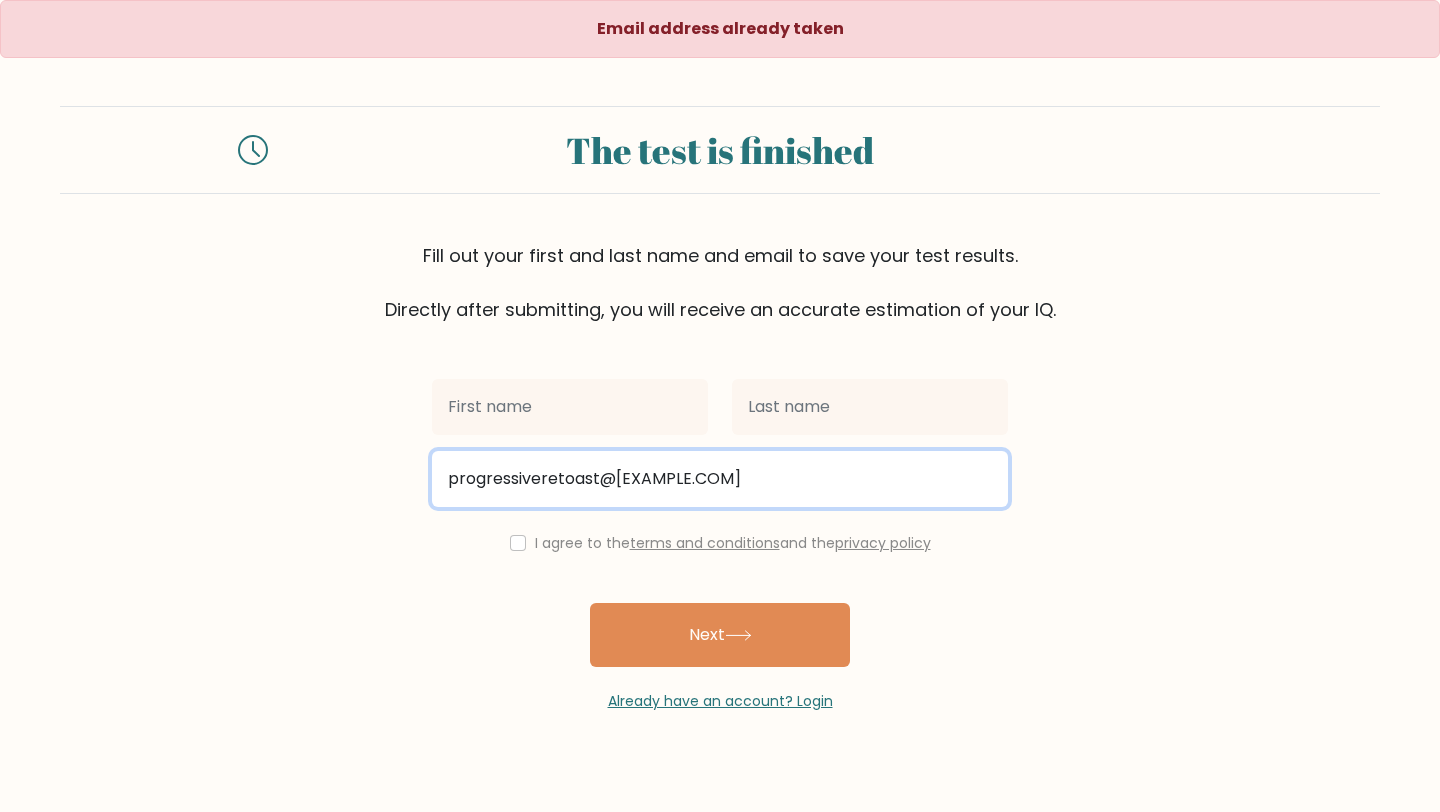 type on "progressiveretoast@gmail.com" 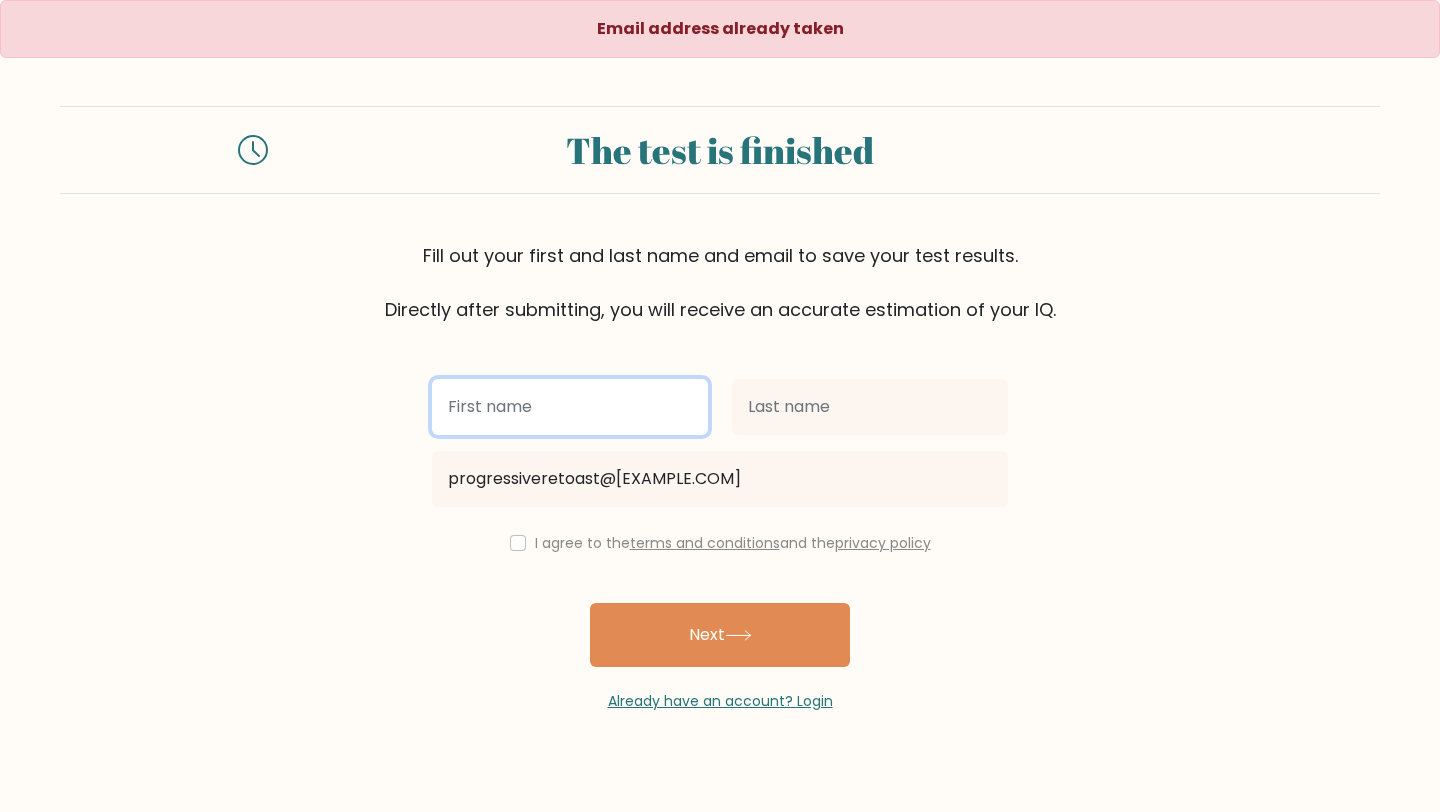 click at bounding box center [570, 407] 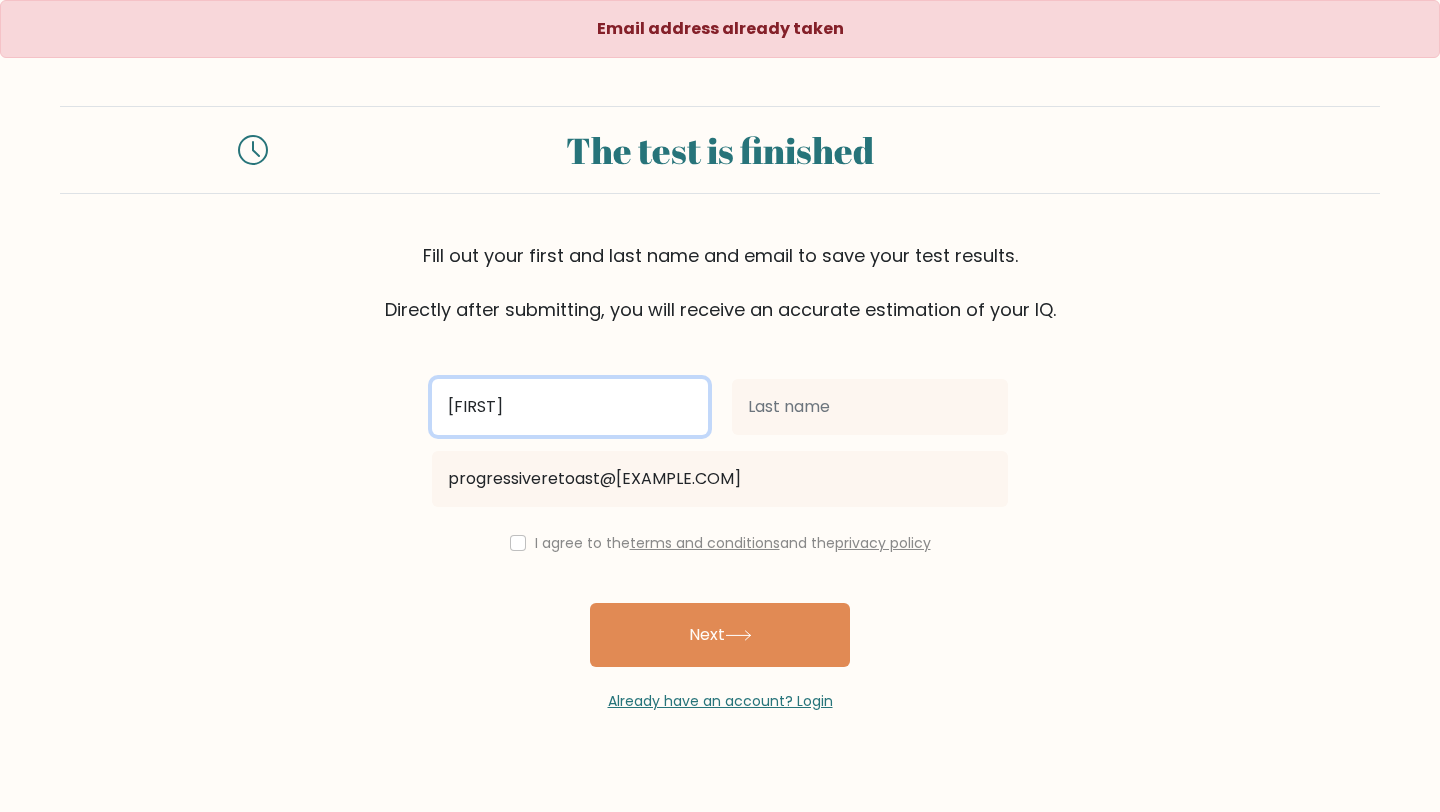 type on "[FIRST]" 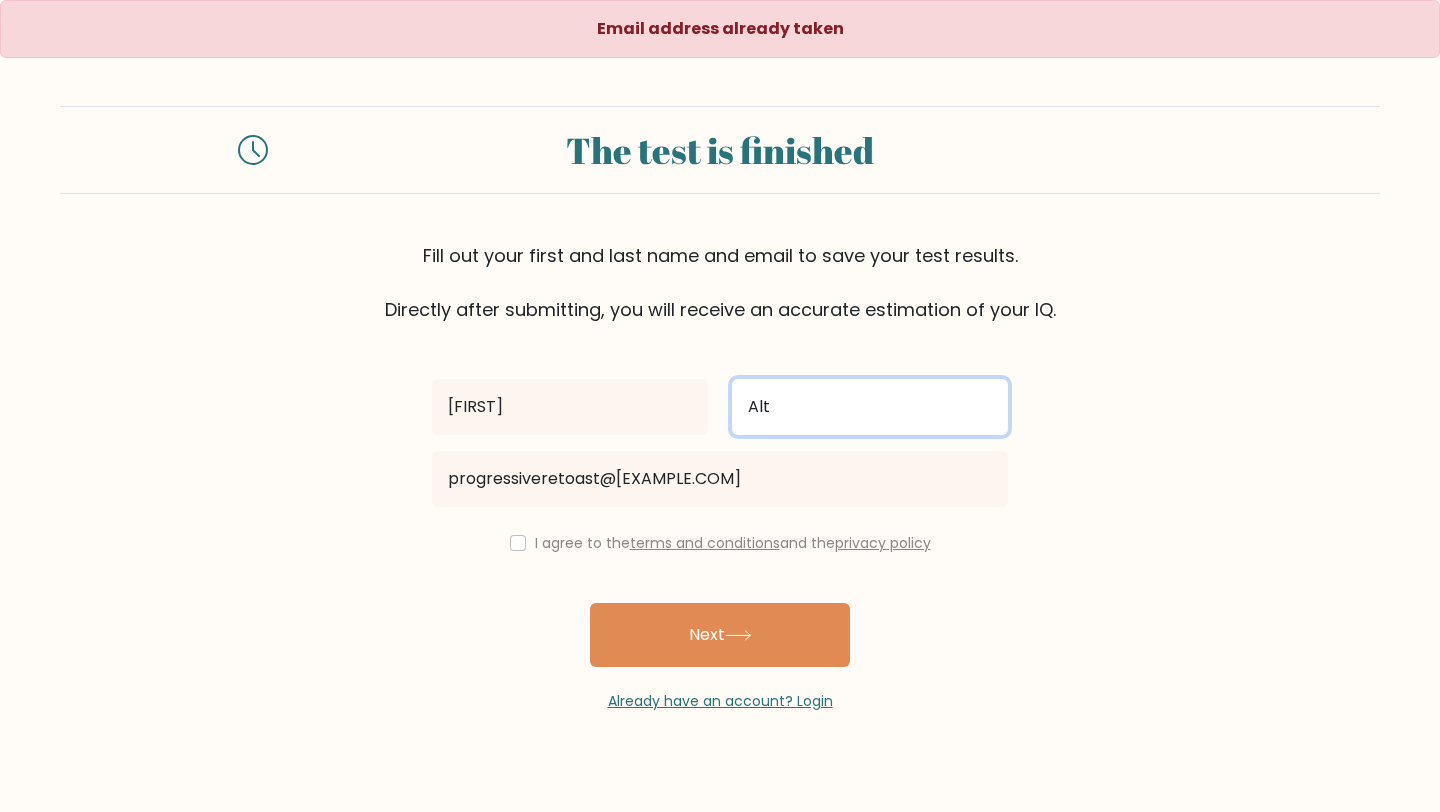 type on "Alt" 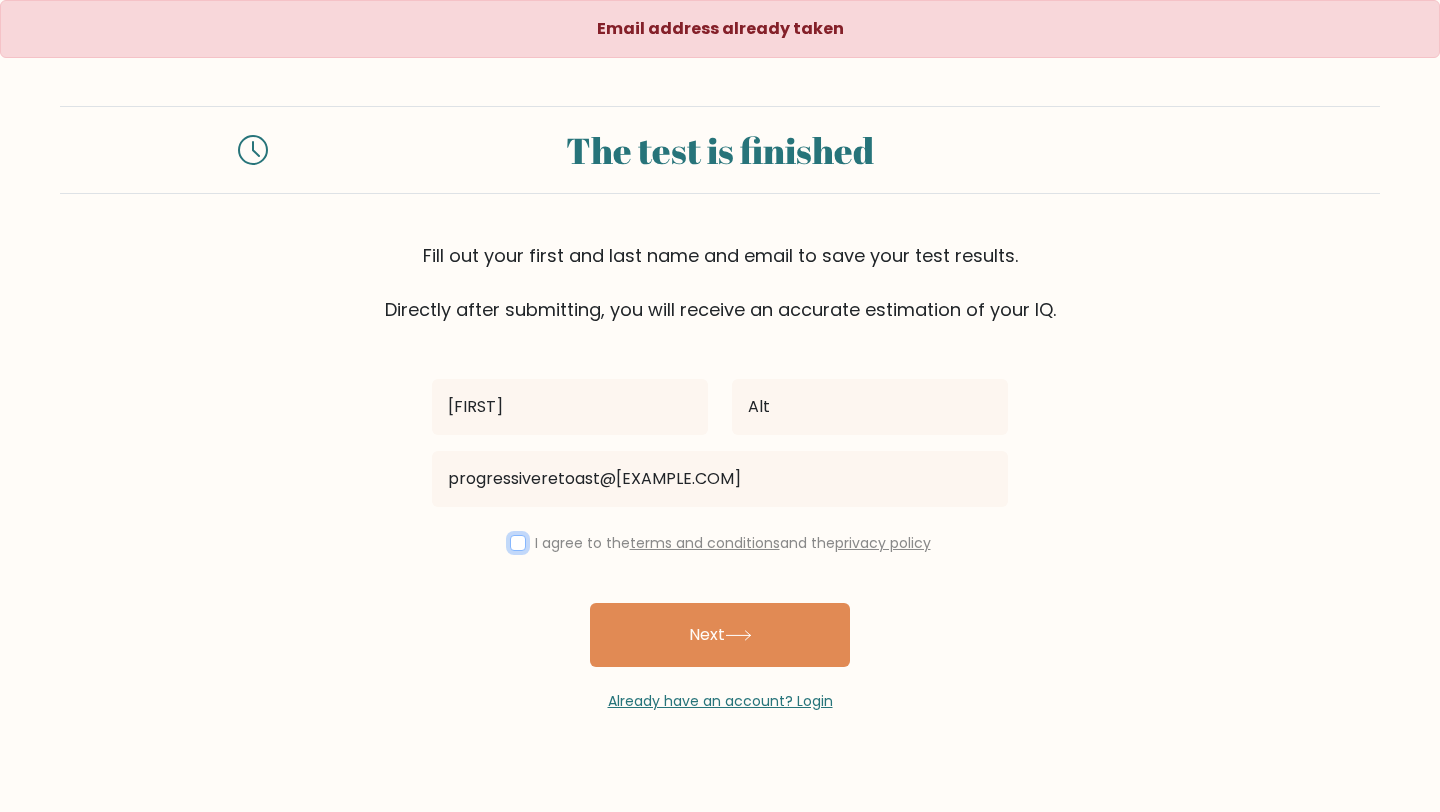 click at bounding box center [518, 543] 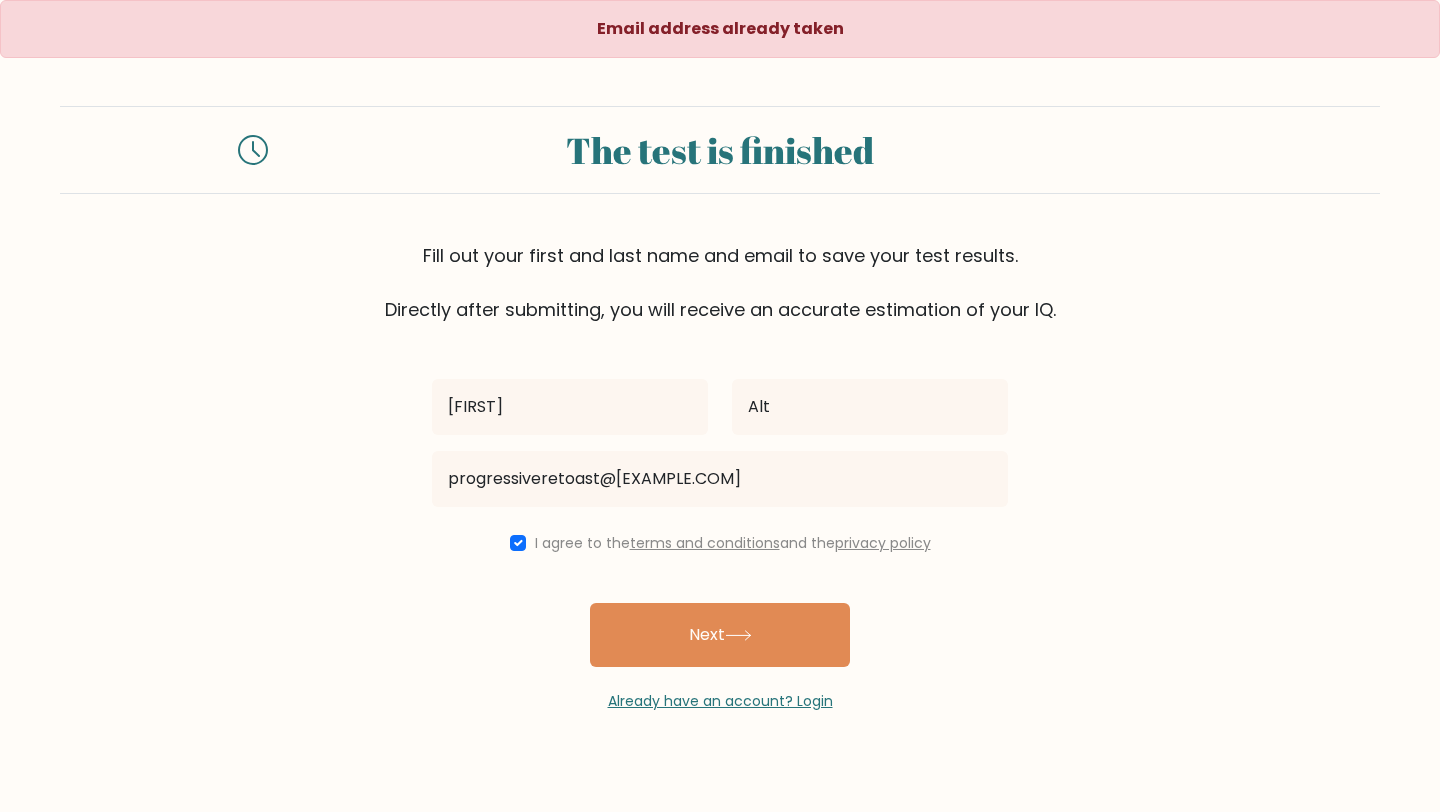 click on "Ronan
Alt
progressiveretoast@gmail.com
I agree to the  terms and conditions  and the  privacy policy
Next
Already have an account? Login" at bounding box center (720, 517) 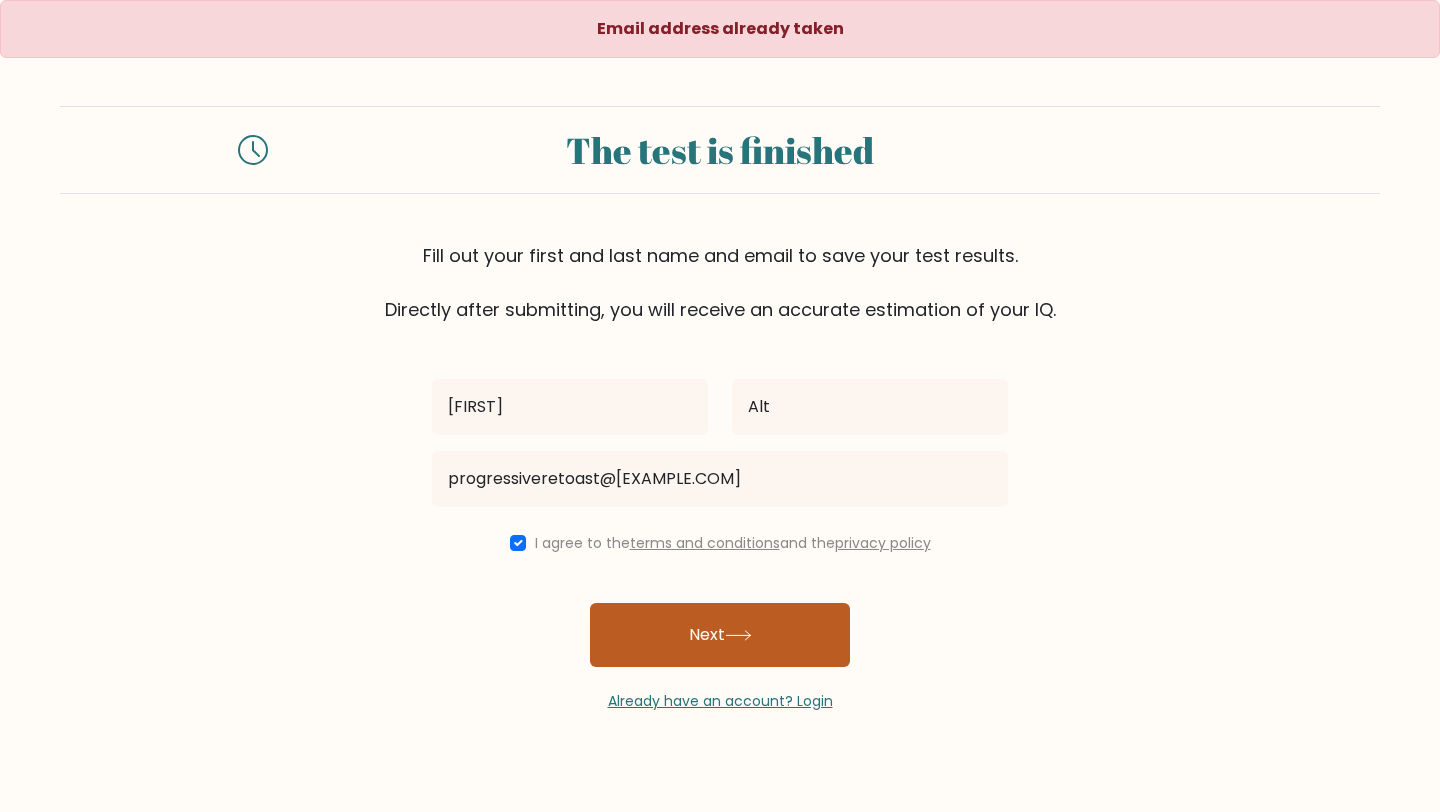 click on "Next" at bounding box center [720, 635] 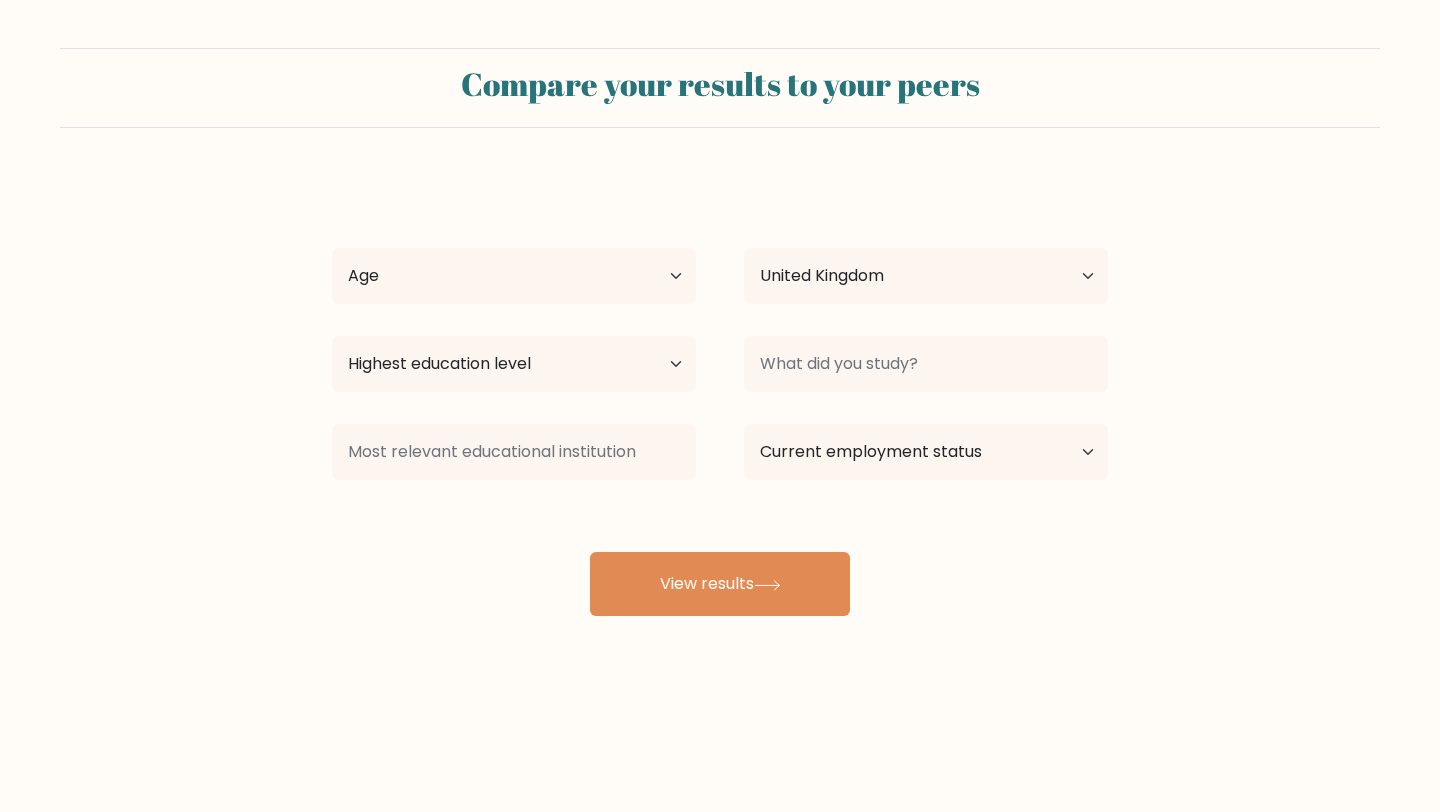 scroll, scrollTop: 0, scrollLeft: 0, axis: both 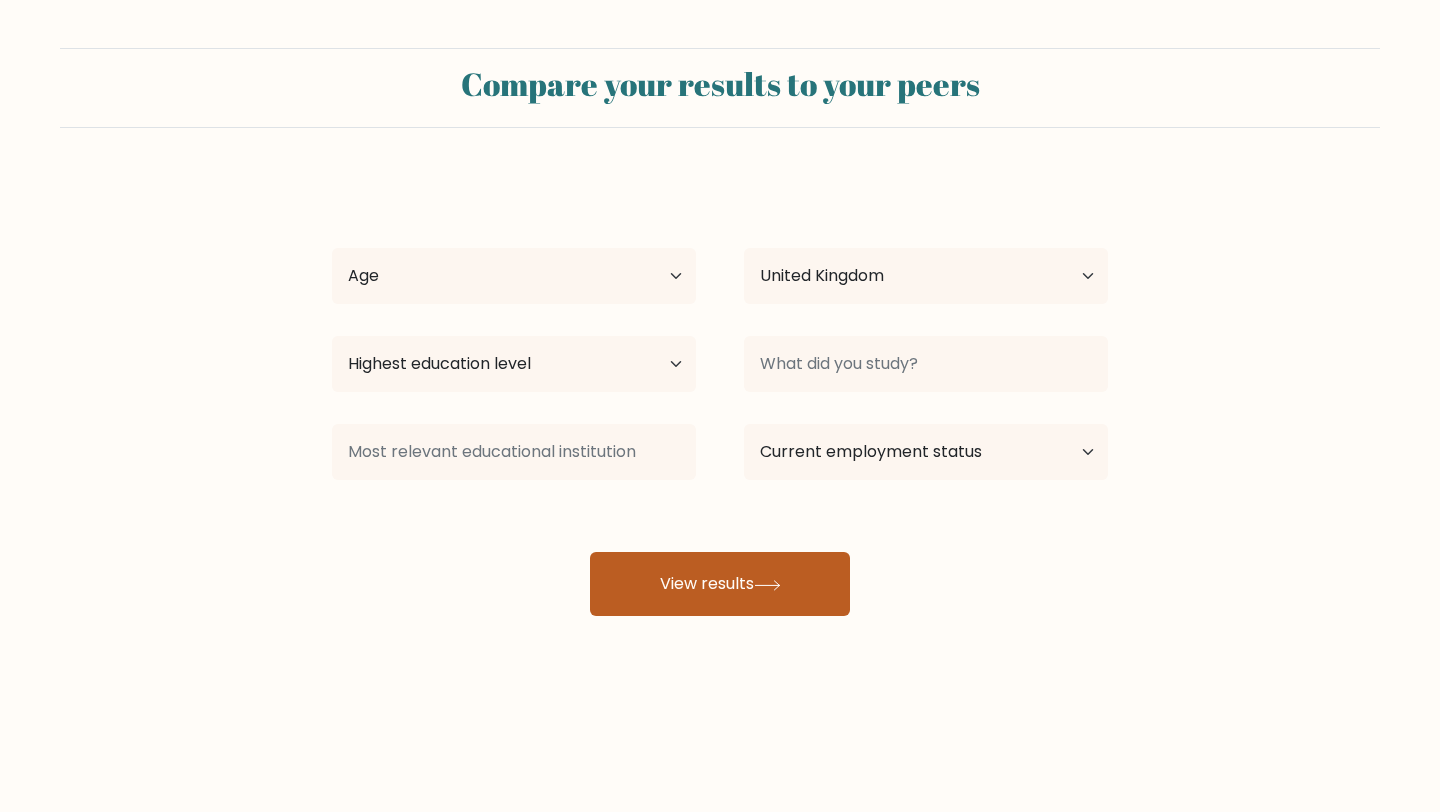 click on "View results" at bounding box center [720, 584] 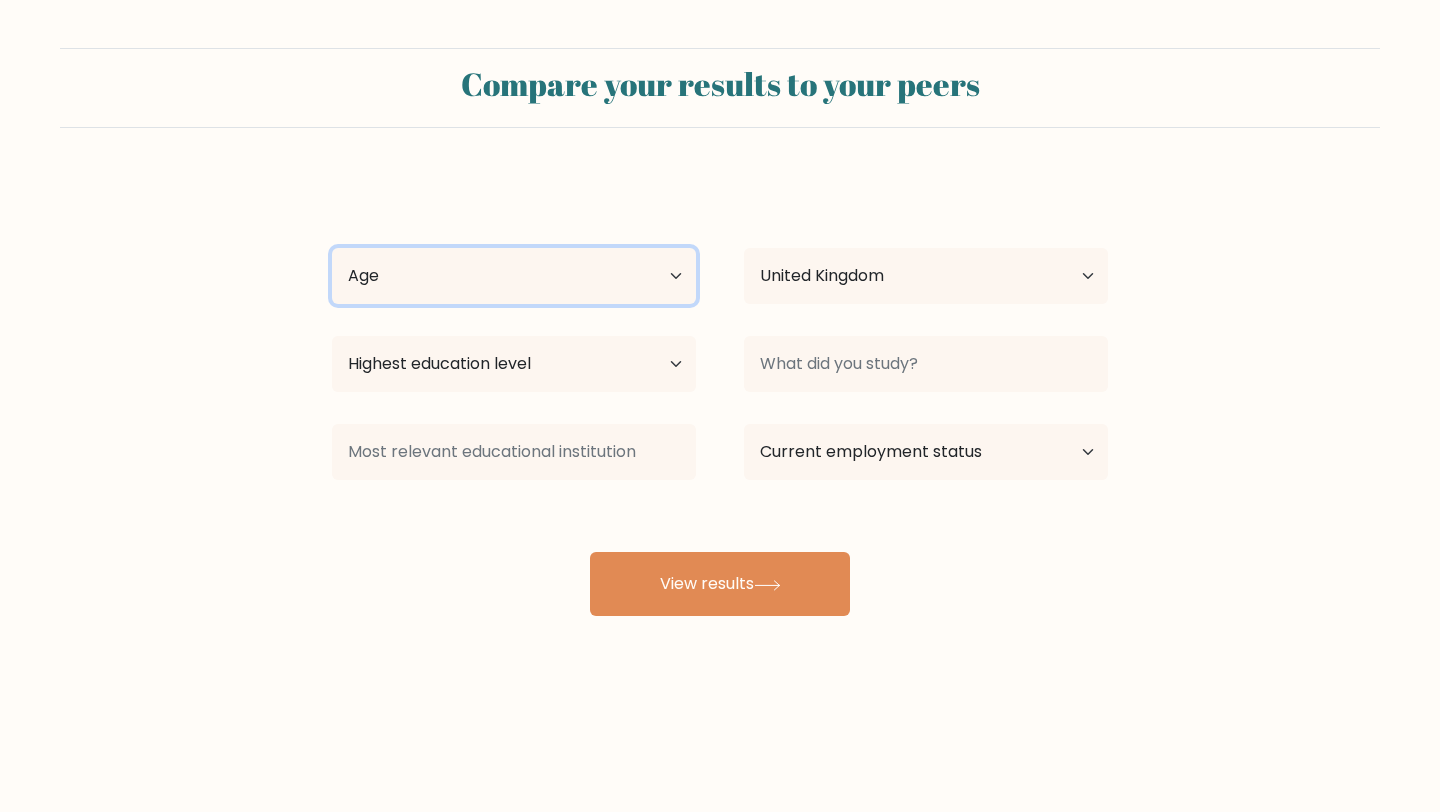 click on "Age
Under 18 years old
18-24 years old
25-34 years old
35-44 years old
45-54 years old
55-64 years old
65 years old and above" at bounding box center (514, 276) 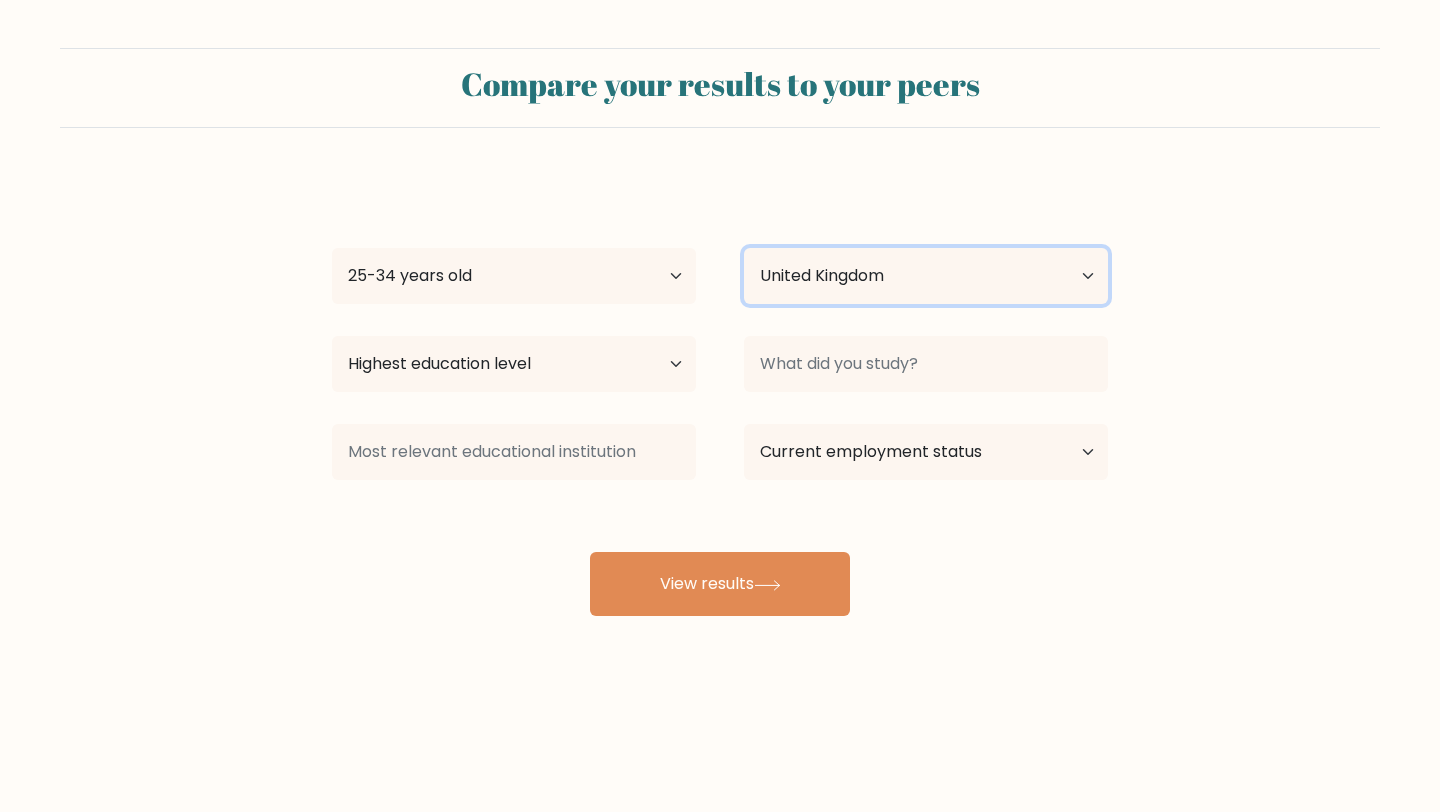 click on "Country
Afghanistan
Albania
Algeria
American Samoa
Andorra
Angola
Anguilla
Antarctica
Antigua and Barbuda
Argentina
Armenia
Aruba
Australia
Austria
Azerbaijan
Bahamas
Bahrain
Bangladesh
Barbados
Belarus
Belgium
Belize
Benin
Bermuda
Bhutan
Bolivia
Bonaire, Sint Eustatius and Saba
Bosnia and Herzegovina
Botswana
Bouvet Island
Brazil
British Indian Ocean Territory
Brunei
Bulgaria
Burkina Faso
Burundi
Cabo Verde
Cambodia
Cameroon
Canada
Cayman Islands
Central African Republic
Chad
Chile
China
Christmas Island
Cocos (Keeling) Islands
Colombia
Comoros
Congo
Congo (the Democratic Republic of the)
Cook Islands
Costa Rica
Côte d'Ivoire
Croatia
Cuba" at bounding box center [926, 276] 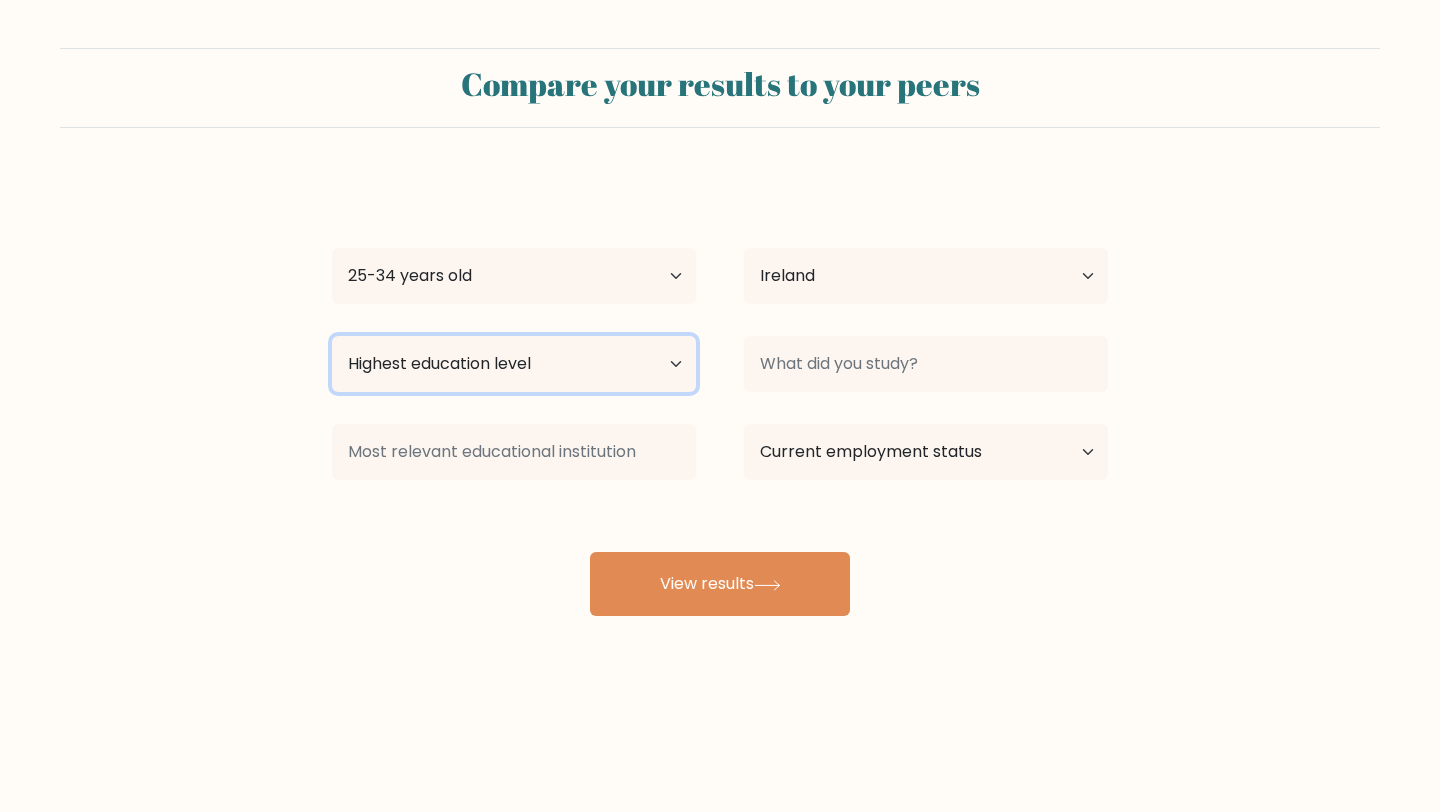click on "Highest education level
No schooling
Primary
Lower Secondary
Upper Secondary
Occupation Specific
Bachelor's degree
Master's degree
Doctoral degree" at bounding box center (514, 364) 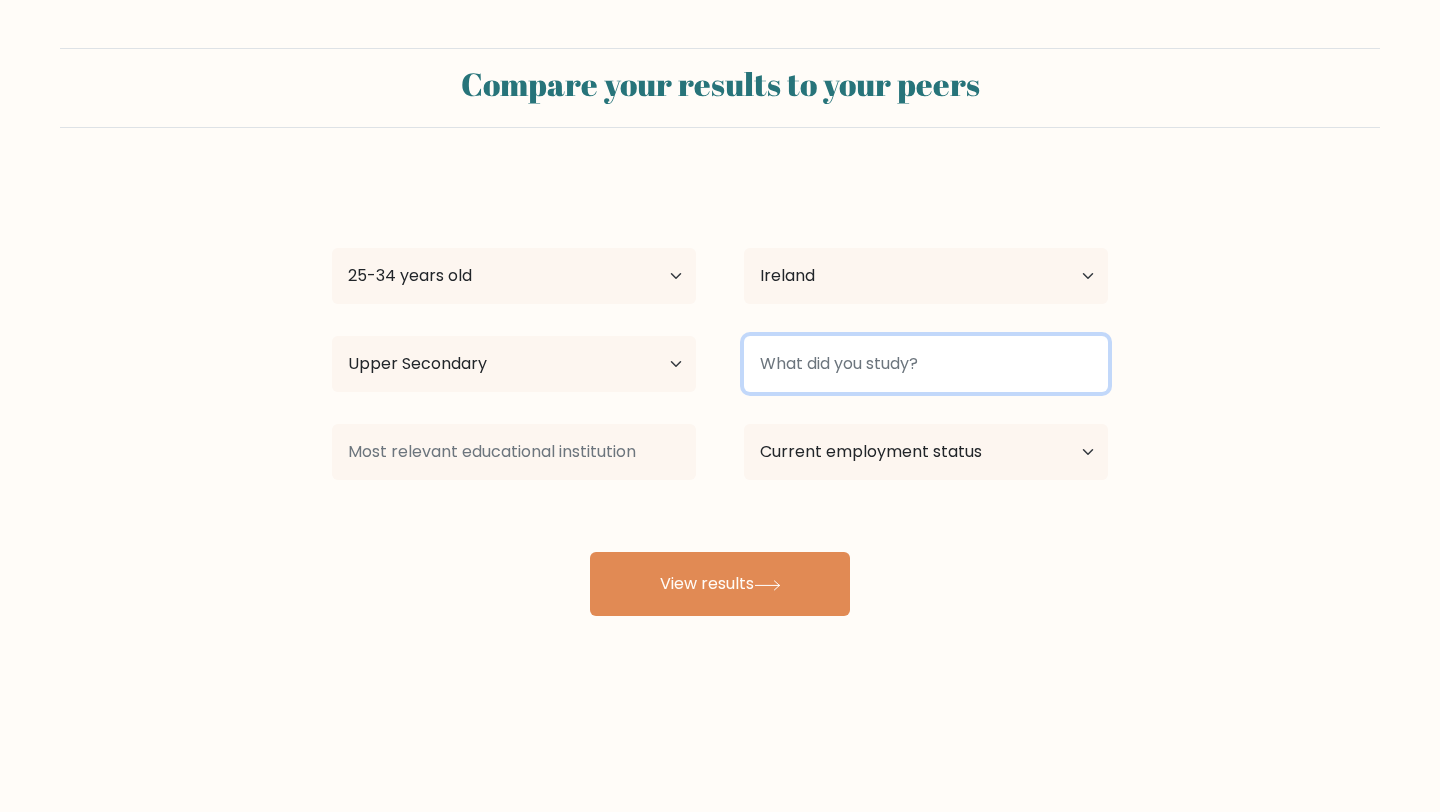 click at bounding box center [926, 364] 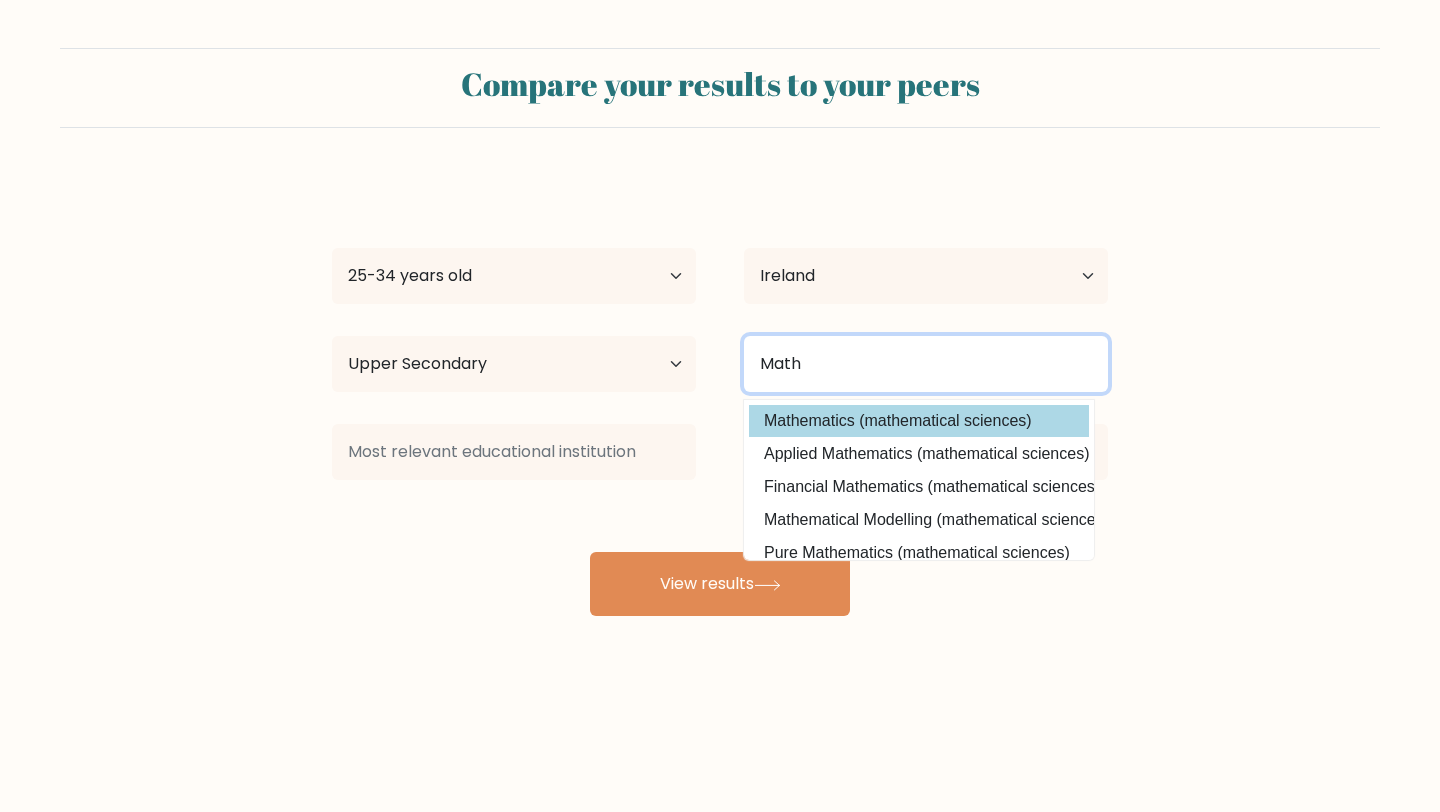 type on "Math" 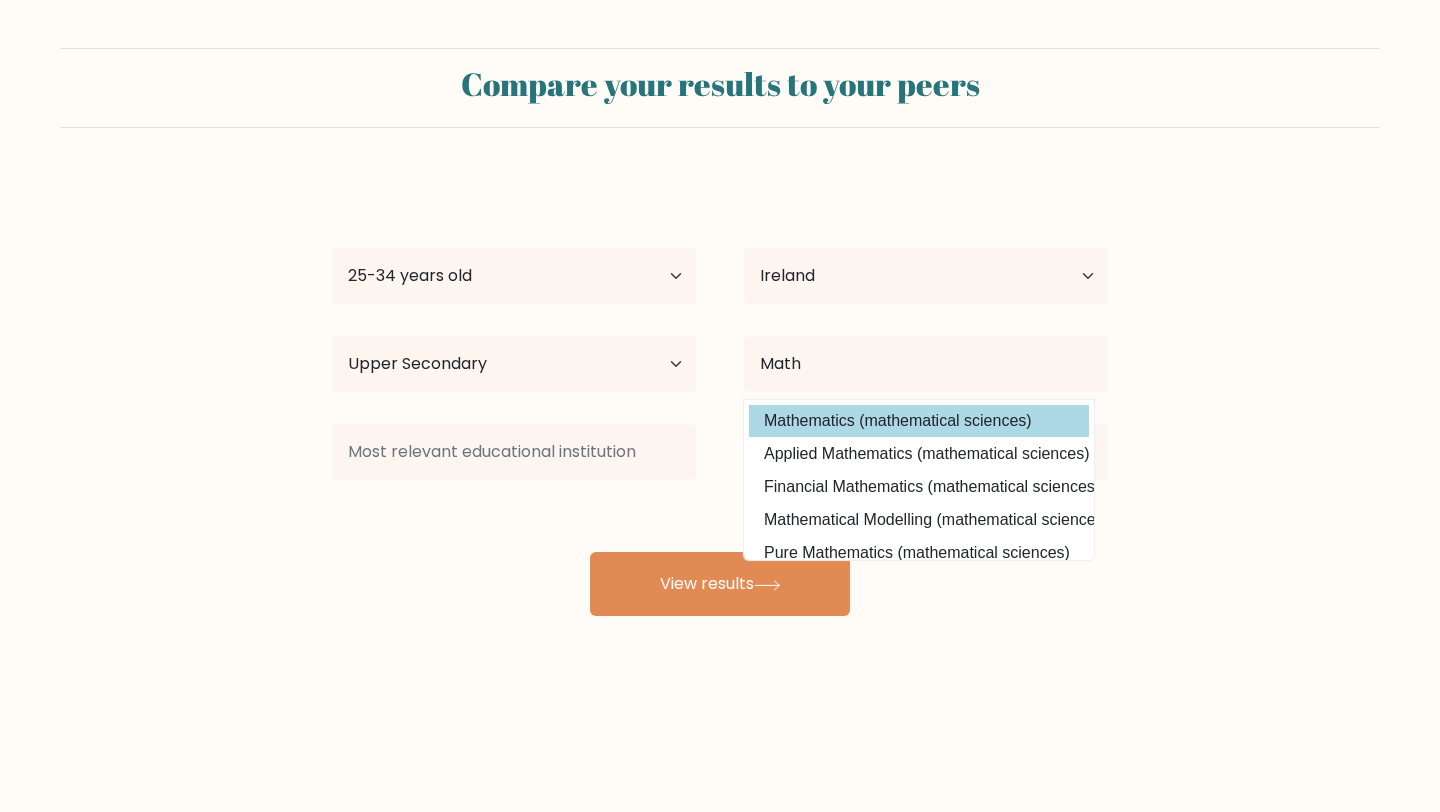 click on "Mathematics (mathematical sciences)" at bounding box center (919, 421) 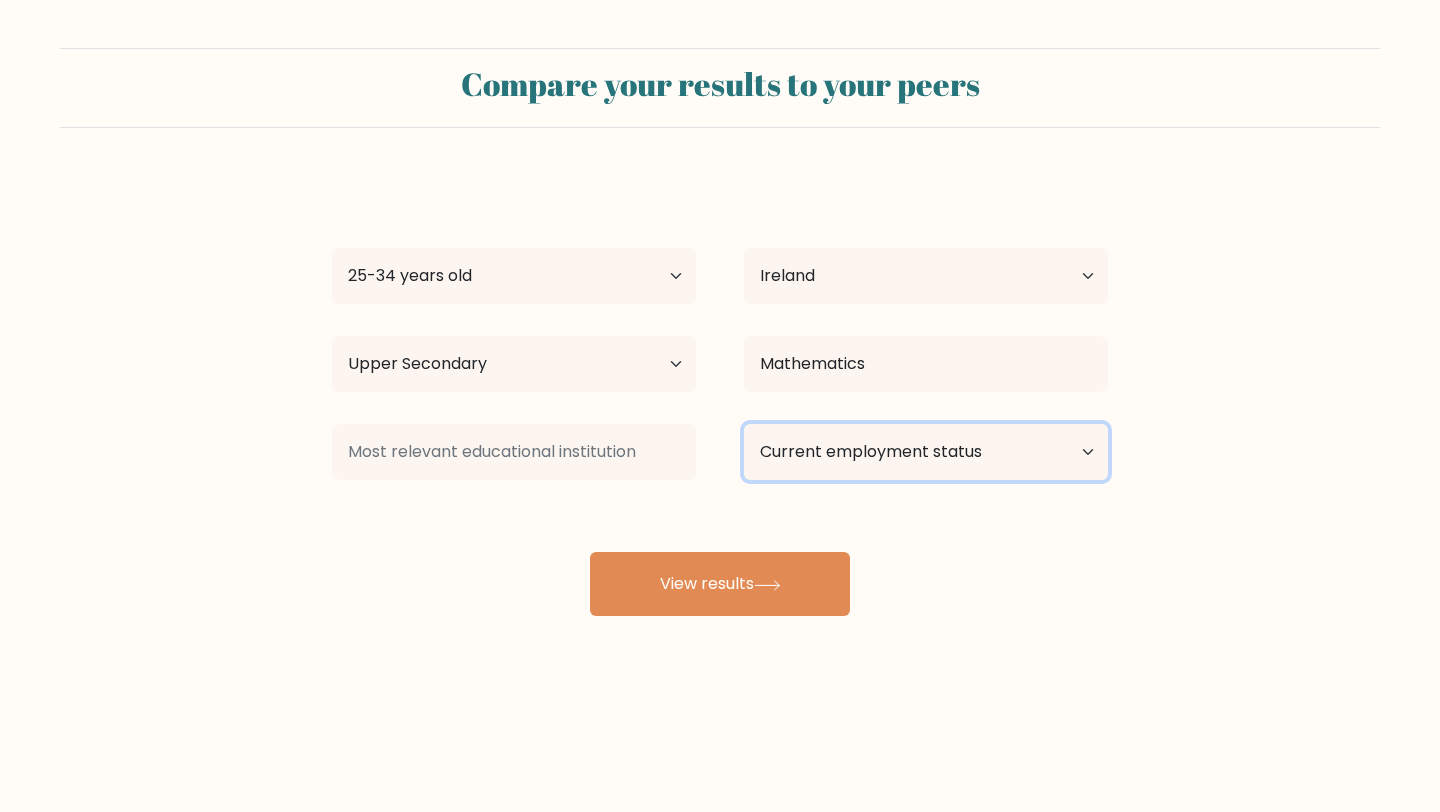 click on "Current employment status
Employed
Student
Retired
Other / prefer not to answer" at bounding box center [926, 452] 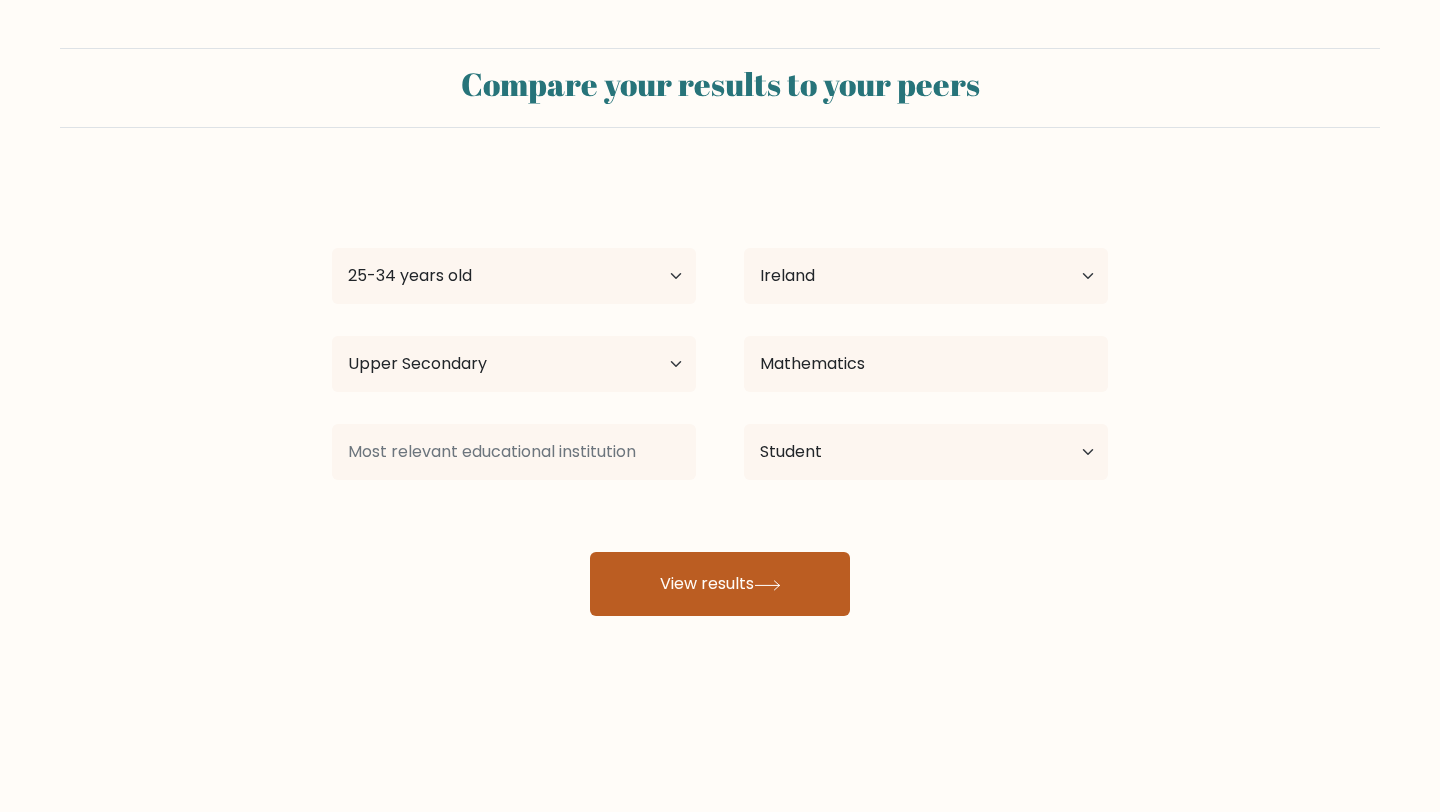 click on "View results" at bounding box center [720, 584] 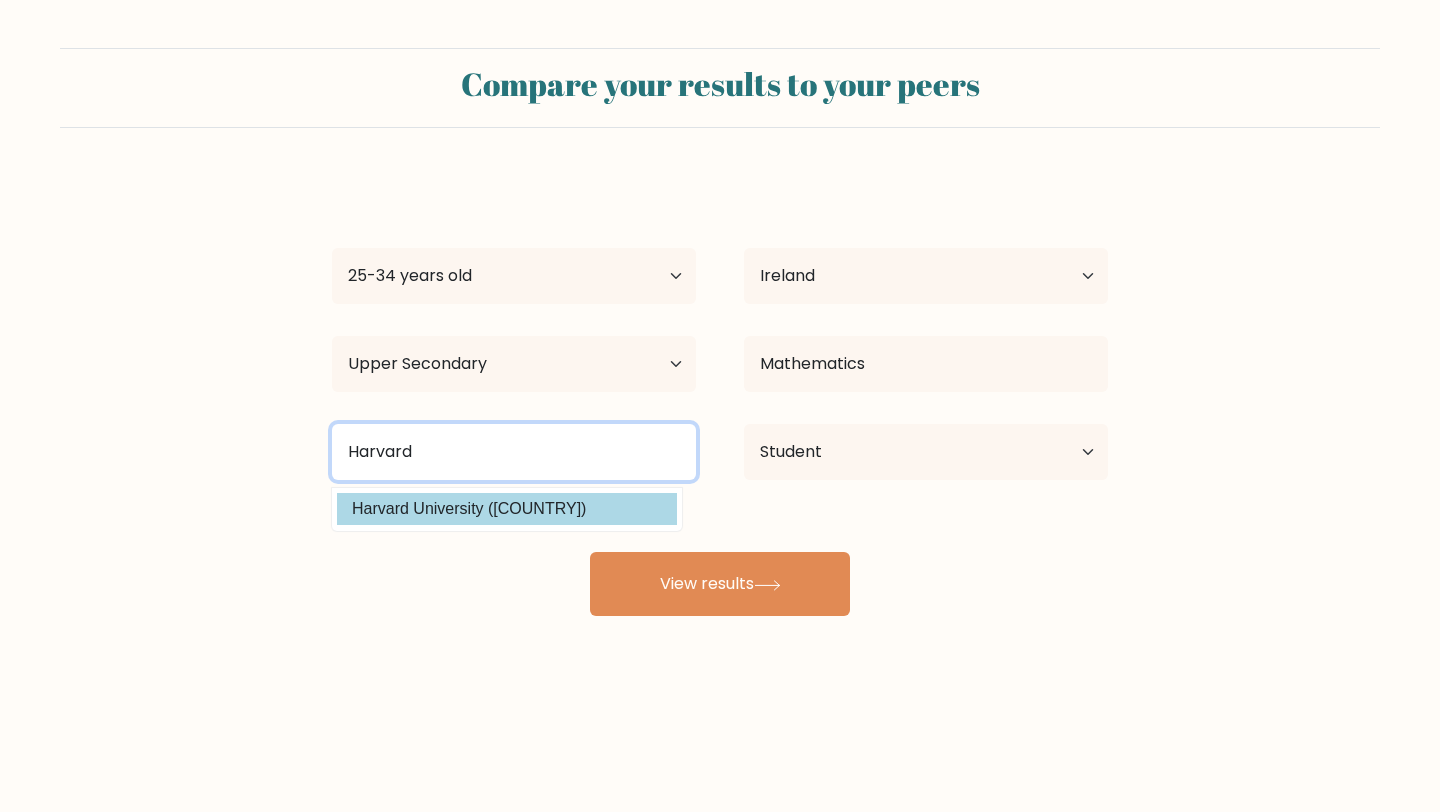 type on "Harvard" 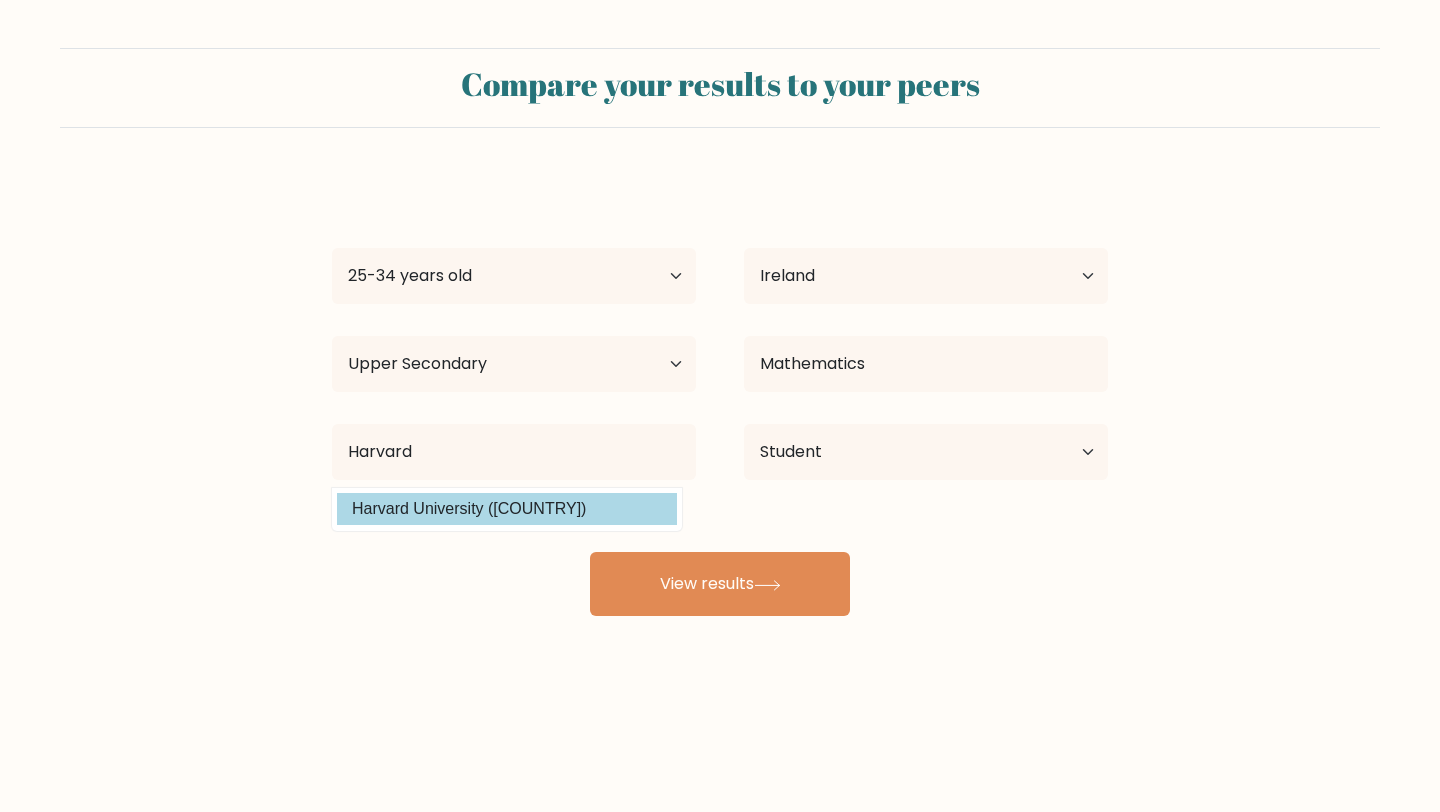 click on "Harvard University (United States)" at bounding box center [507, 509] 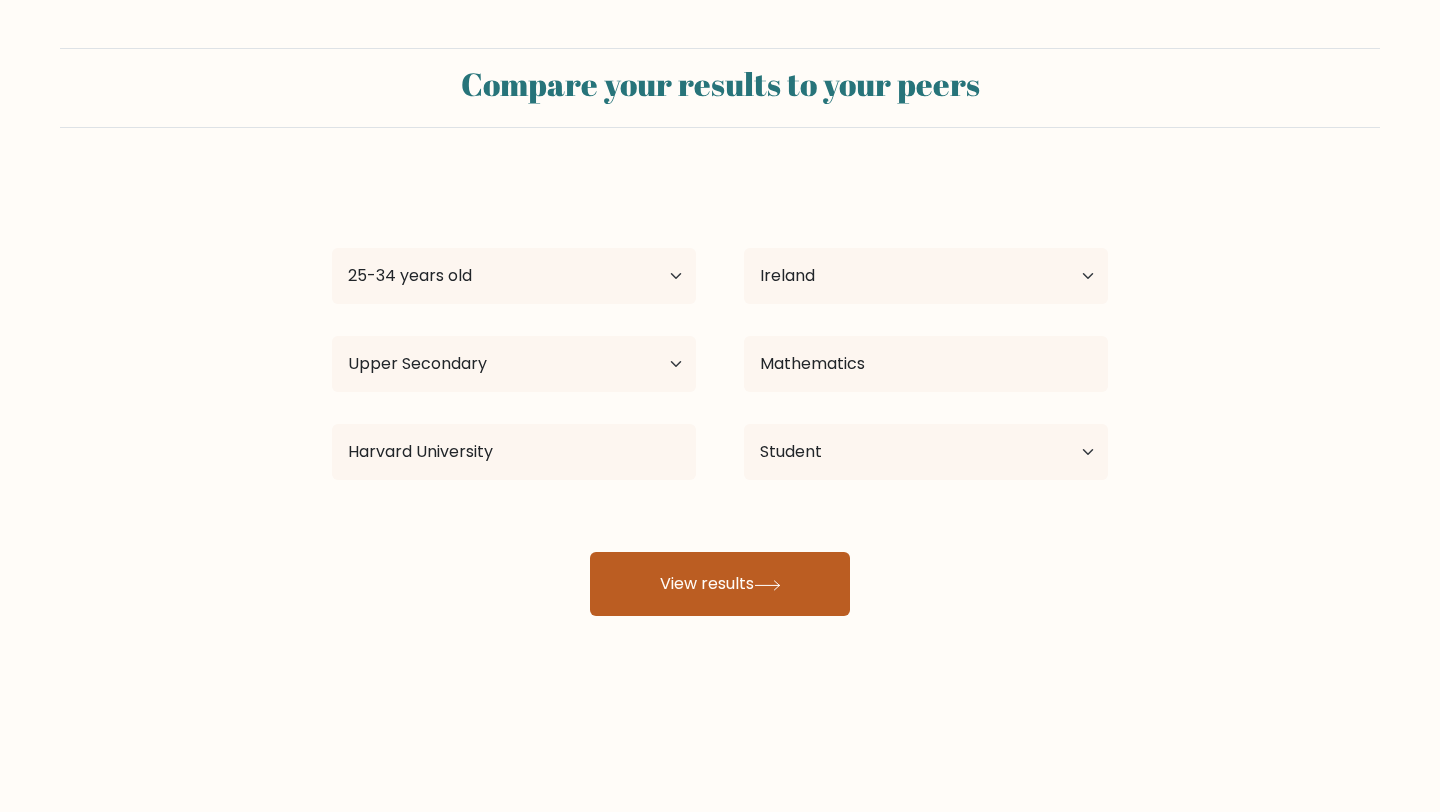 click on "View results" at bounding box center [720, 584] 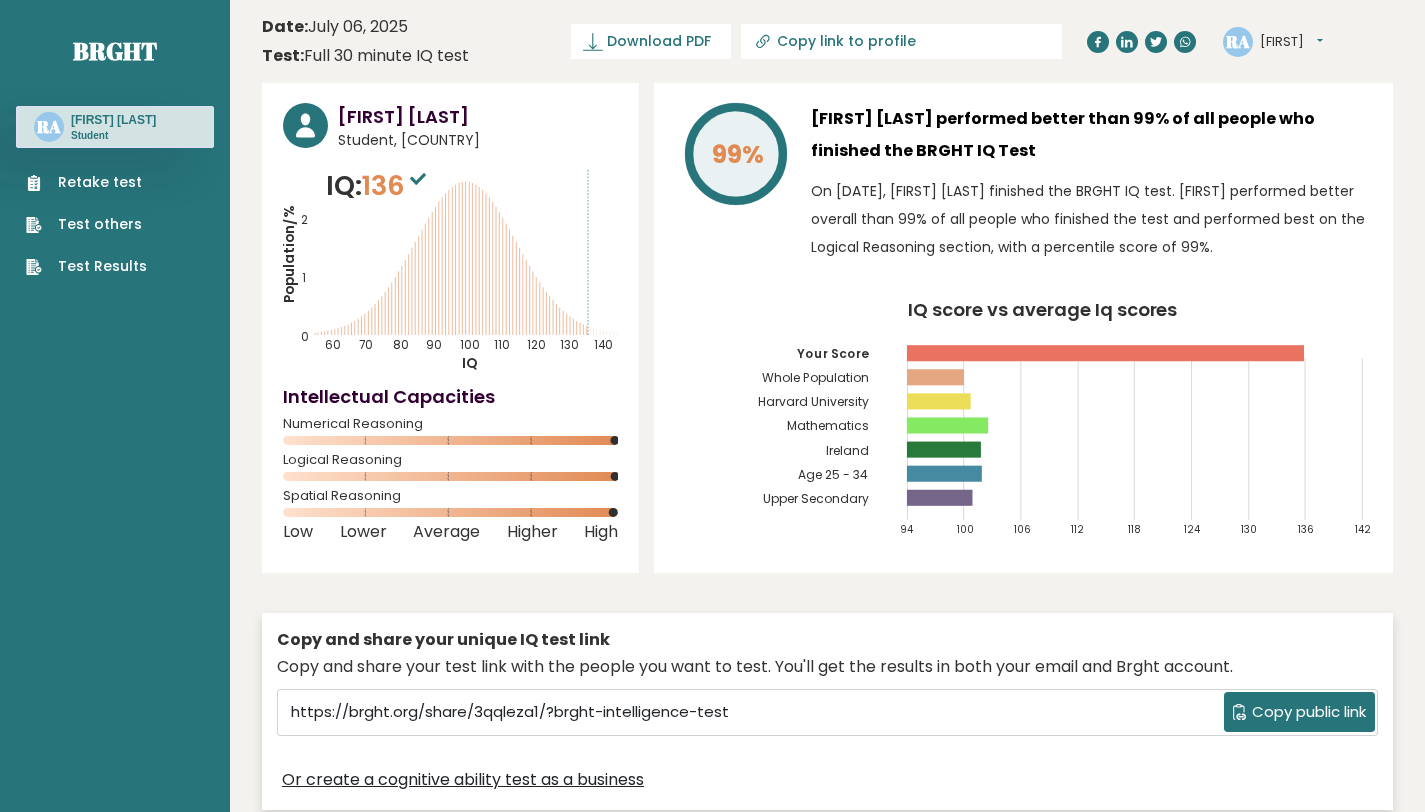 scroll, scrollTop: 0, scrollLeft: 0, axis: both 